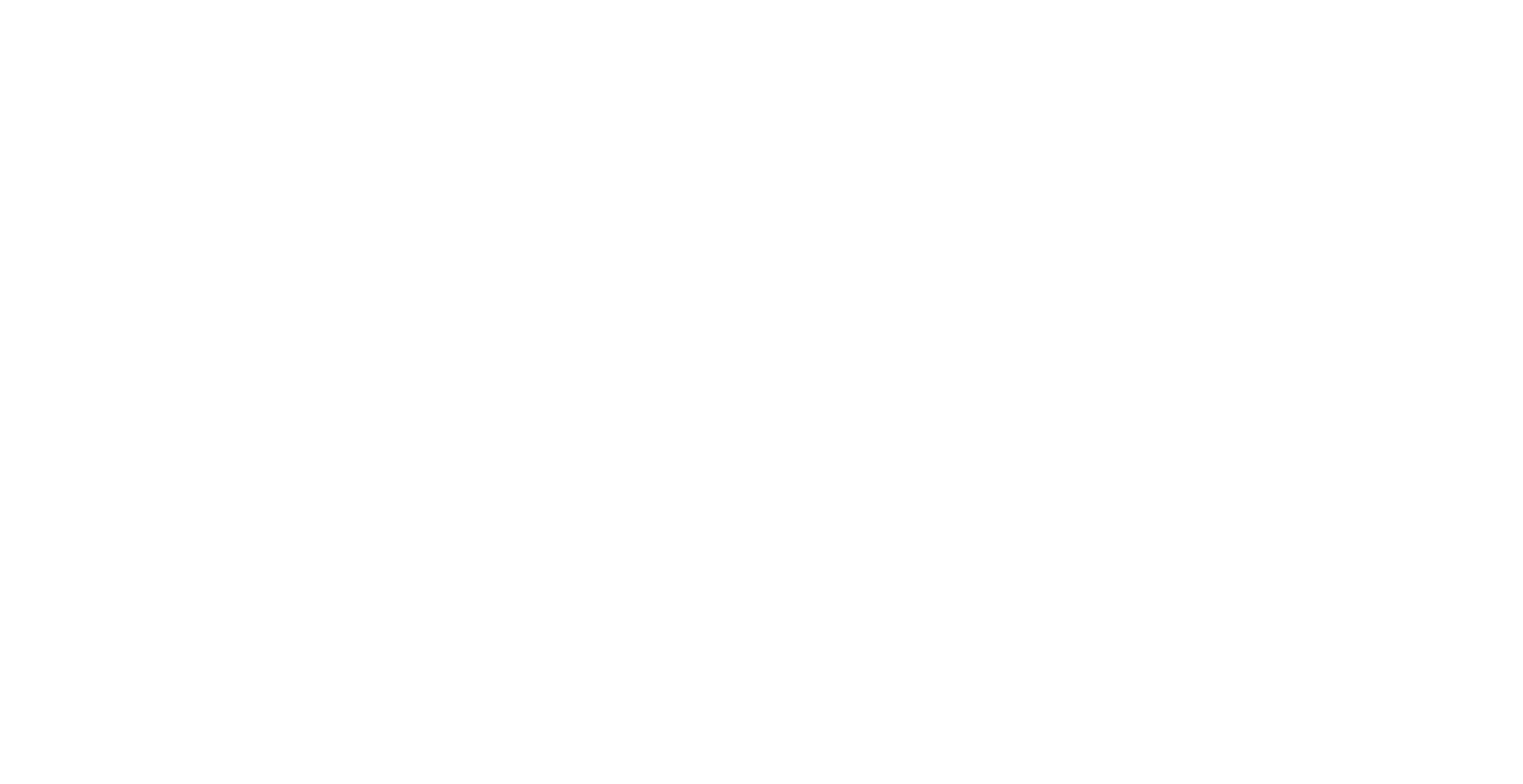 scroll, scrollTop: 0, scrollLeft: 0, axis: both 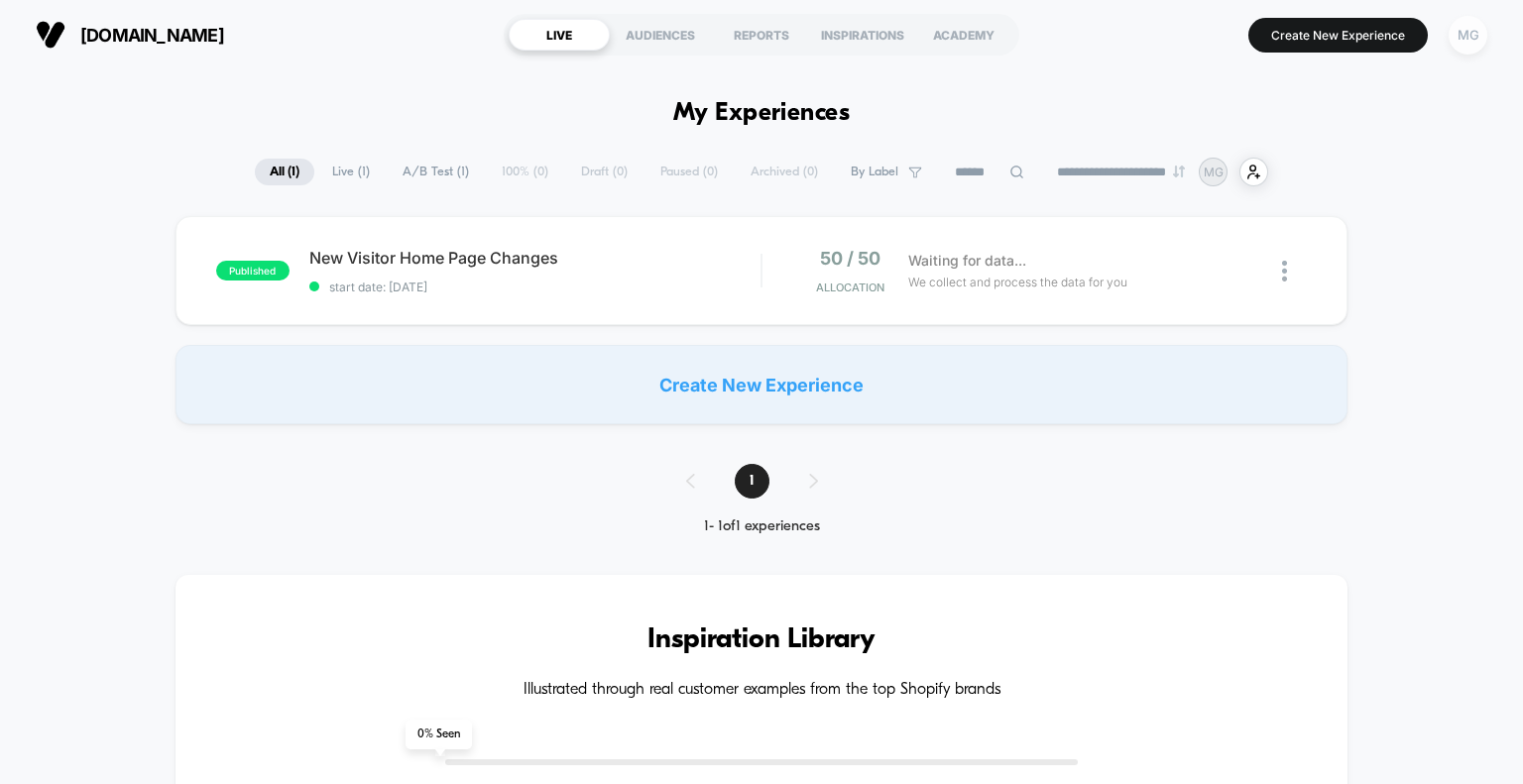 click on "MG" at bounding box center (1467, 35) 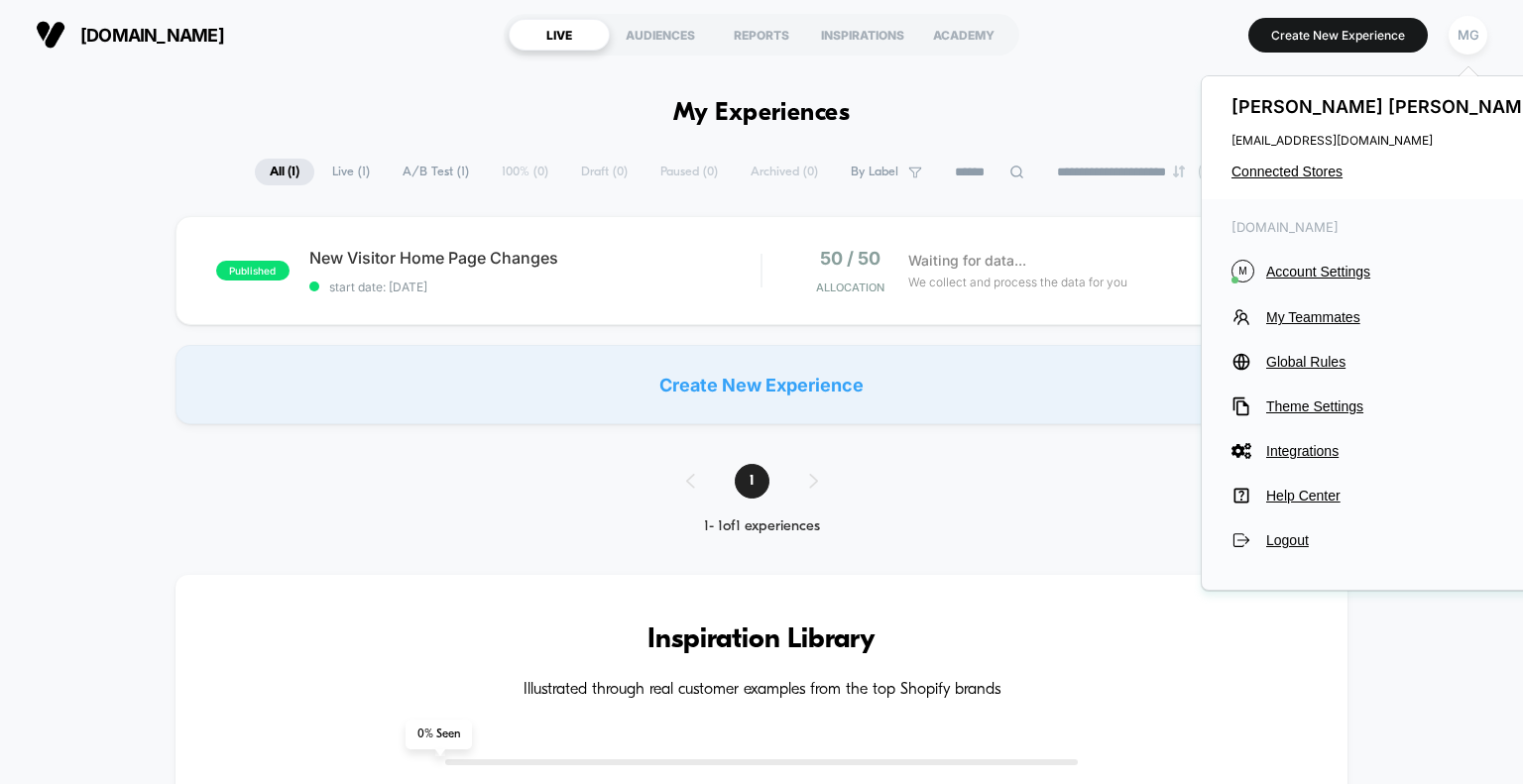 click on "Create New Experience" at bounding box center (762, 385) 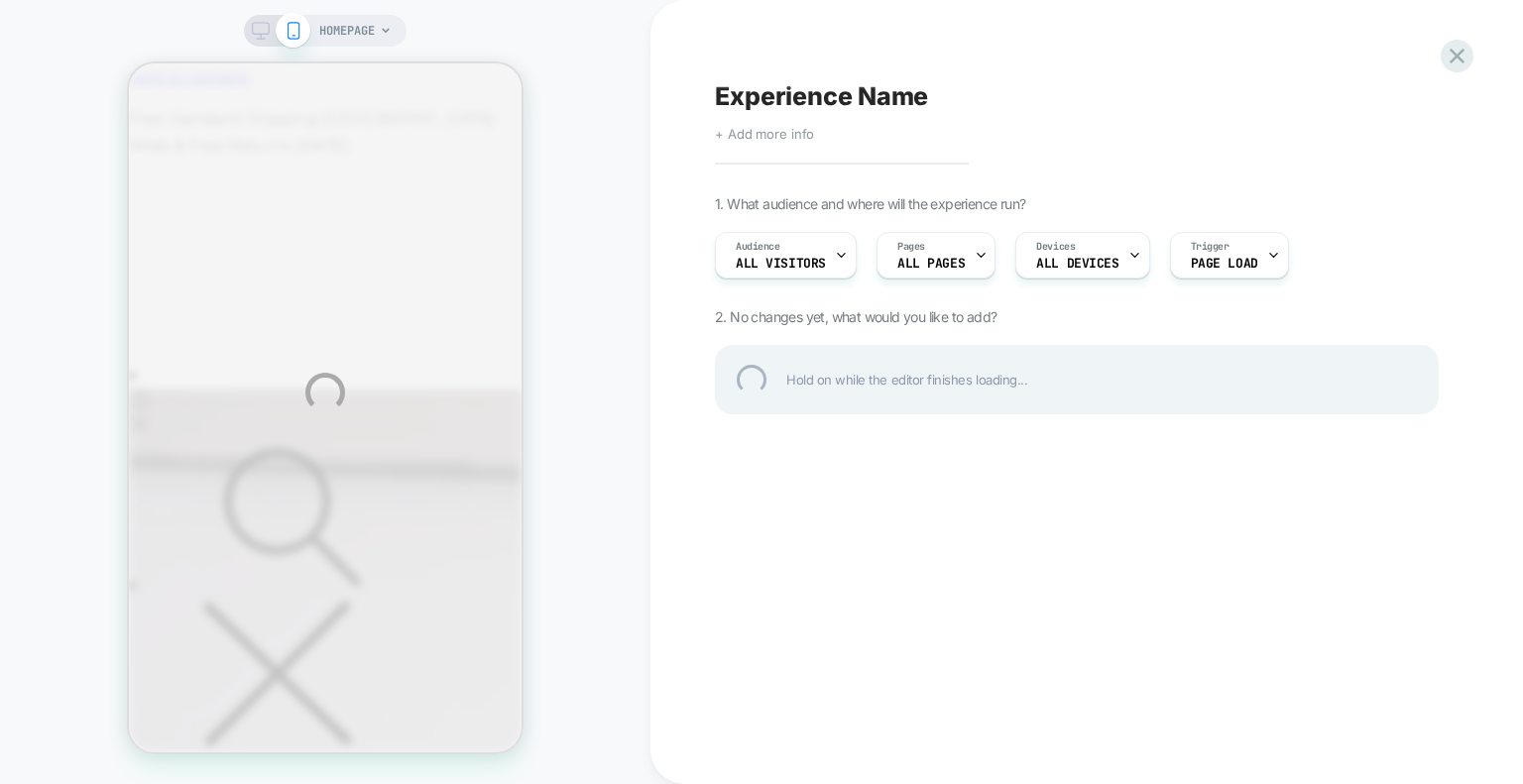 scroll, scrollTop: 0, scrollLeft: 0, axis: both 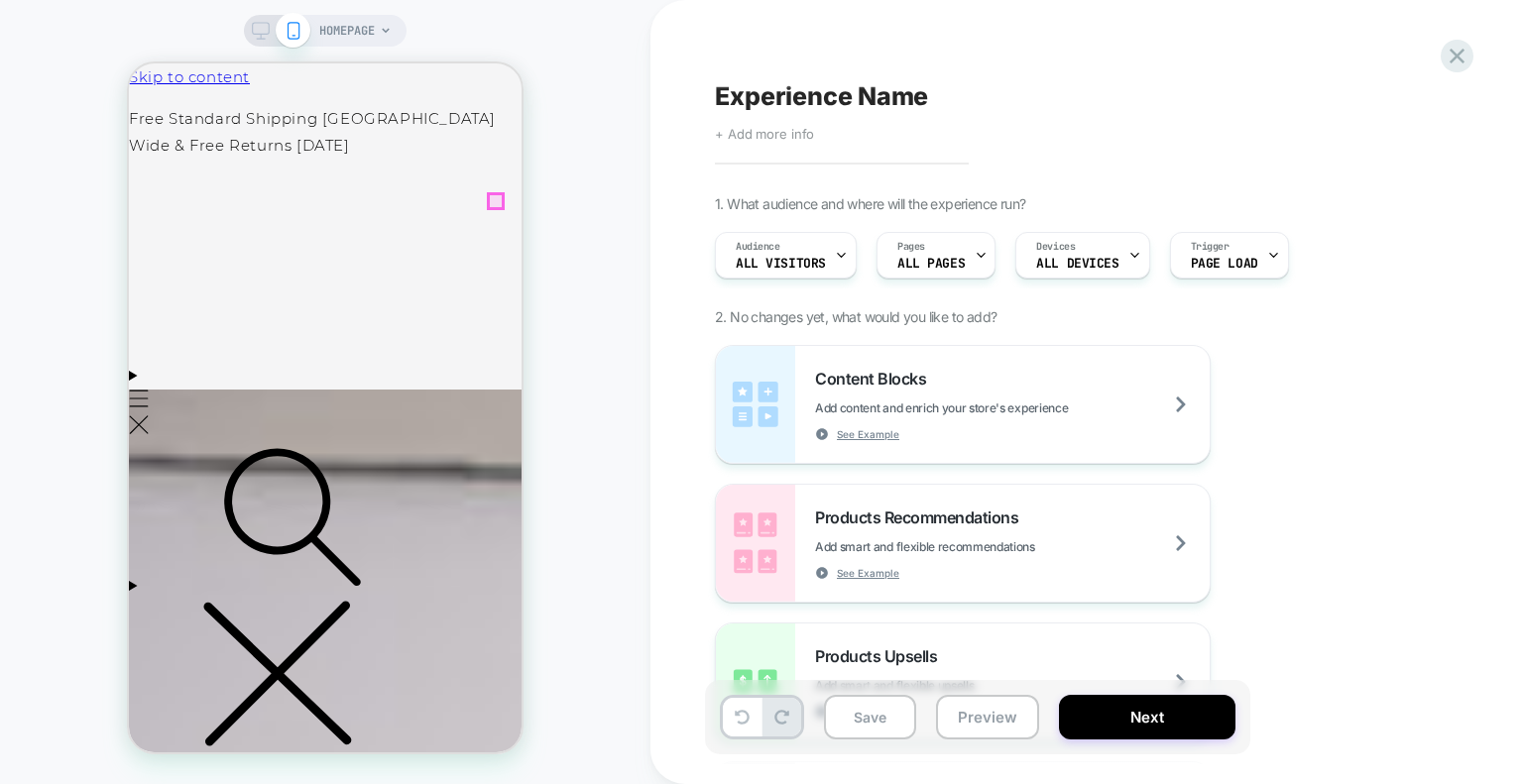 click 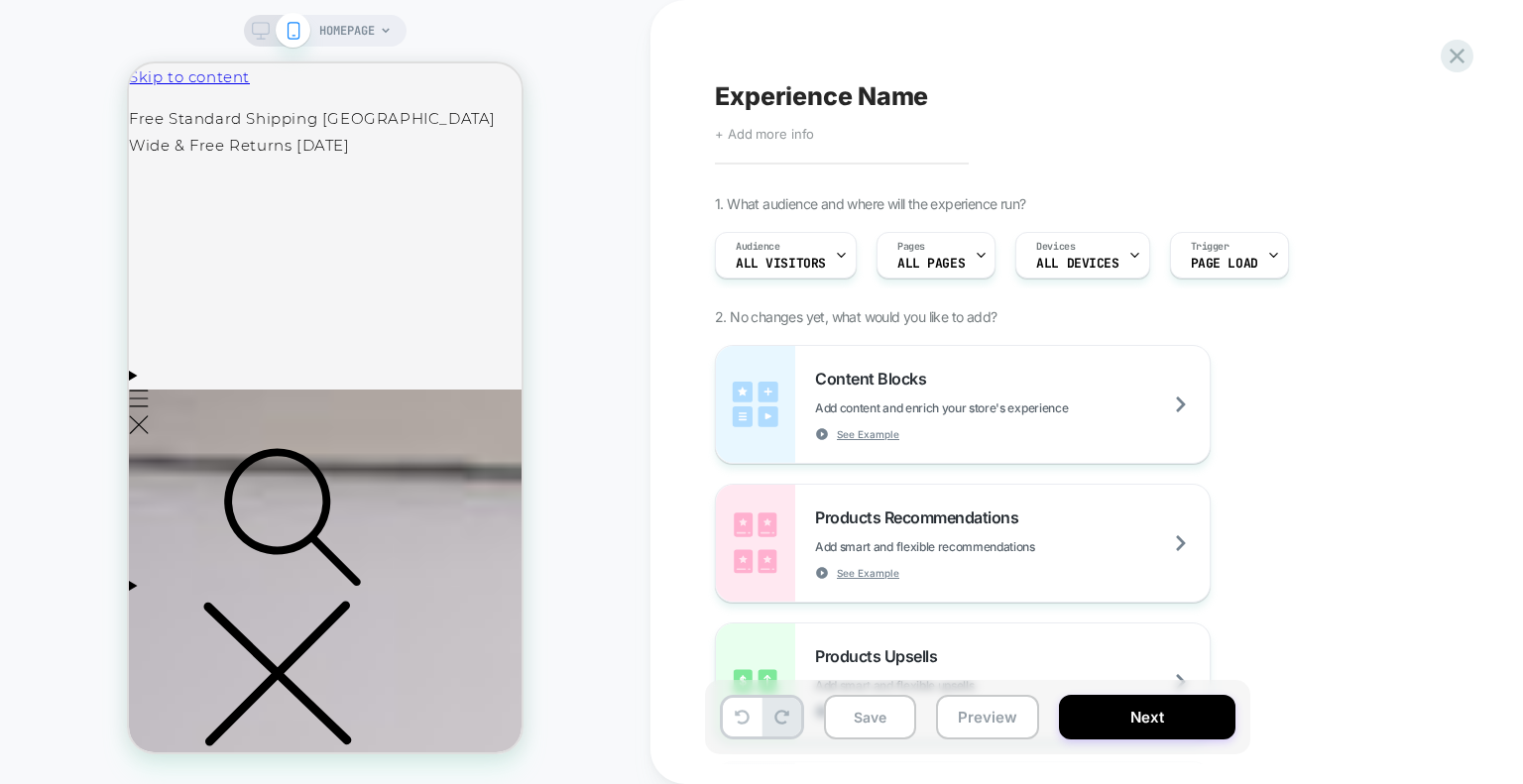 click on "HOMEPAGE" at bounding box center (325, 392) 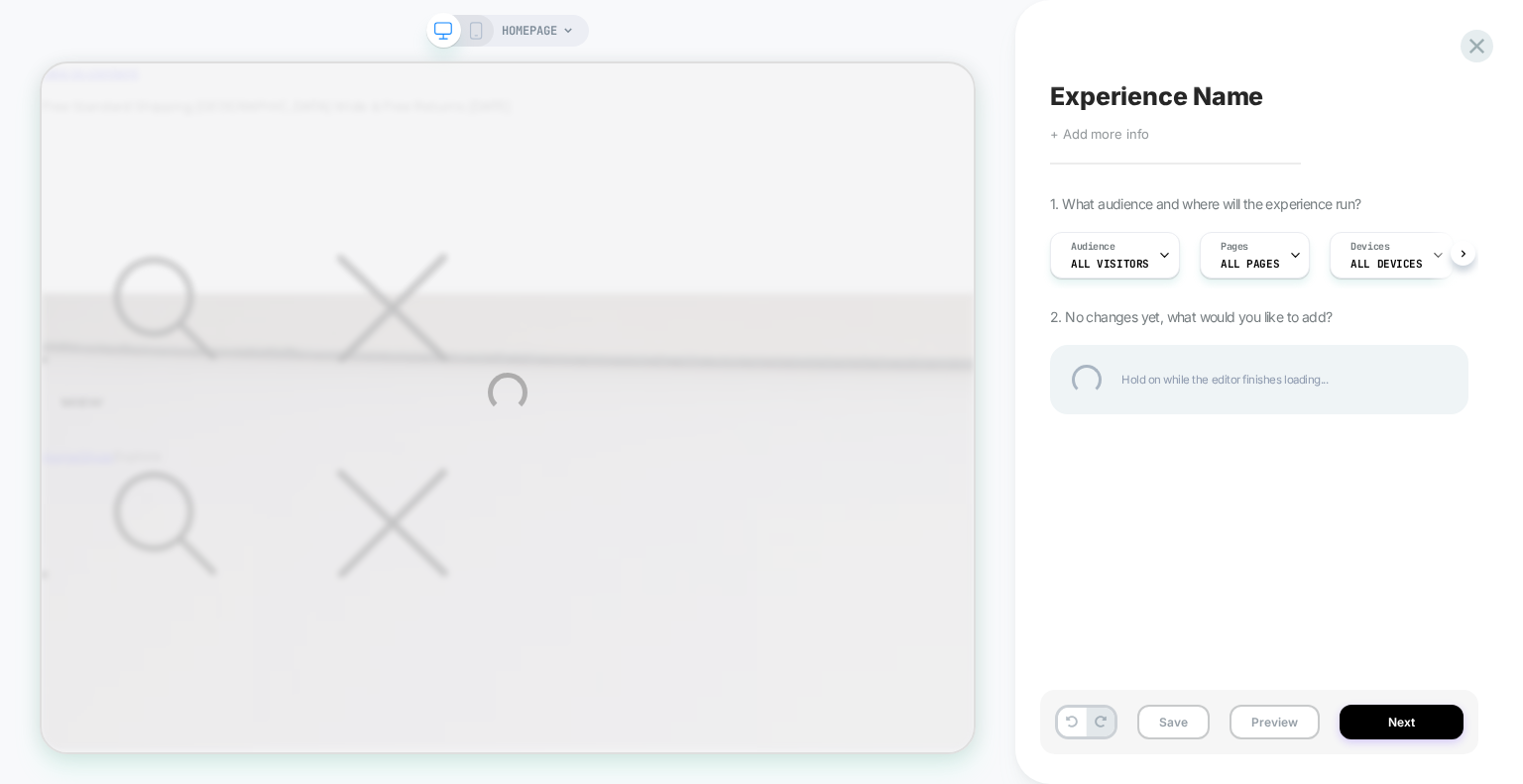 scroll, scrollTop: 0, scrollLeft: 0, axis: both 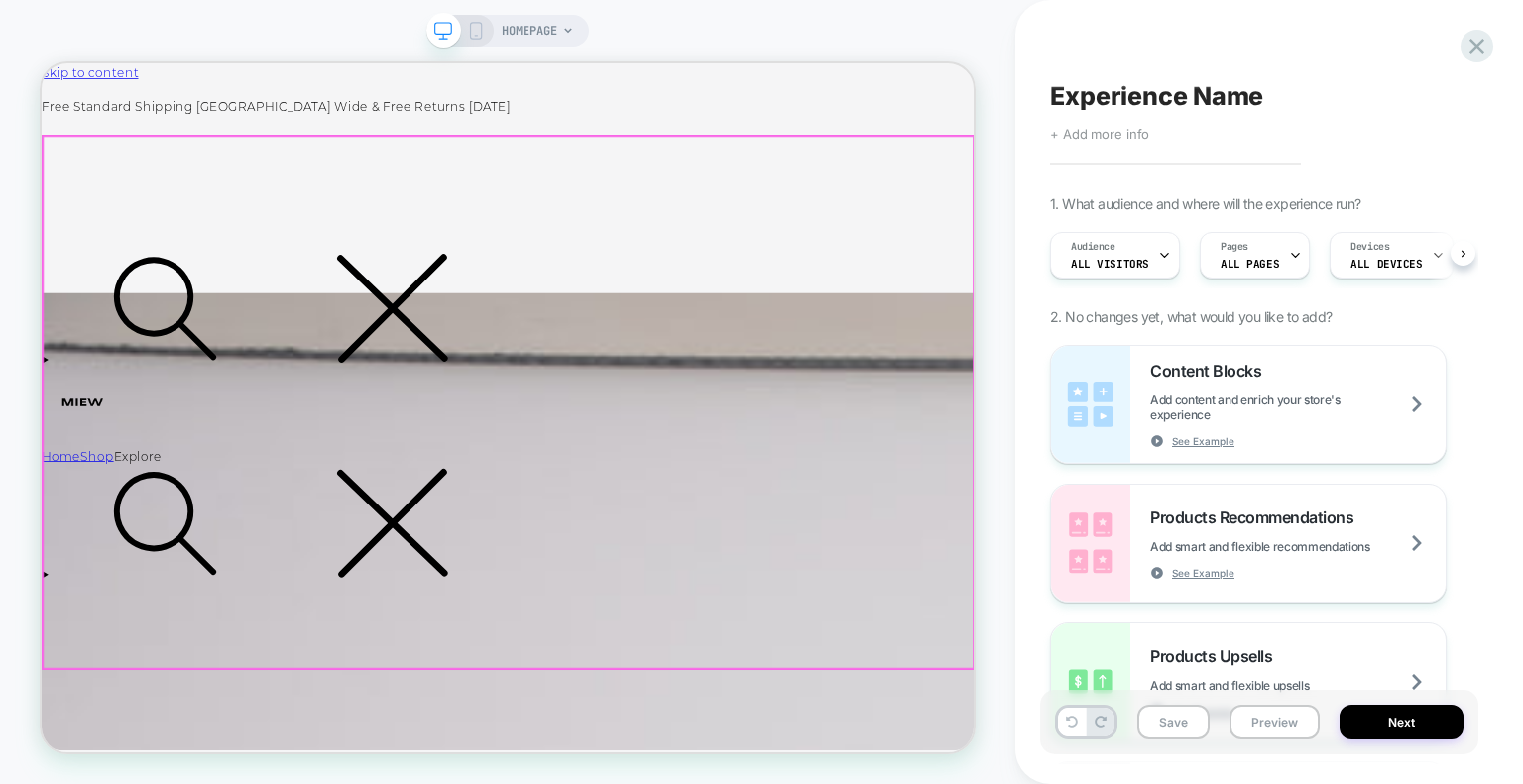 click on "Australian-Made Women’s Essentials
Discover elevated essentials, thoughtfully designed and made in [GEOGRAPHIC_DATA], [GEOGRAPHIC_DATA]." at bounding box center (663, 9875) 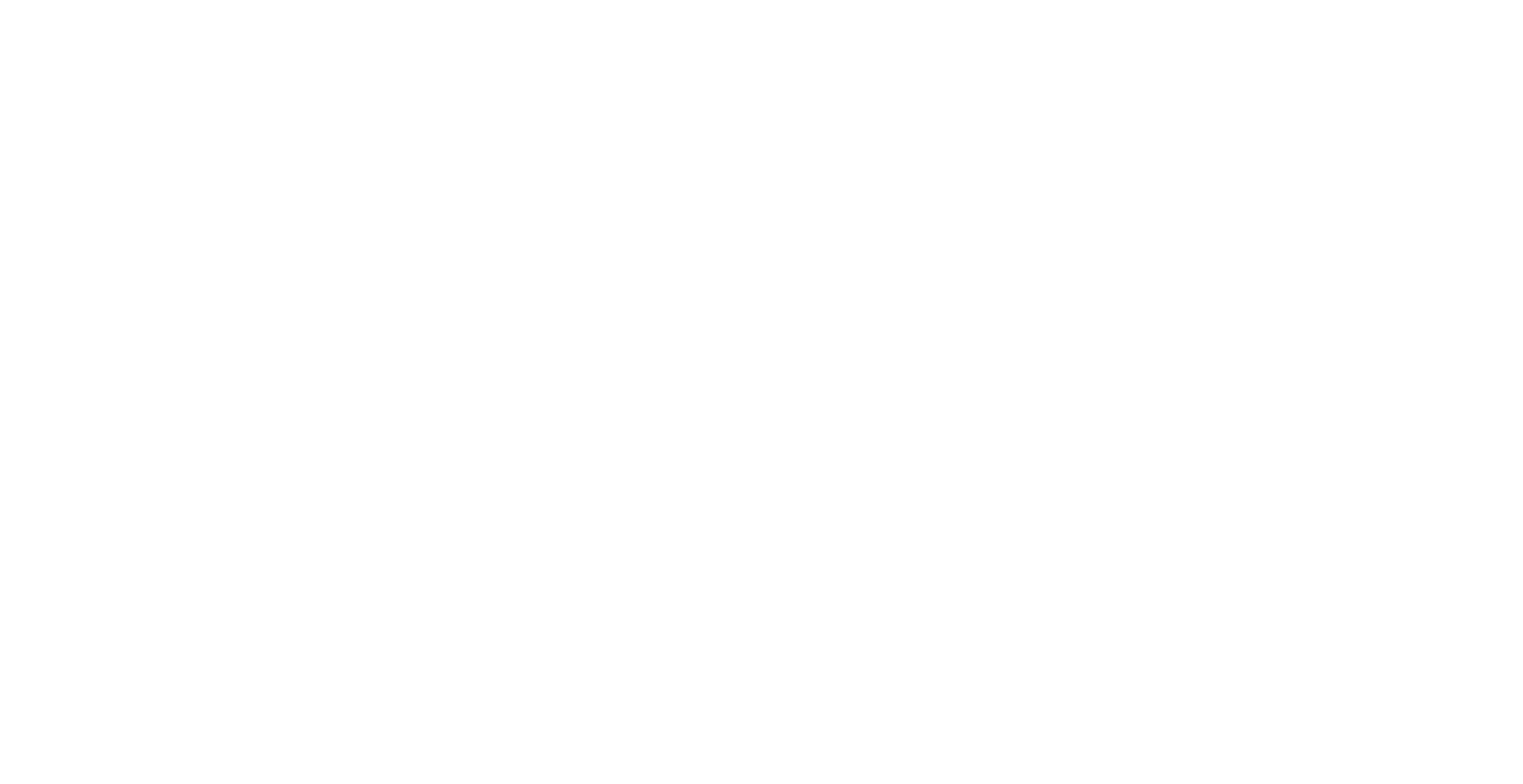 scroll, scrollTop: 0, scrollLeft: 0, axis: both 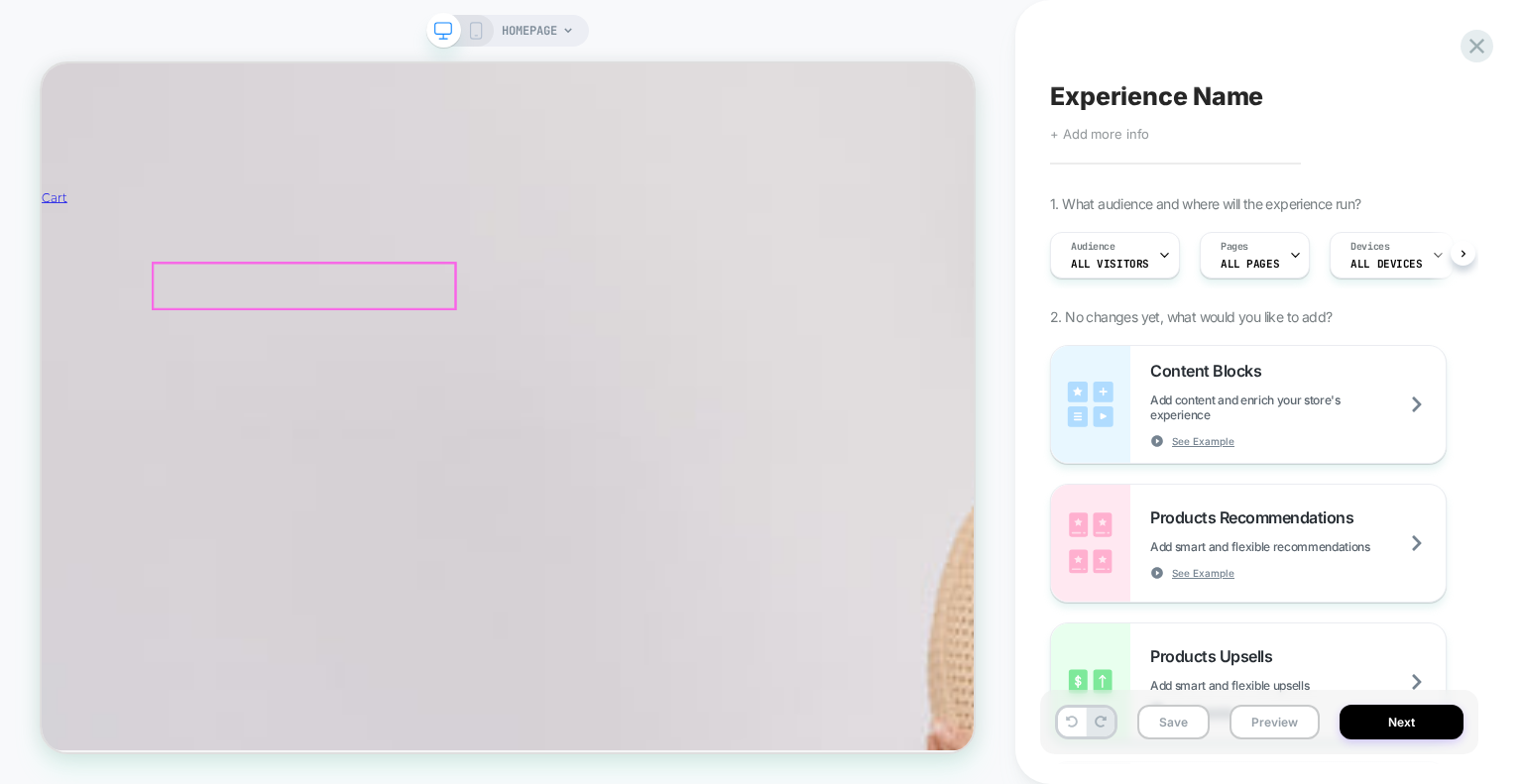 click on "Fashion that transcends seasons. Elevate your style with our signature [PERSON_NAME] Bodysuit, designed and crafted by local artisans." at bounding box center [663, 35663] 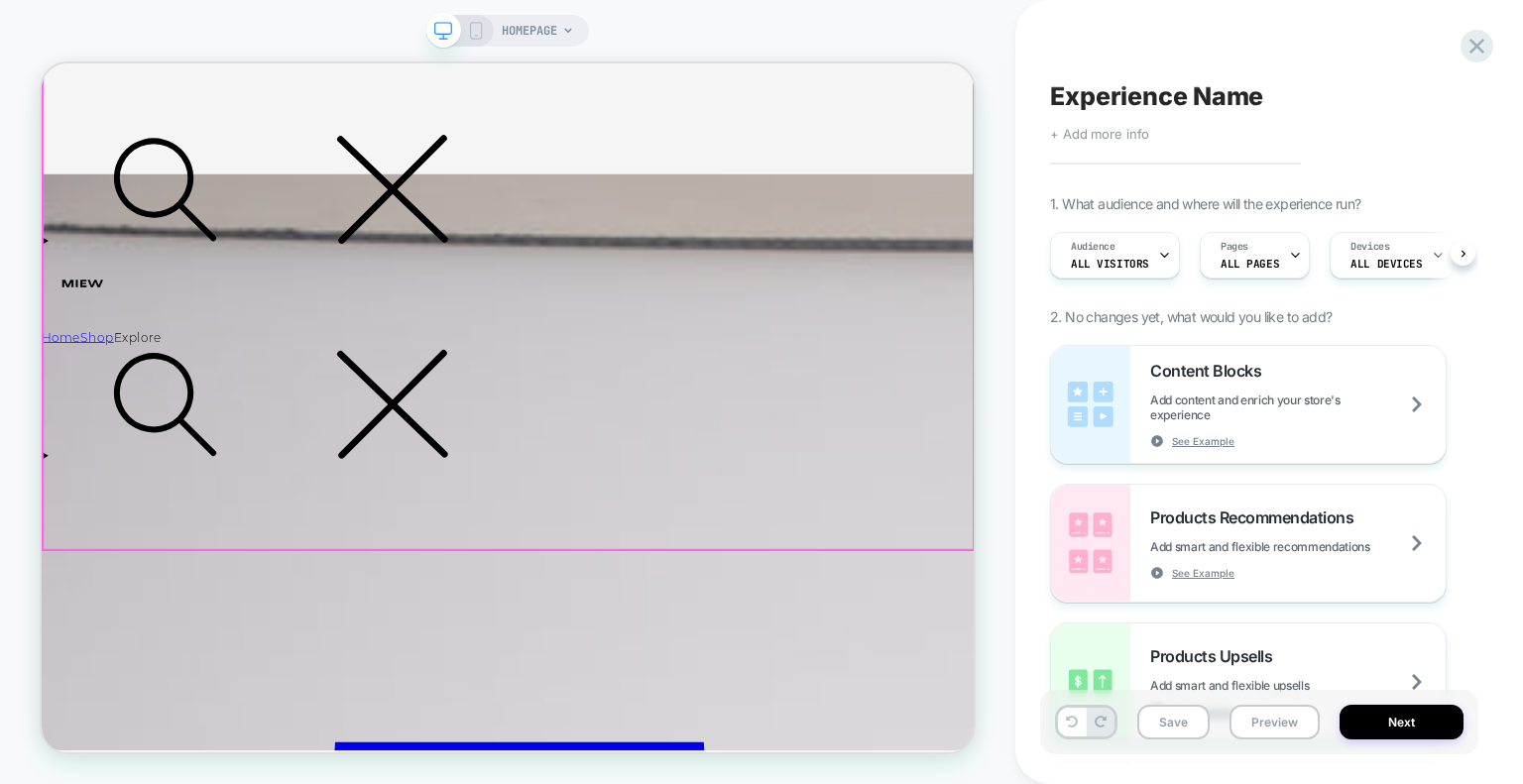 scroll, scrollTop: 0, scrollLeft: 0, axis: both 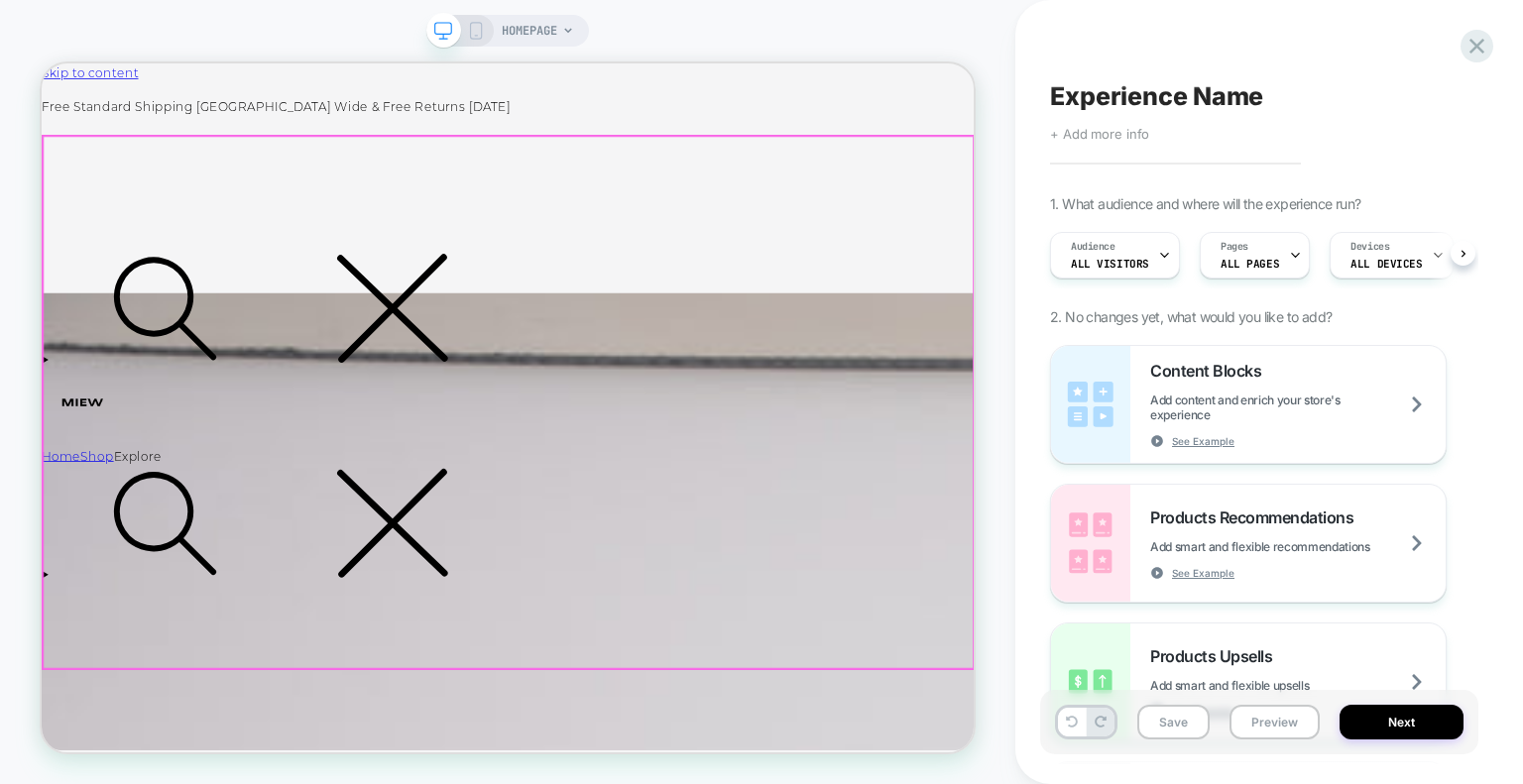 click on "Australian-Made Women’s Essentials
Discover elevated essentials, thoughtfully designed and made in [GEOGRAPHIC_DATA], [GEOGRAPHIC_DATA]." at bounding box center [663, 9875] 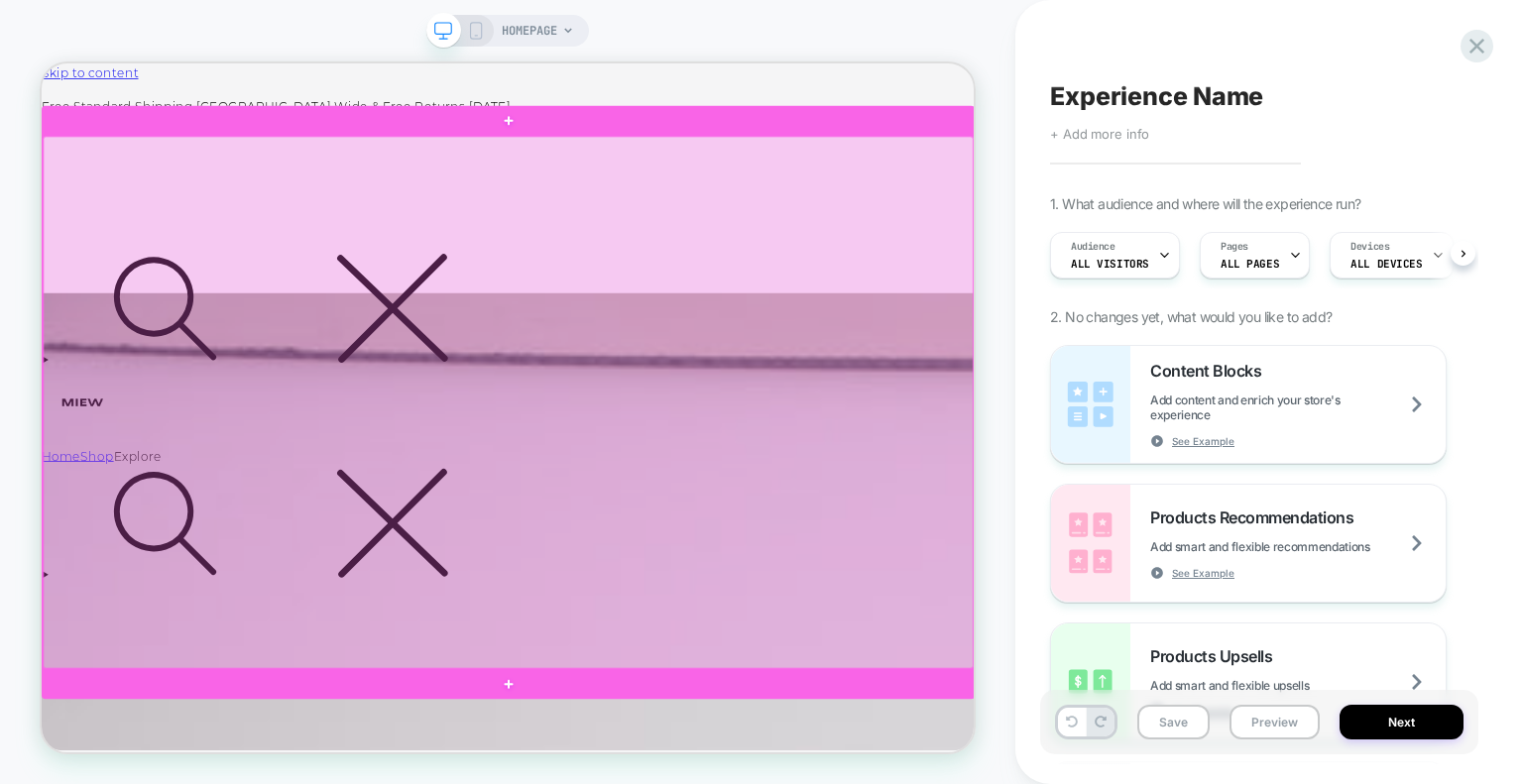 click at bounding box center (663, 515) 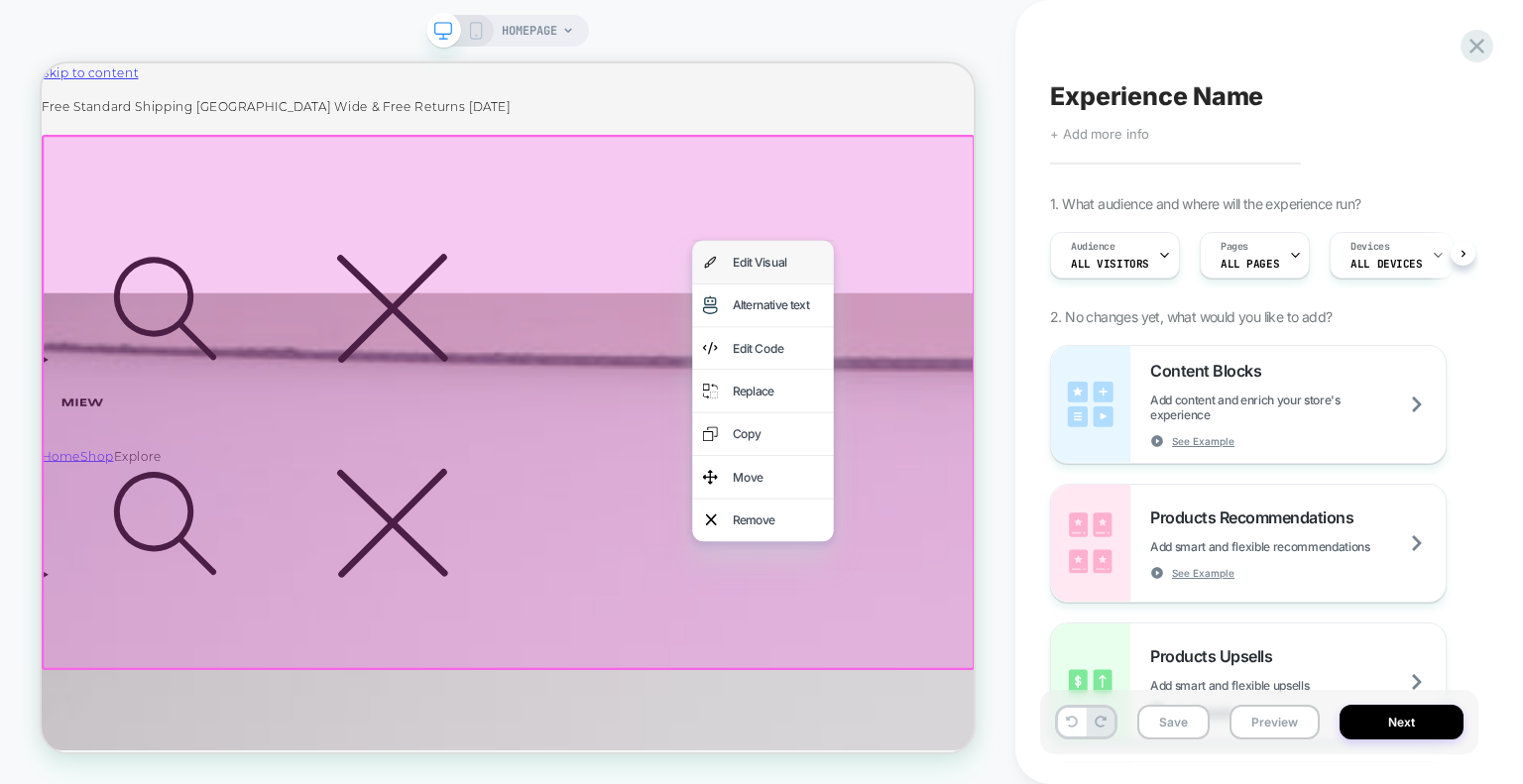 click on "Edit Visual" at bounding box center [1023, 328] 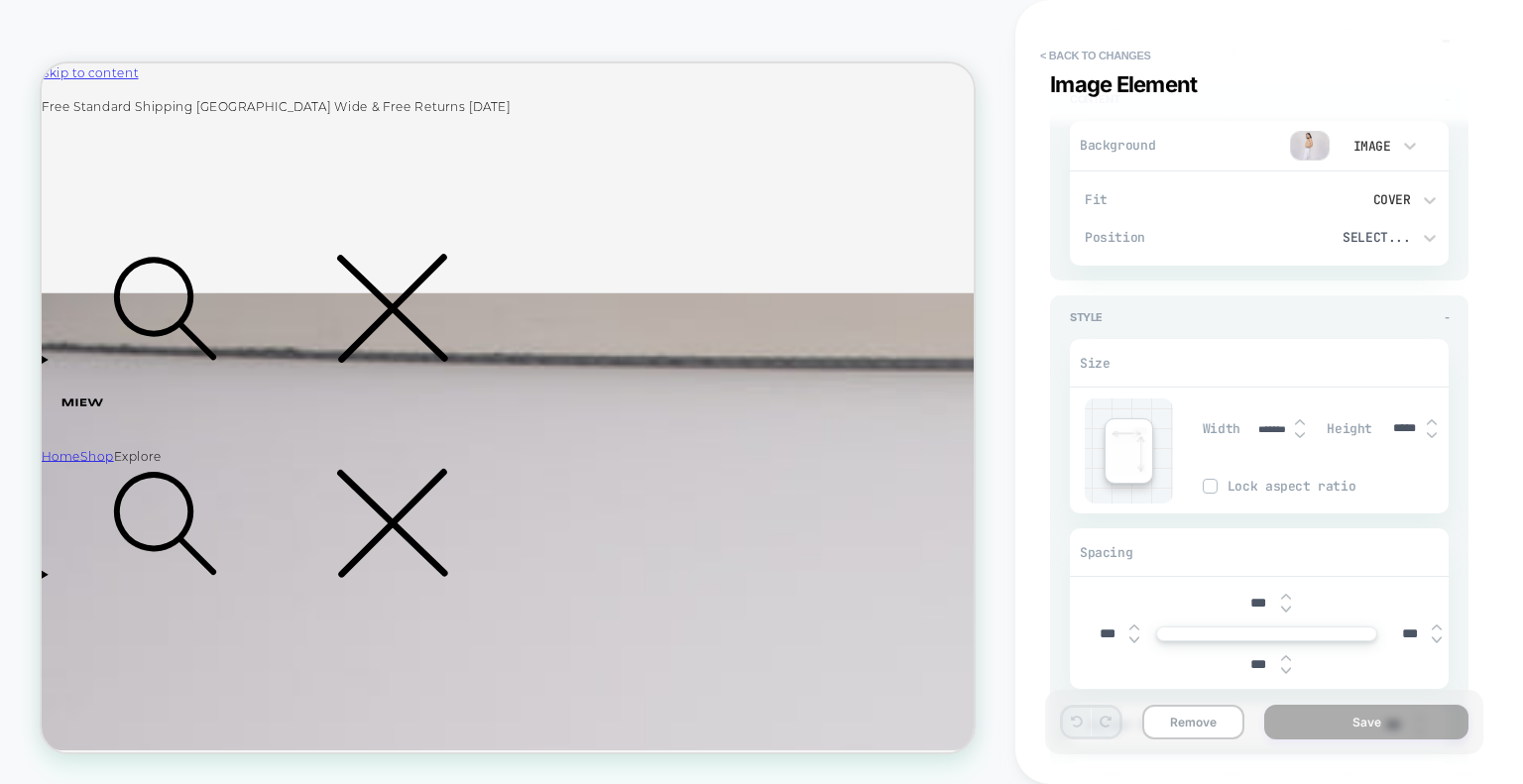 scroll, scrollTop: 99, scrollLeft: 0, axis: vertical 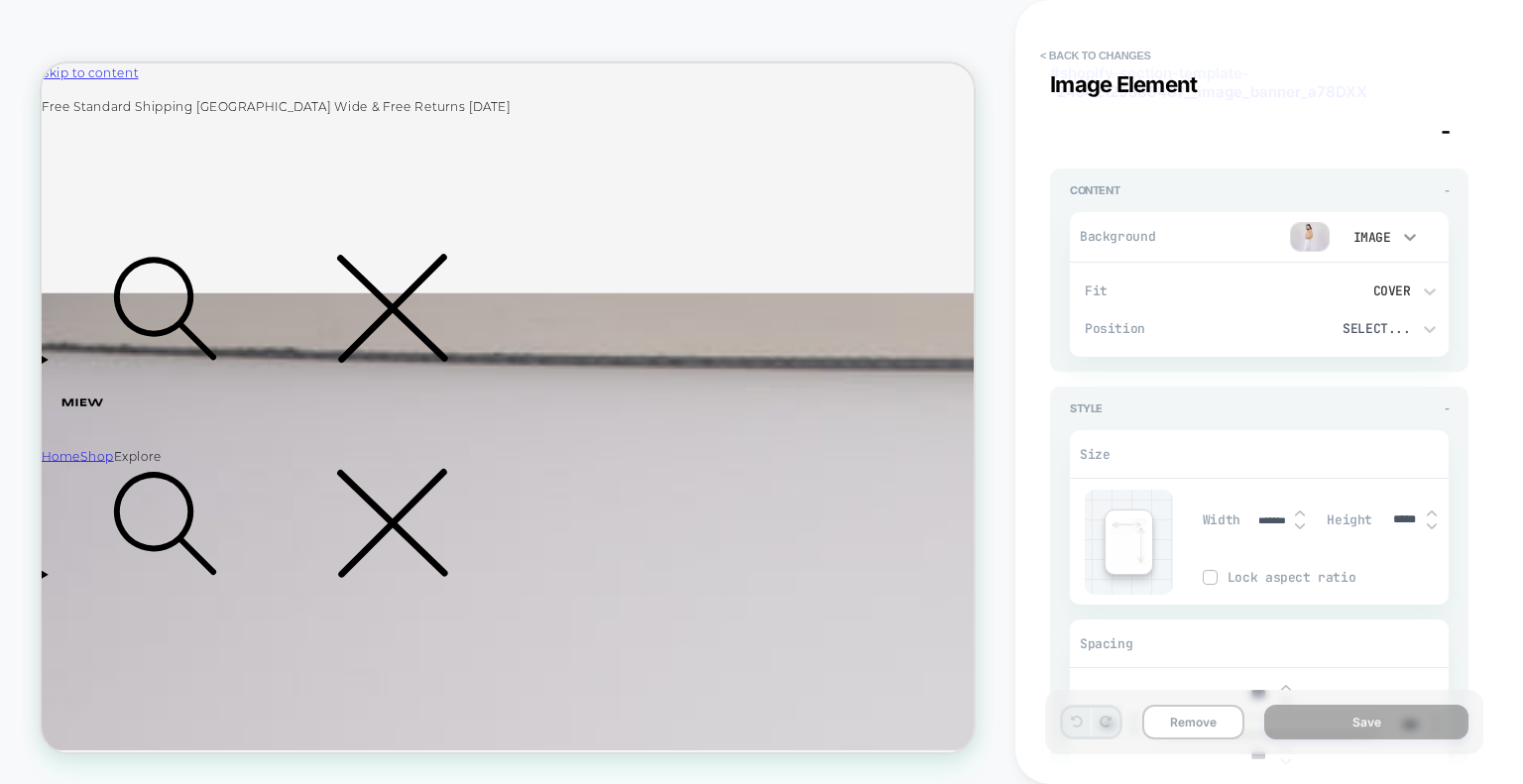 click 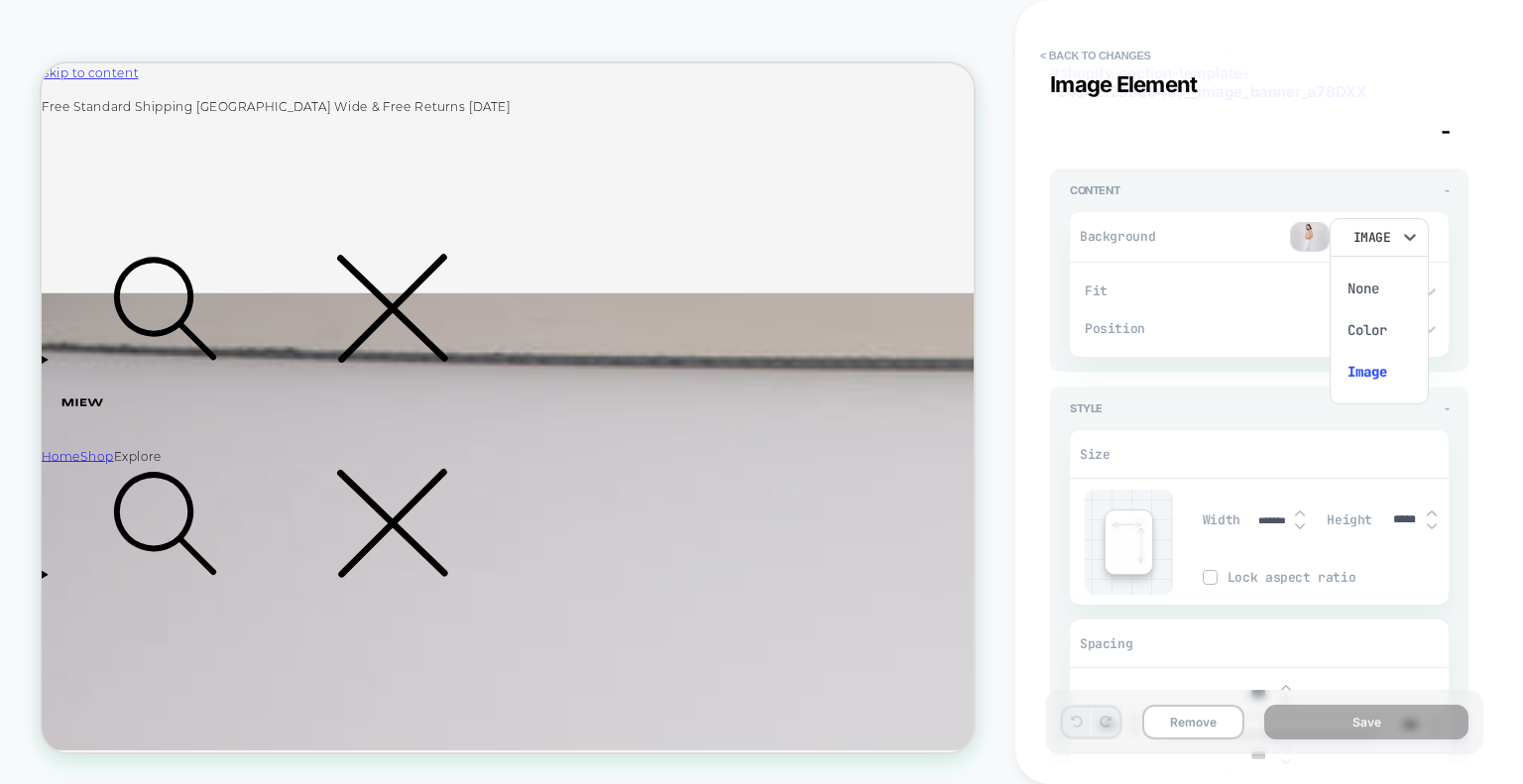 click at bounding box center [762, 392] 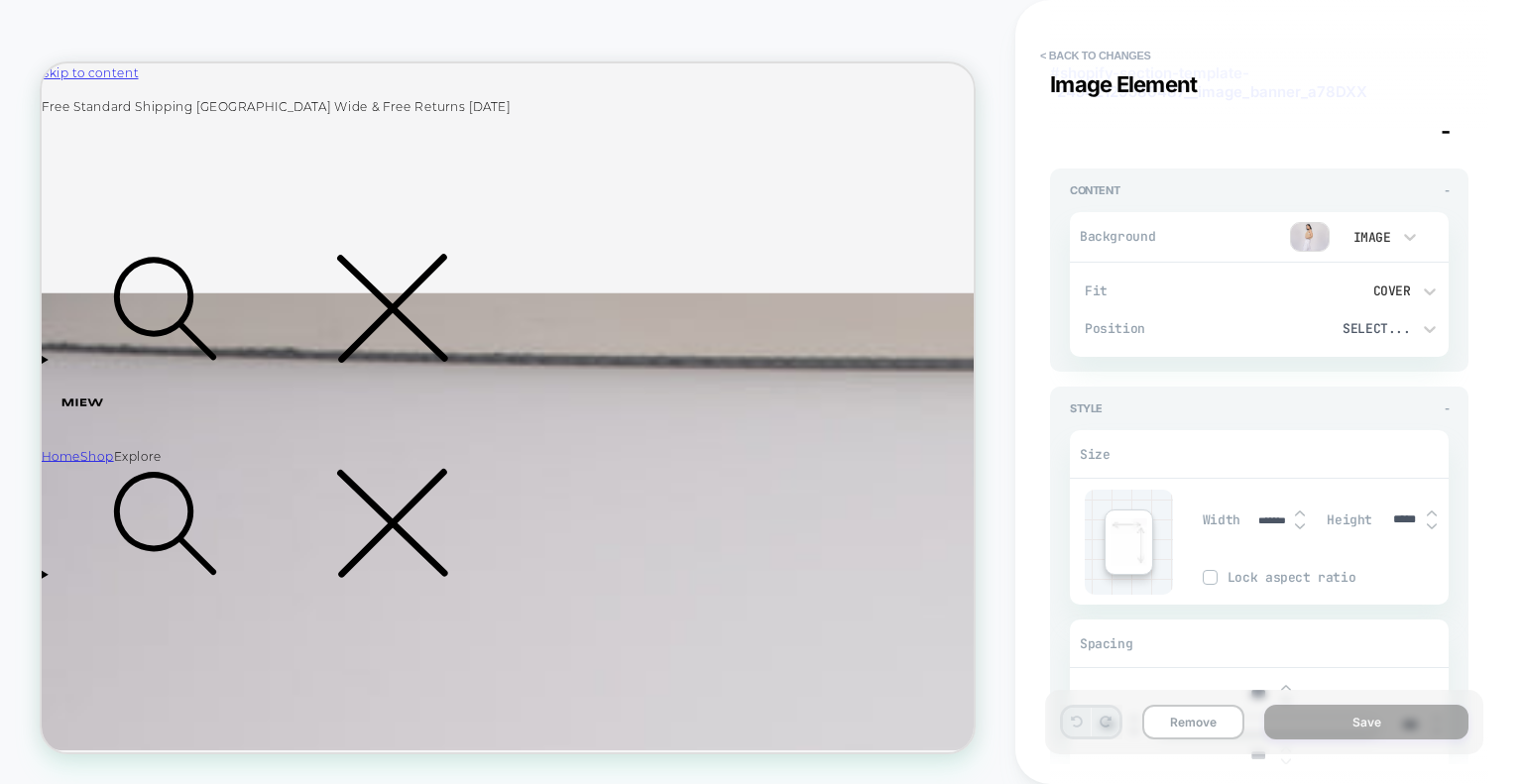 click at bounding box center (1310, 237) 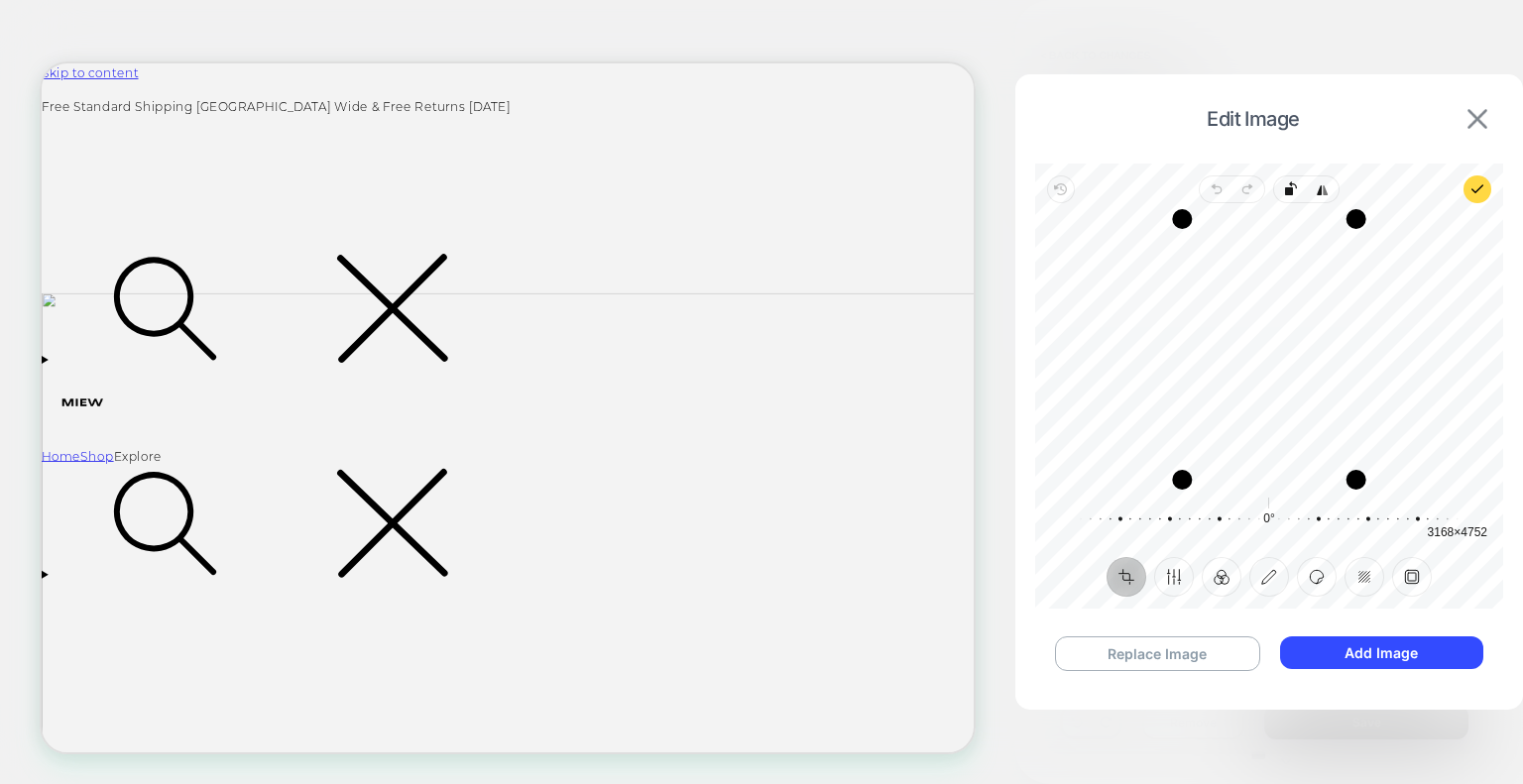 click at bounding box center (1477, 119) 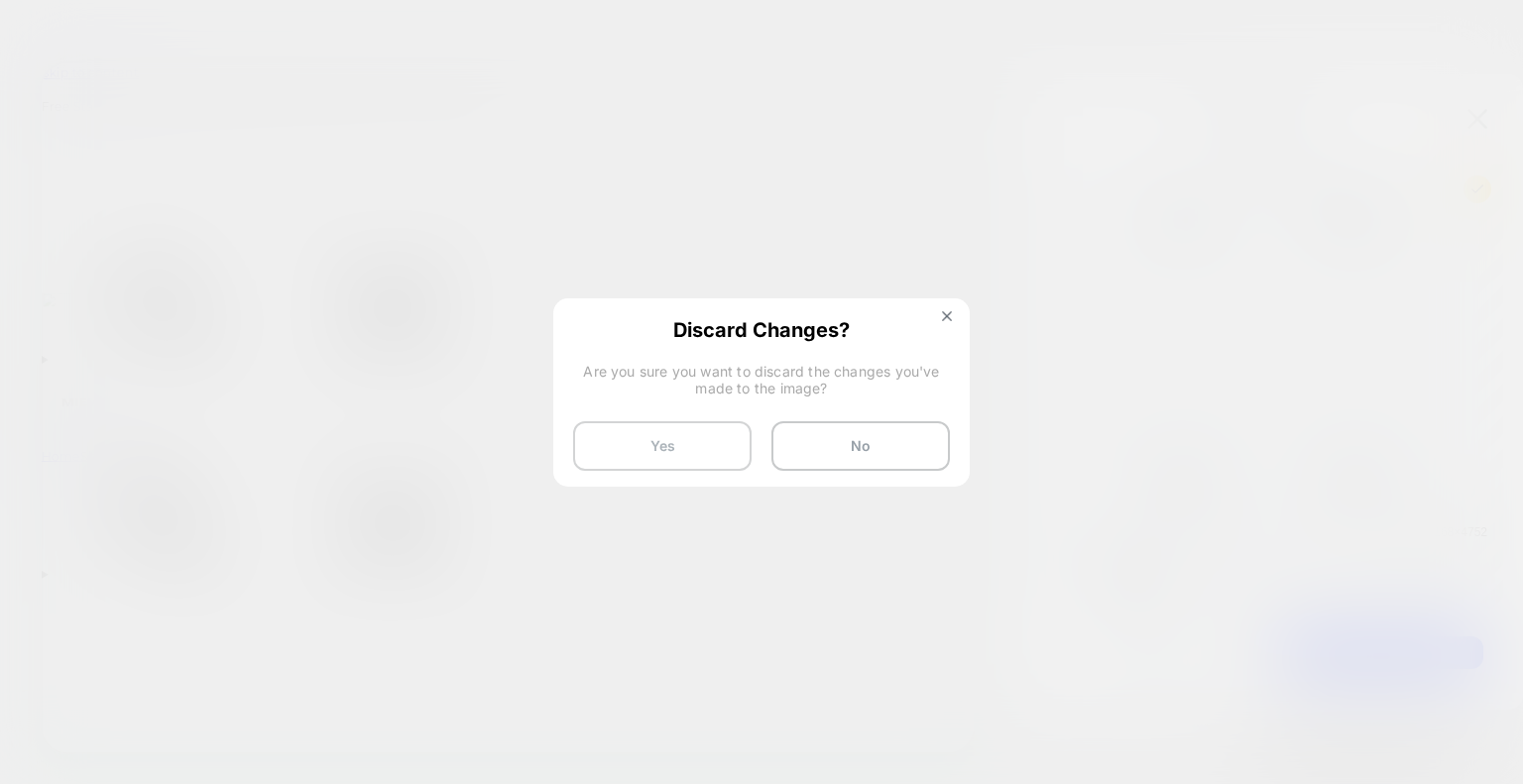 click on "Yes" at bounding box center (662, 446) 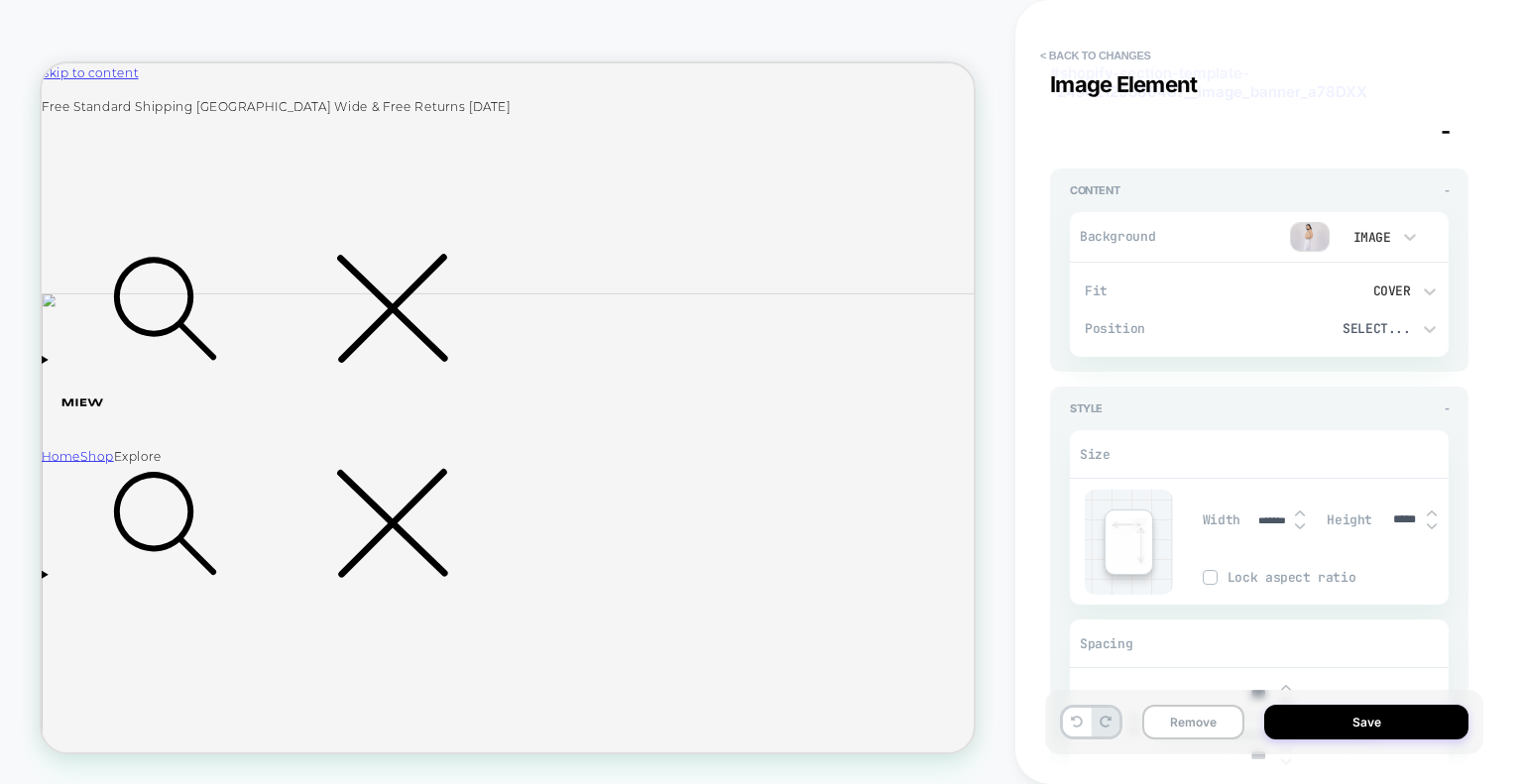 click on "Australian-Made Women’s Essentials
Discover elevated essentials, thoughtfully designed and made in [GEOGRAPHIC_DATA], [GEOGRAPHIC_DATA]." at bounding box center (663, 9875) 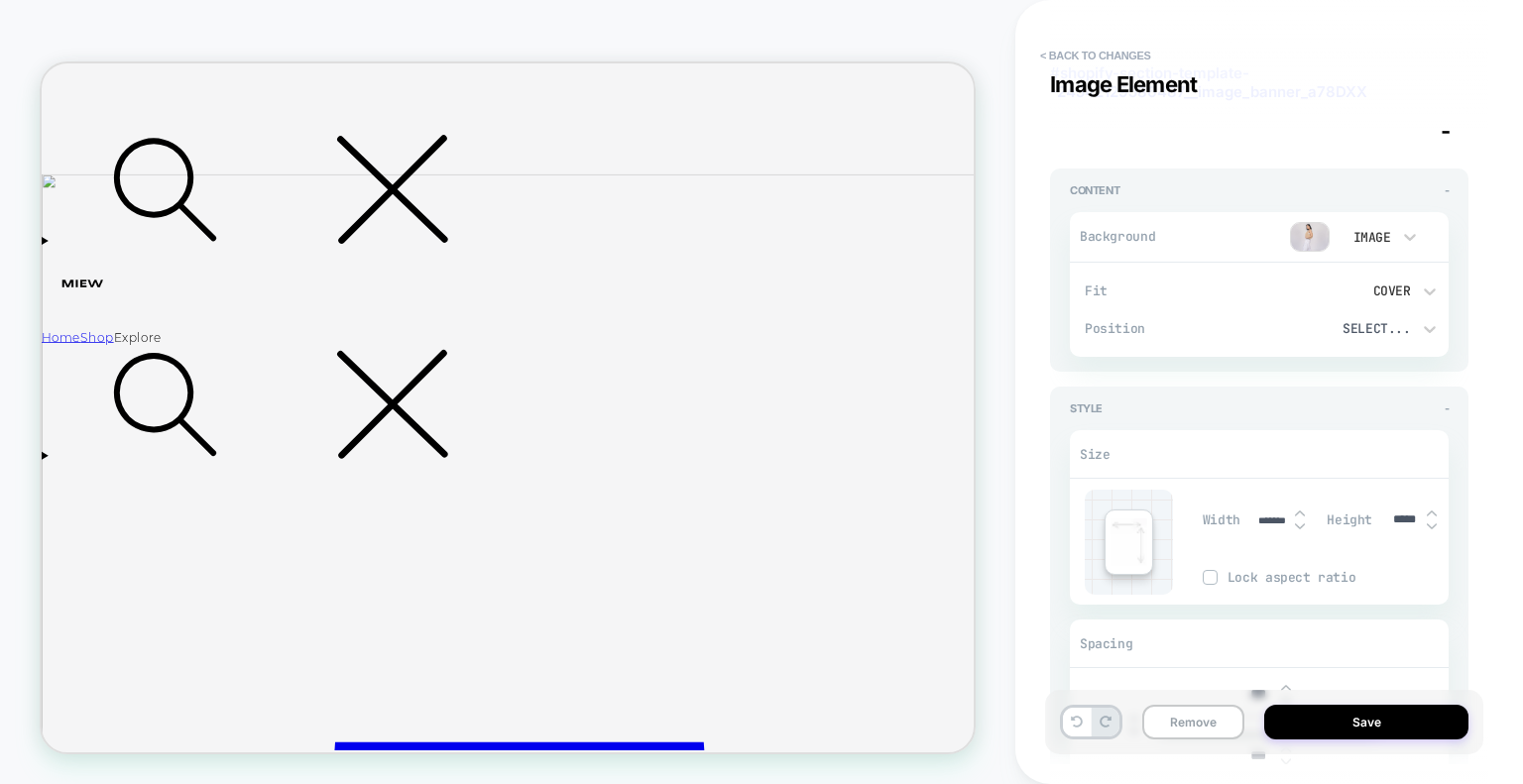 scroll, scrollTop: 297, scrollLeft: 0, axis: vertical 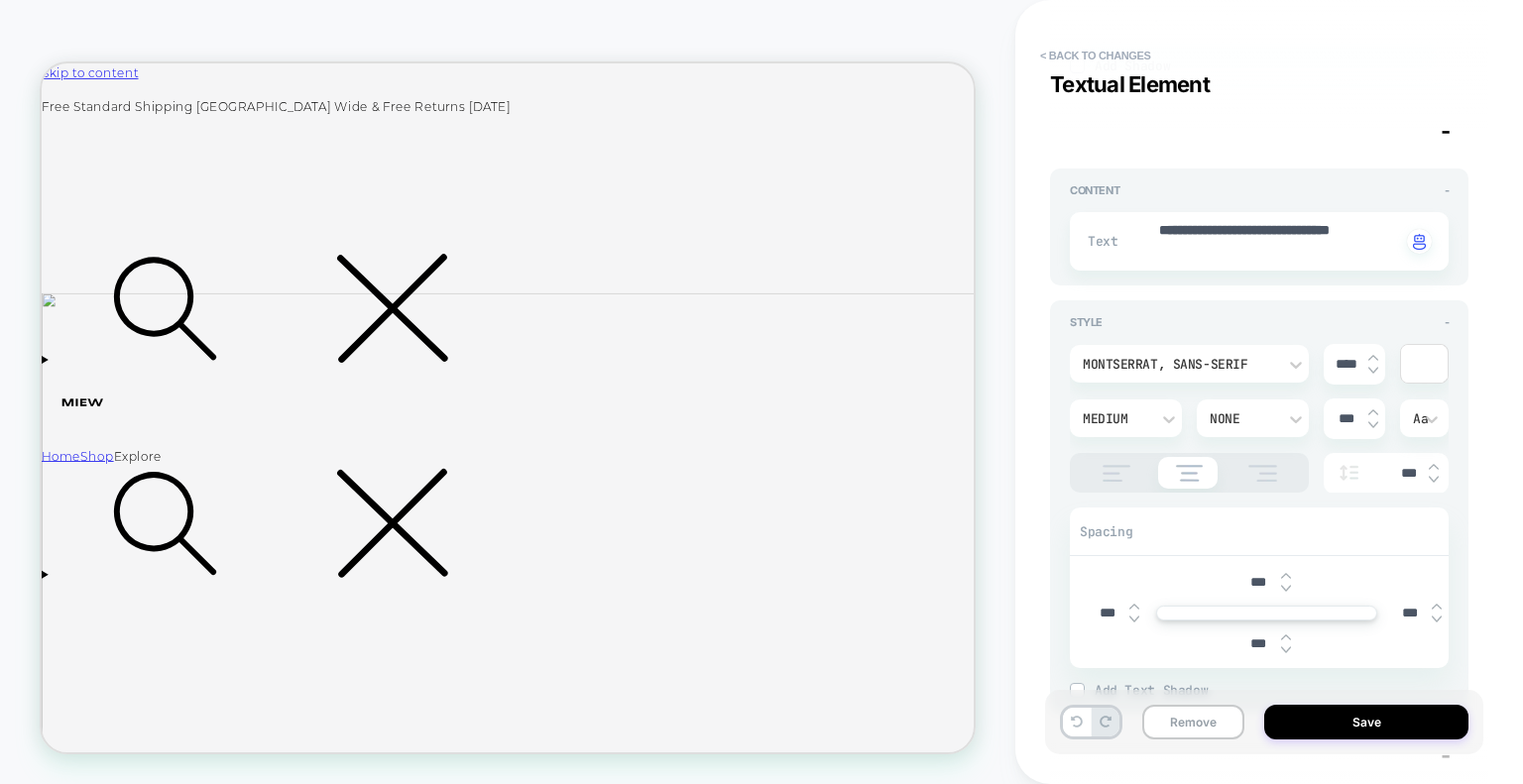 type on "*" 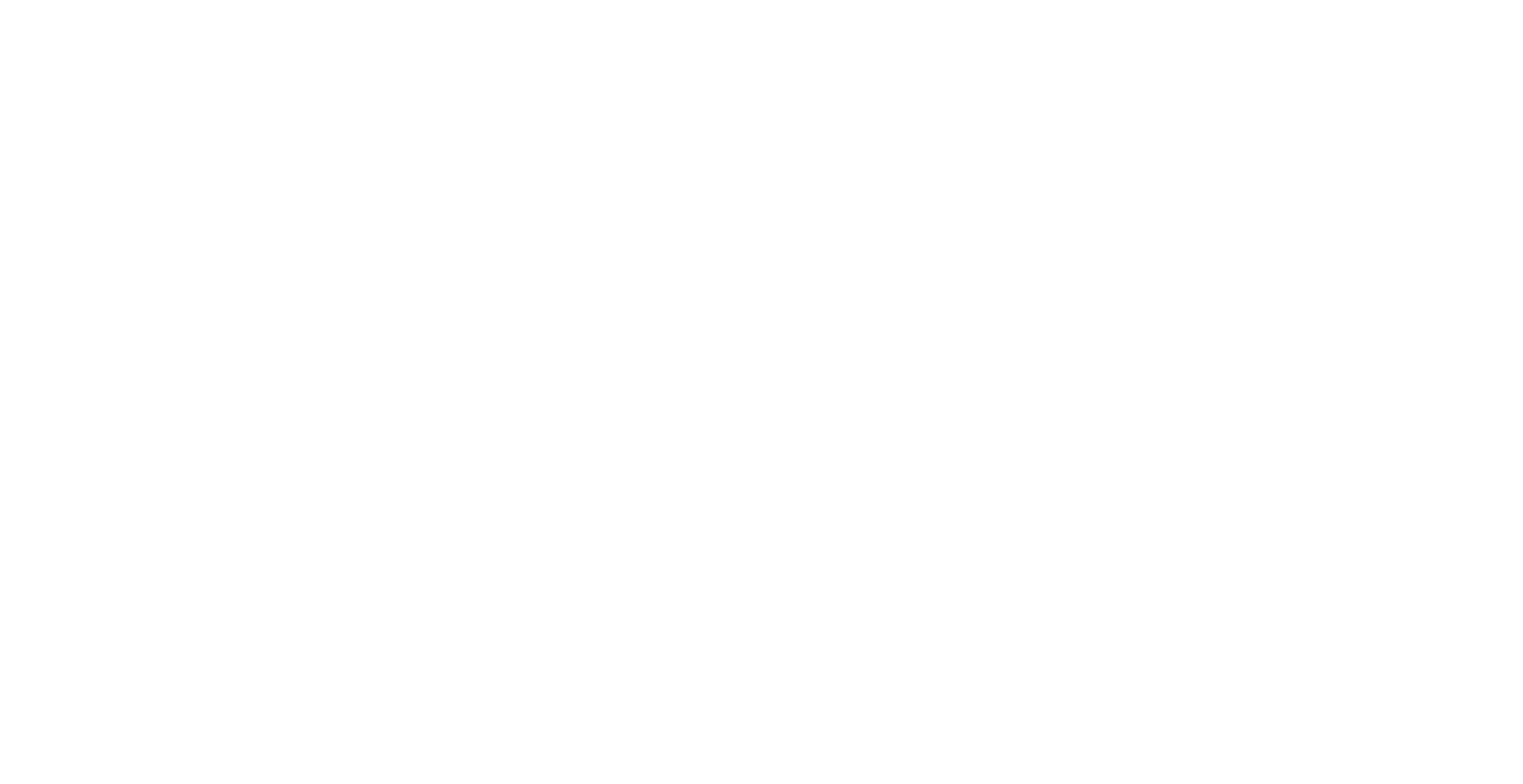 scroll, scrollTop: 0, scrollLeft: 0, axis: both 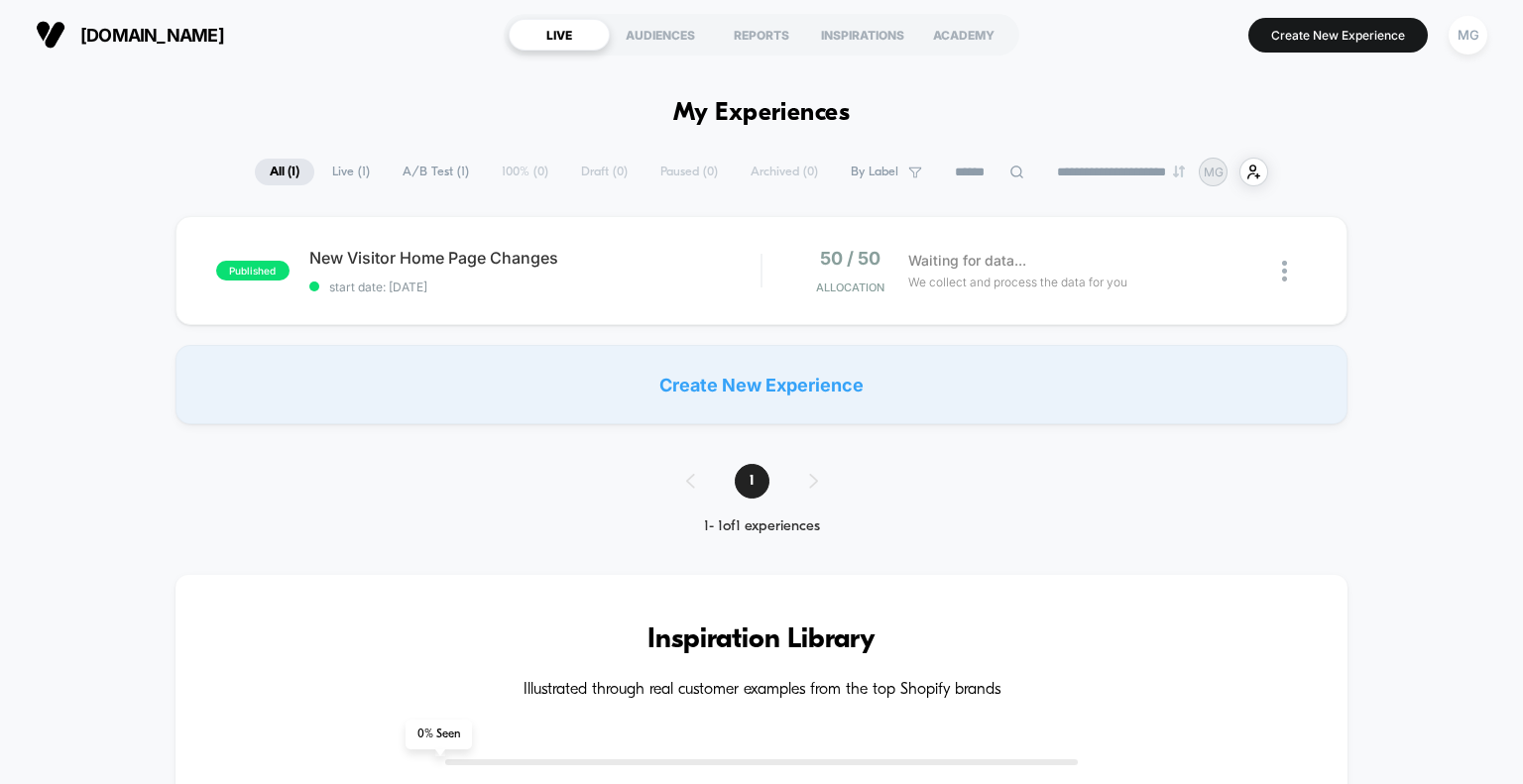 click on "Create New Experience" at bounding box center [762, 385] 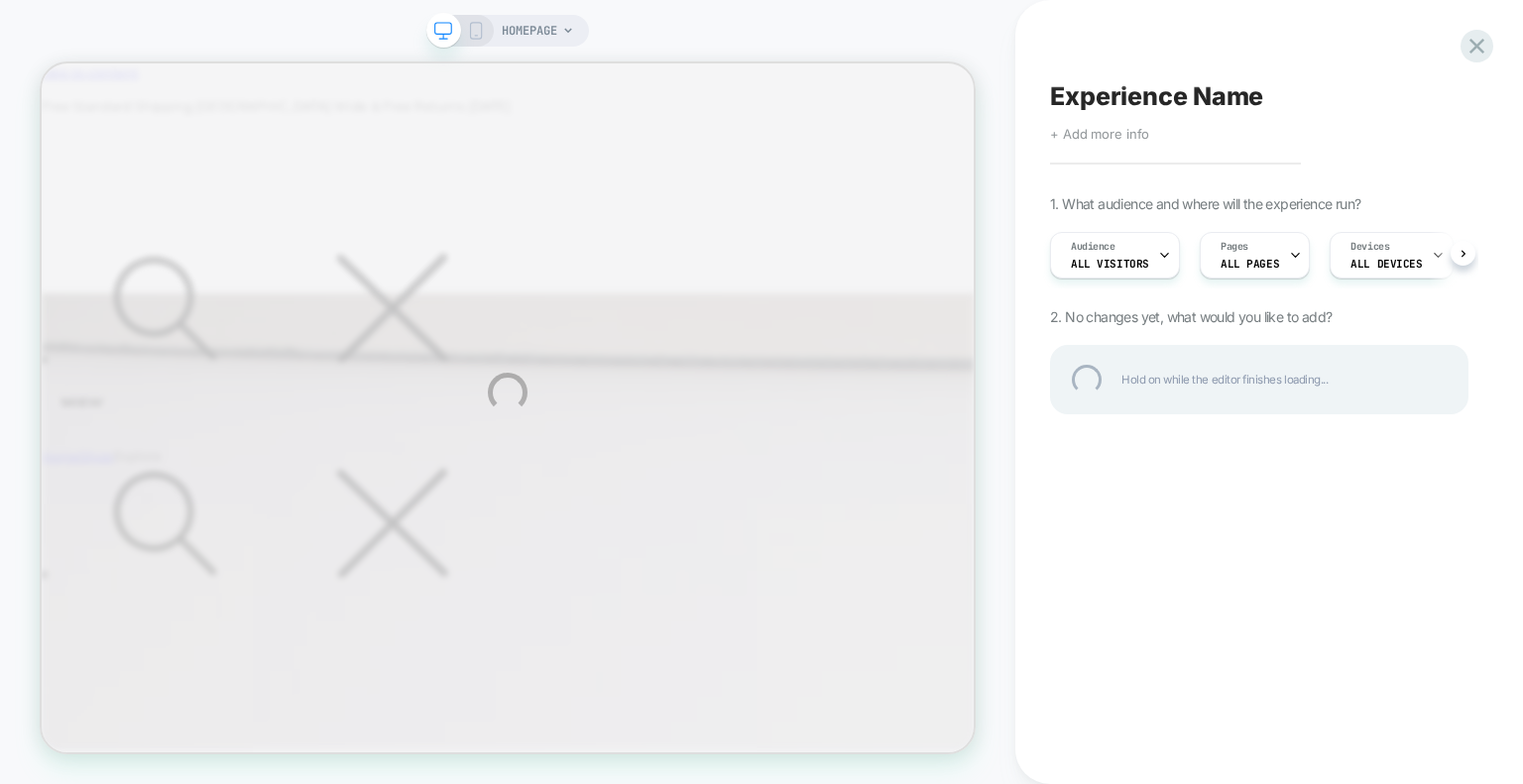 scroll, scrollTop: 0, scrollLeft: 0, axis: both 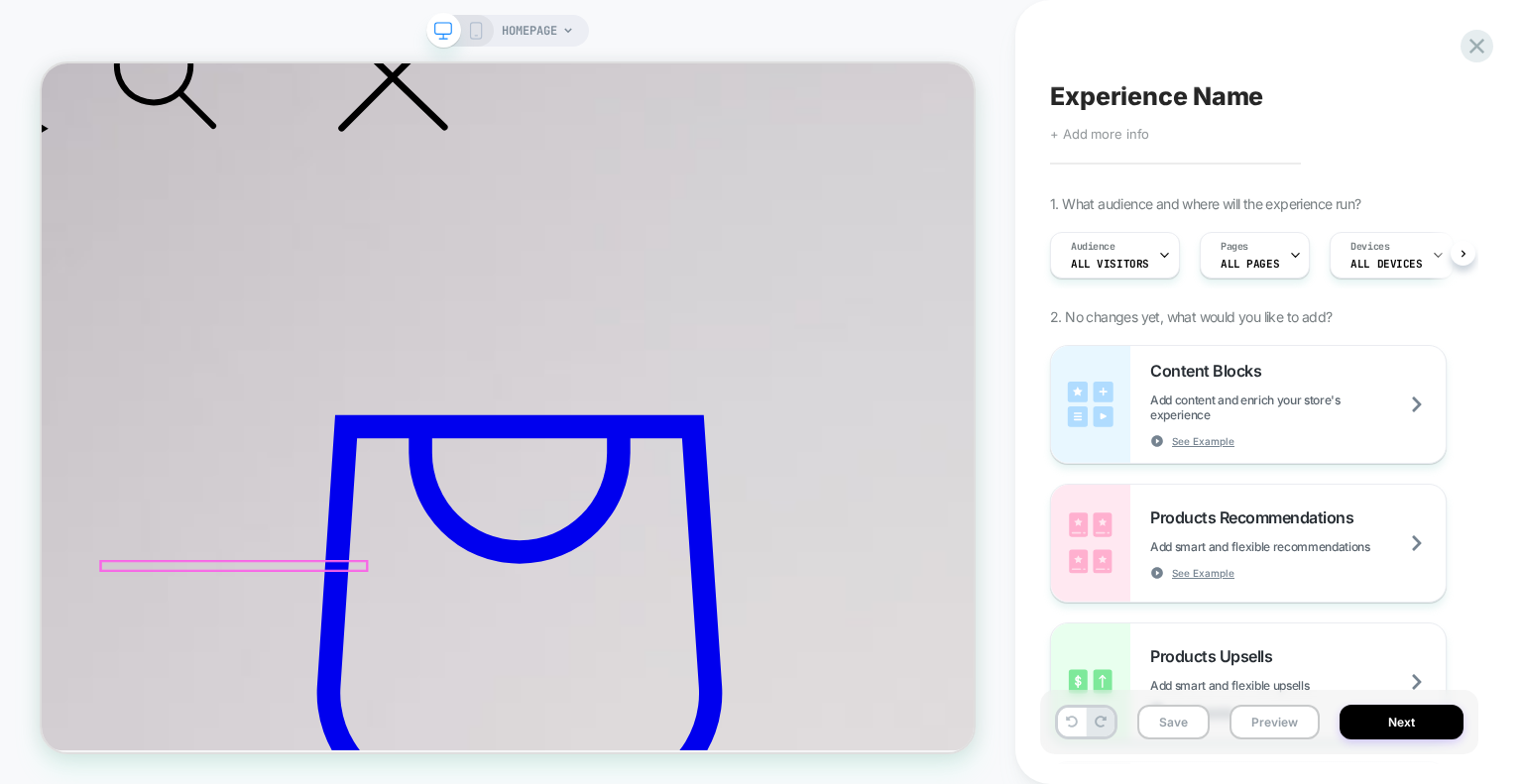 click on "[PERSON_NAME] Shirt Bodysuit" at bounding box center [244, 12826] 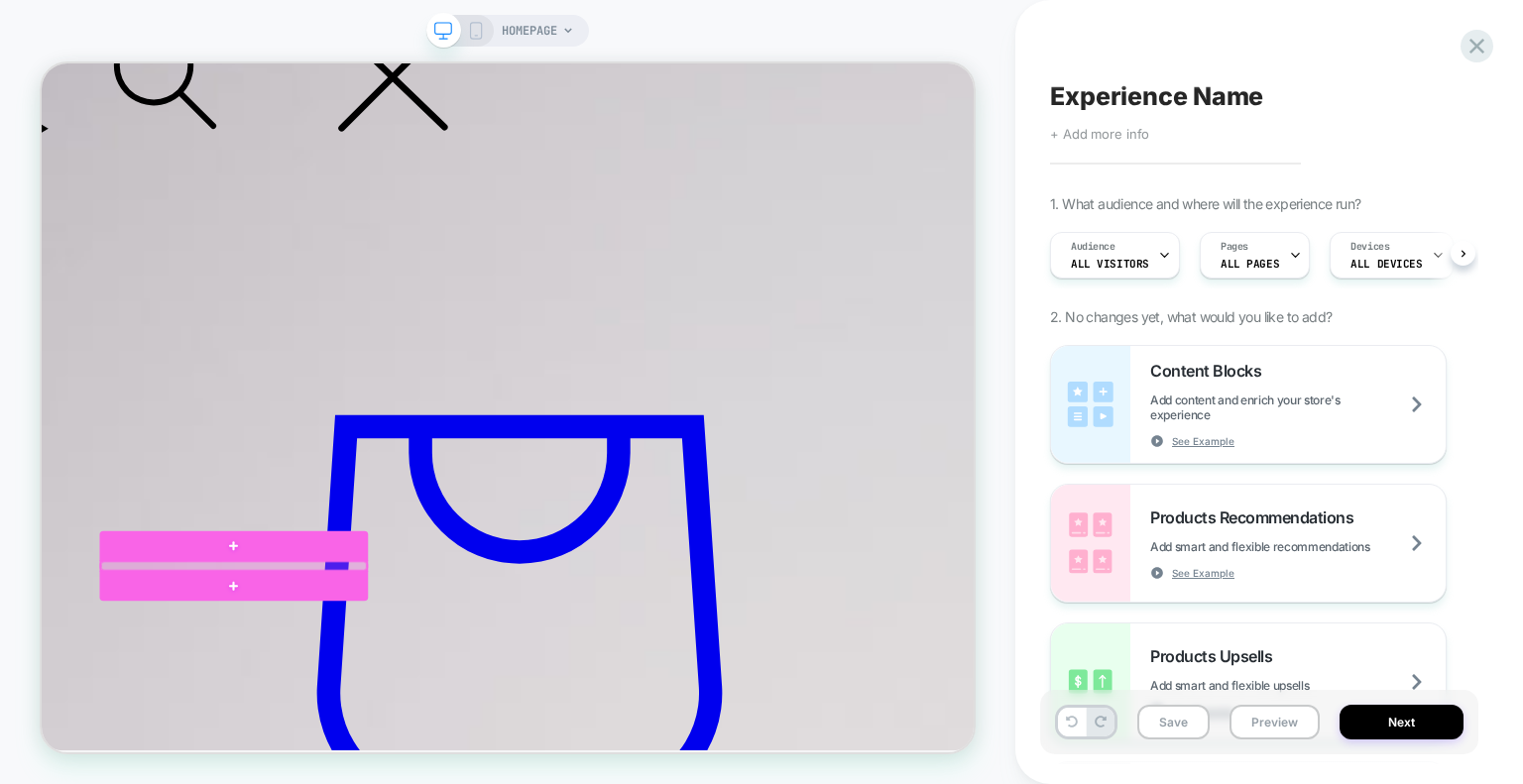 click on "[PERSON_NAME] Shirt Bodysuit" at bounding box center (244, 12826) 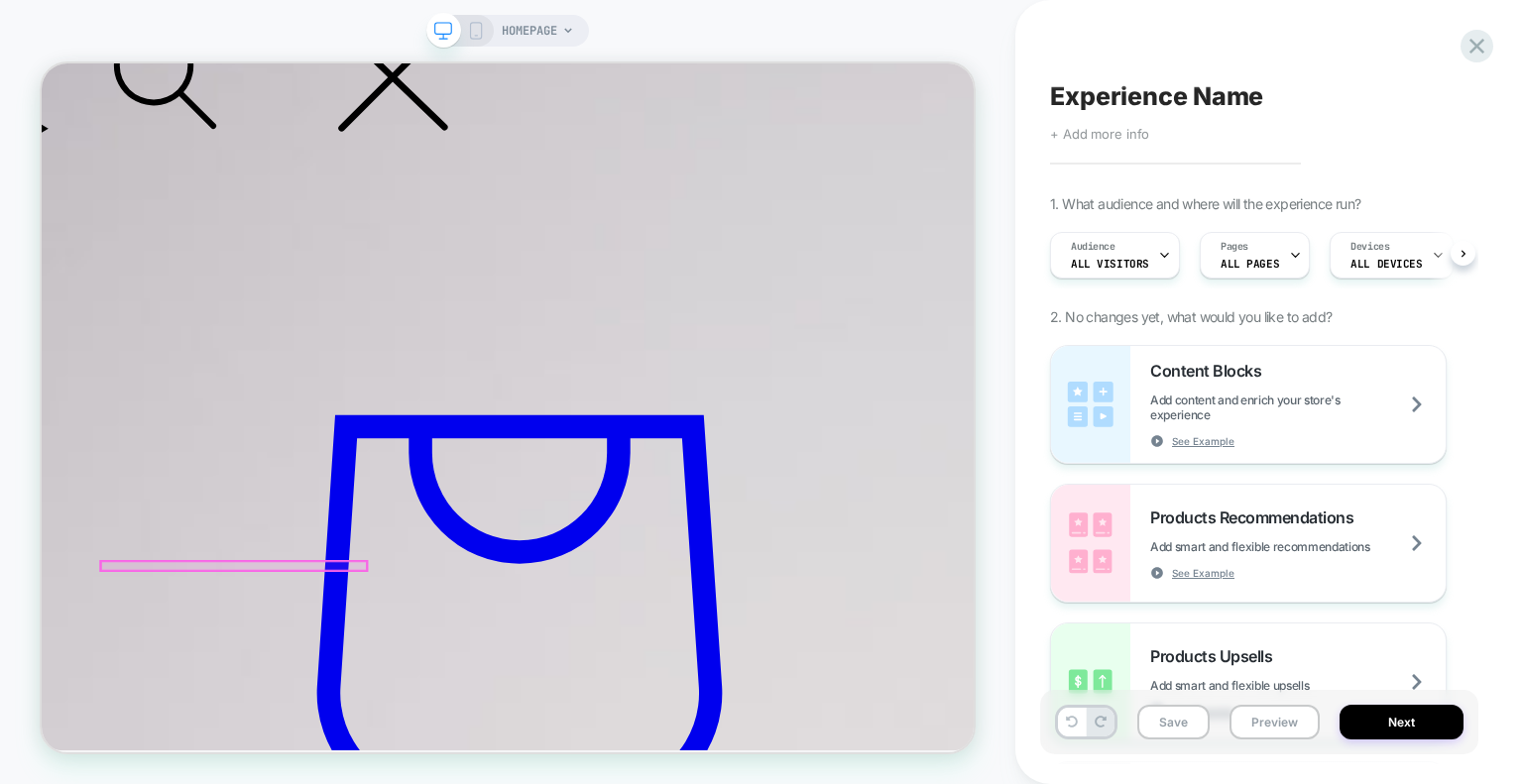 click on "[PERSON_NAME] Shirt Bodysuit" at bounding box center (244, 12826) 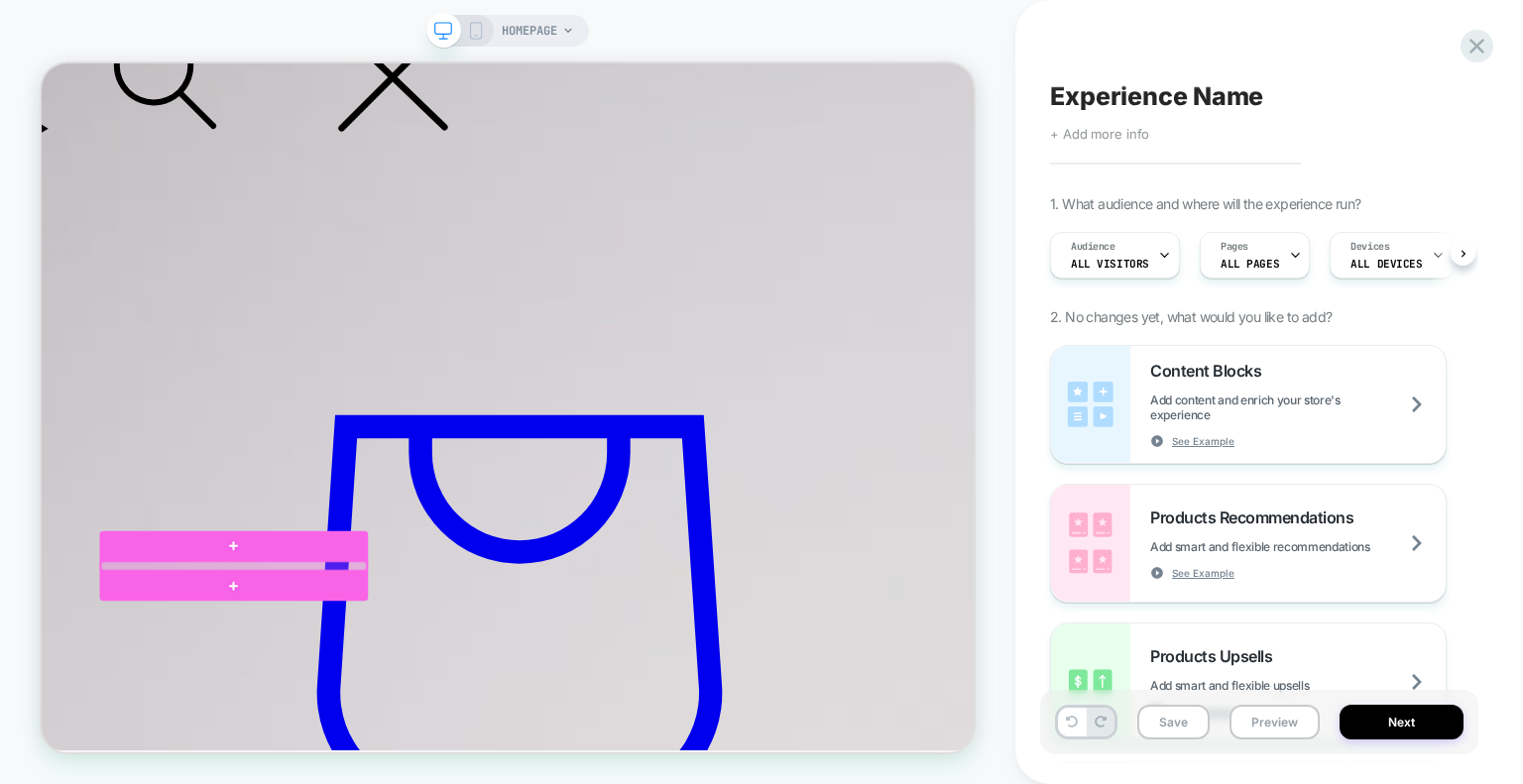 click at bounding box center (297, 733) 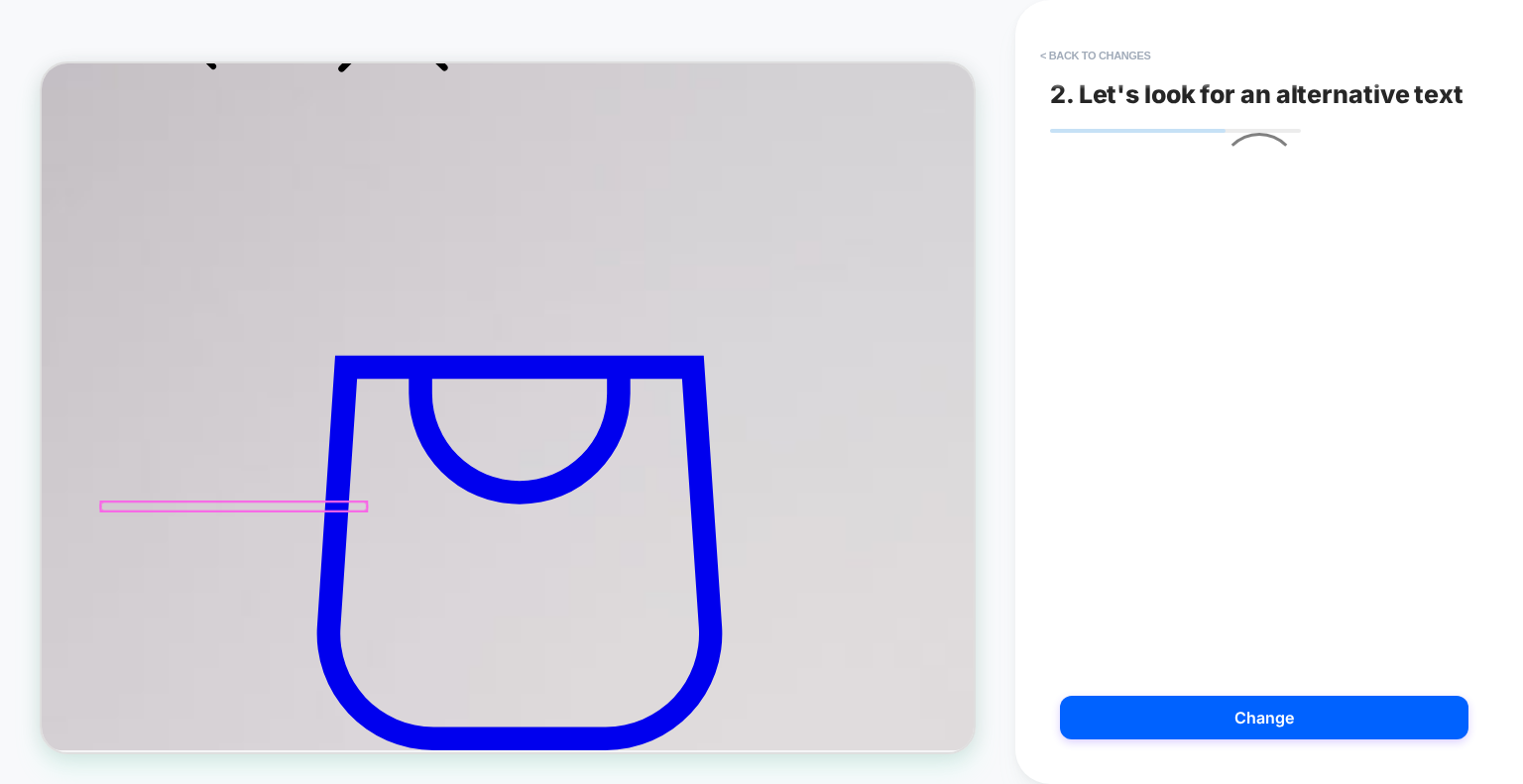 scroll, scrollTop: 806, scrollLeft: 0, axis: vertical 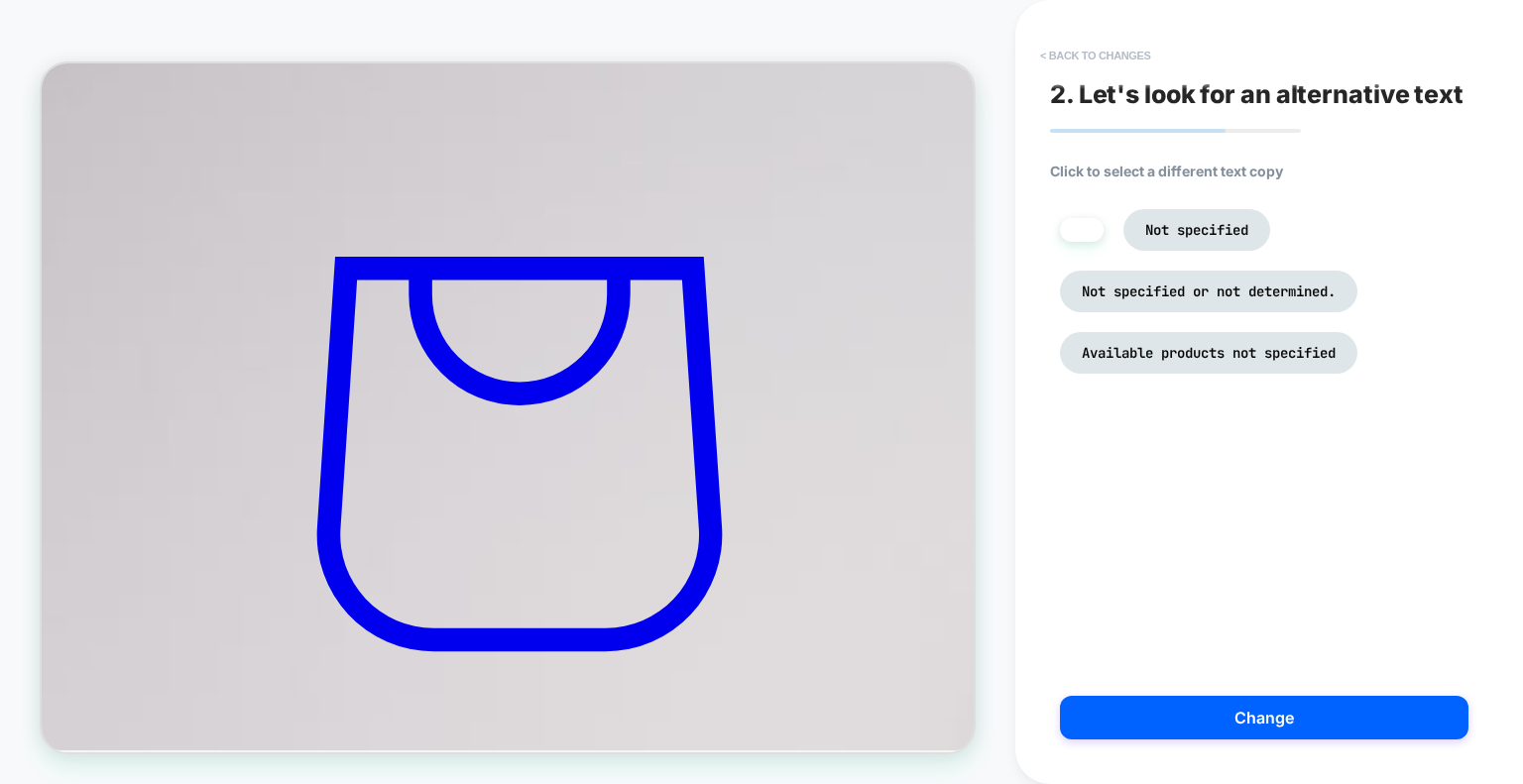 click on "< Back to changes" at bounding box center (1096, 56) 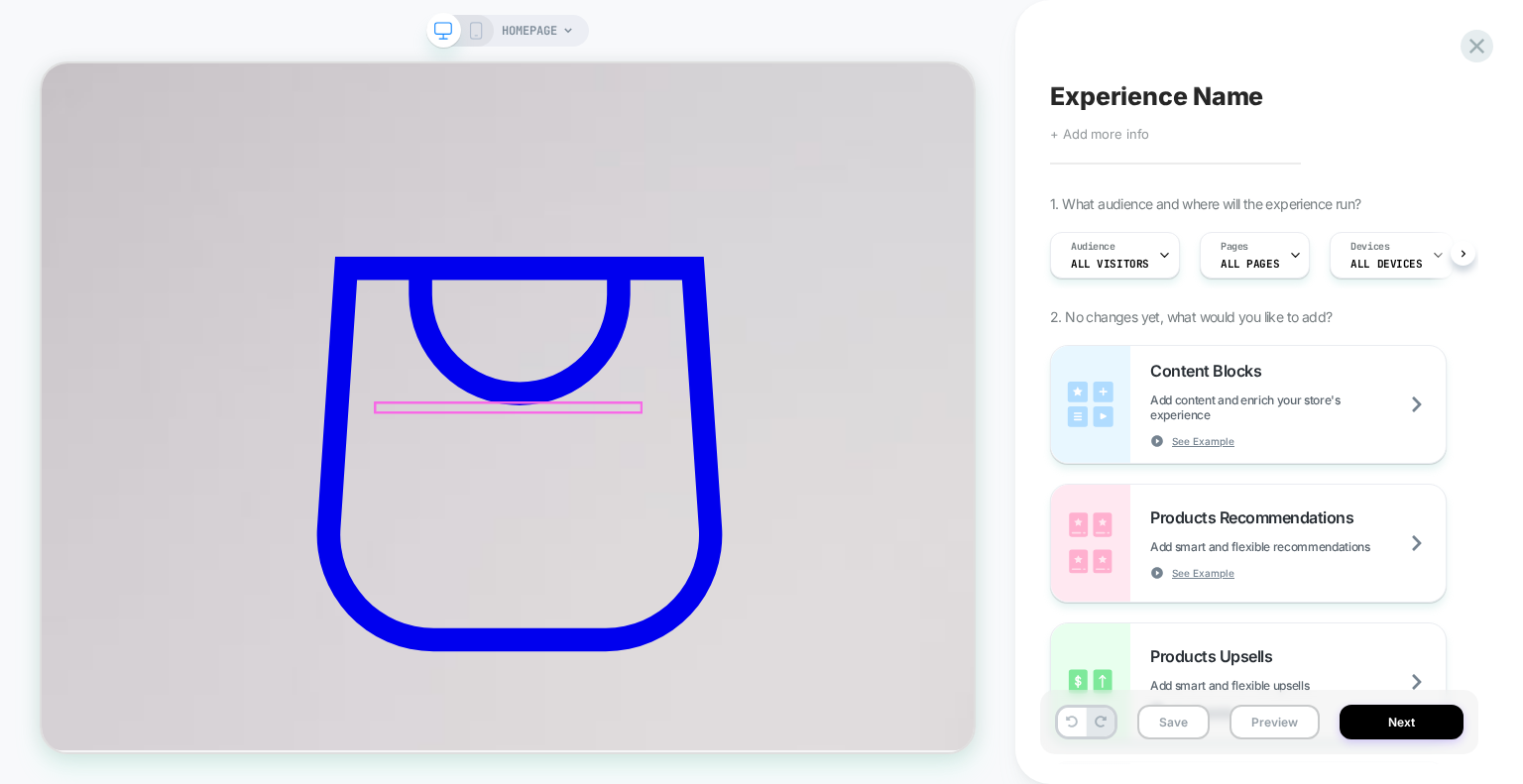 scroll, scrollTop: 0, scrollLeft: 0, axis: both 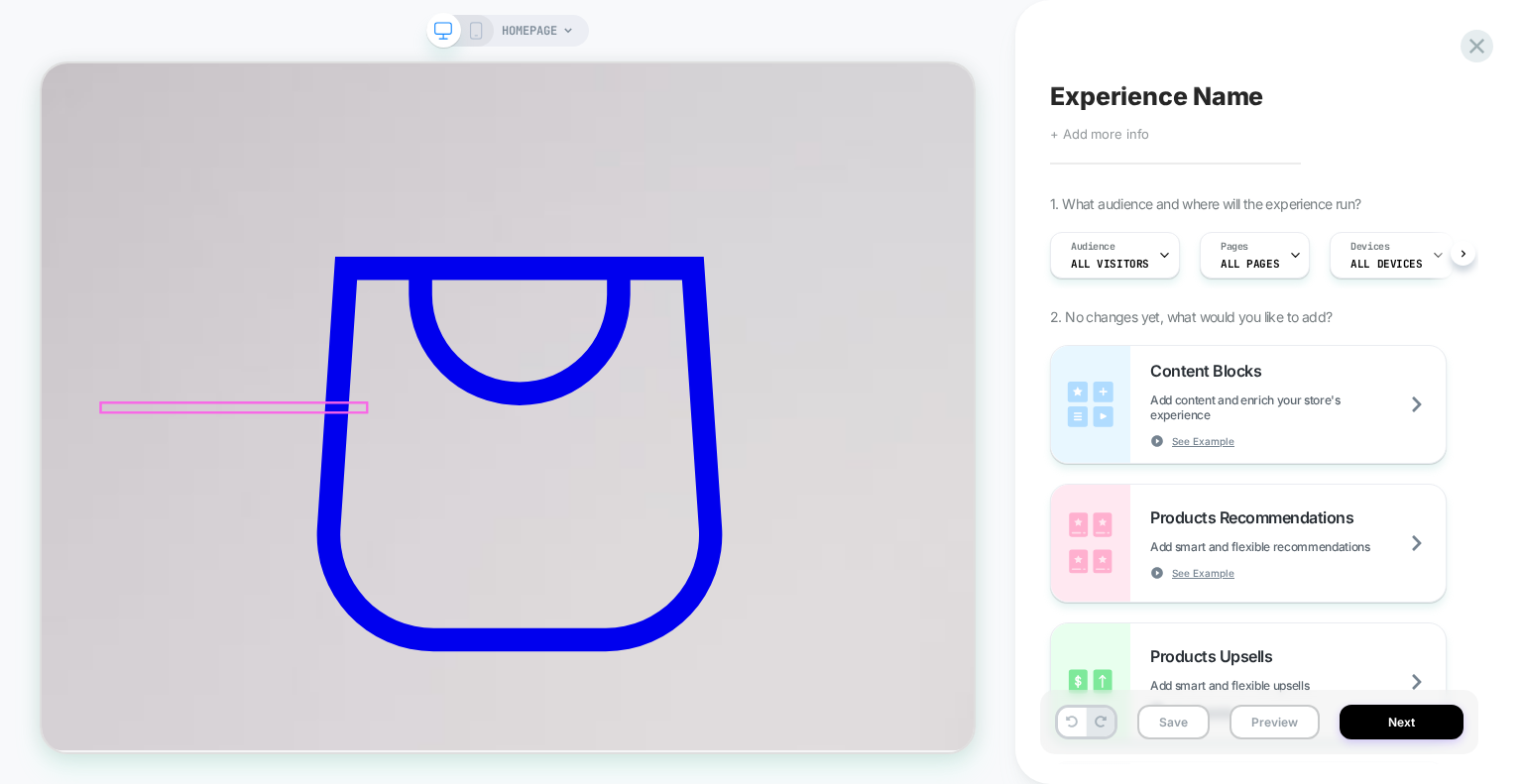 click on "[PERSON_NAME] Shirt Bodysuit" at bounding box center (244, 12615) 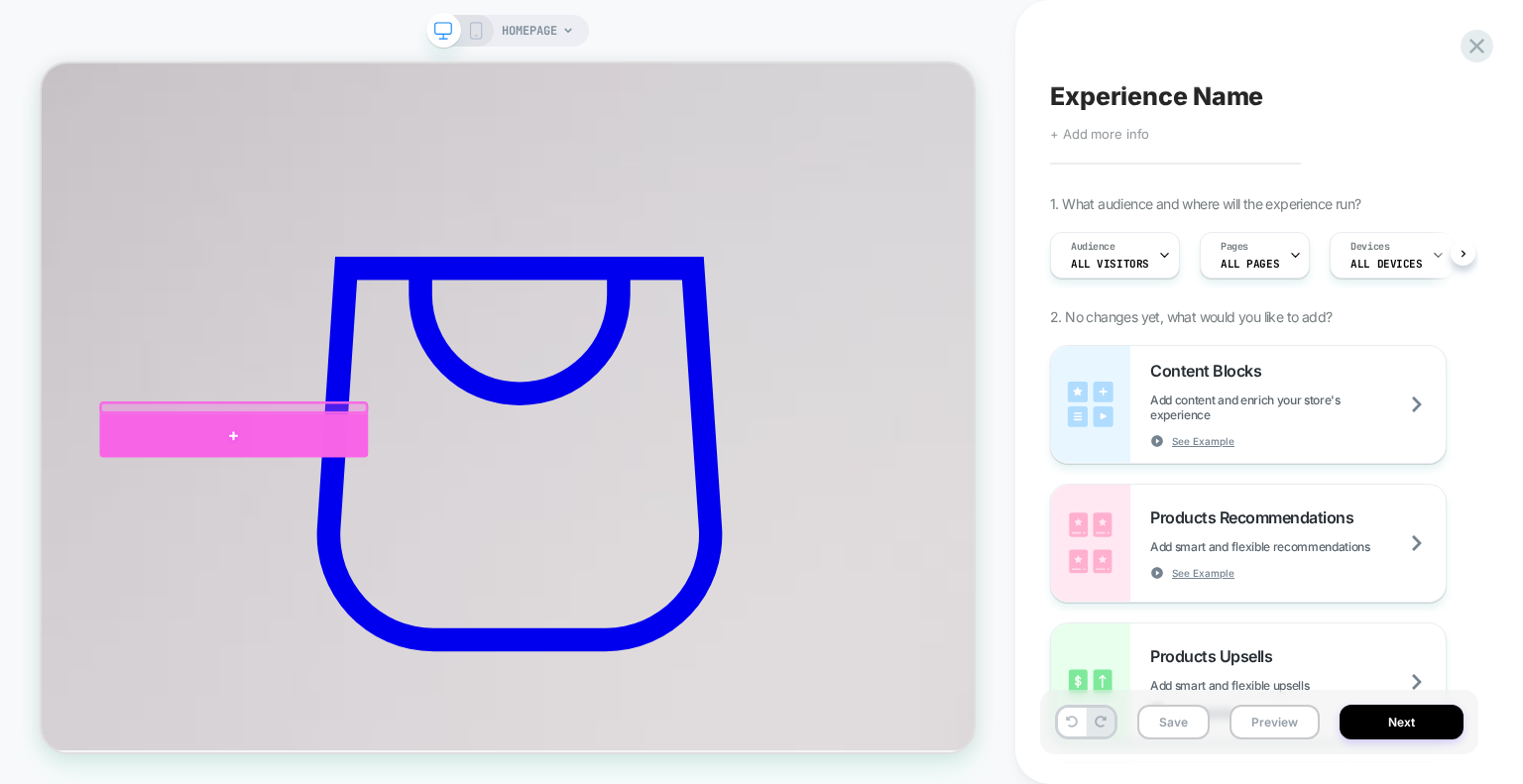 click at bounding box center (297, 559) 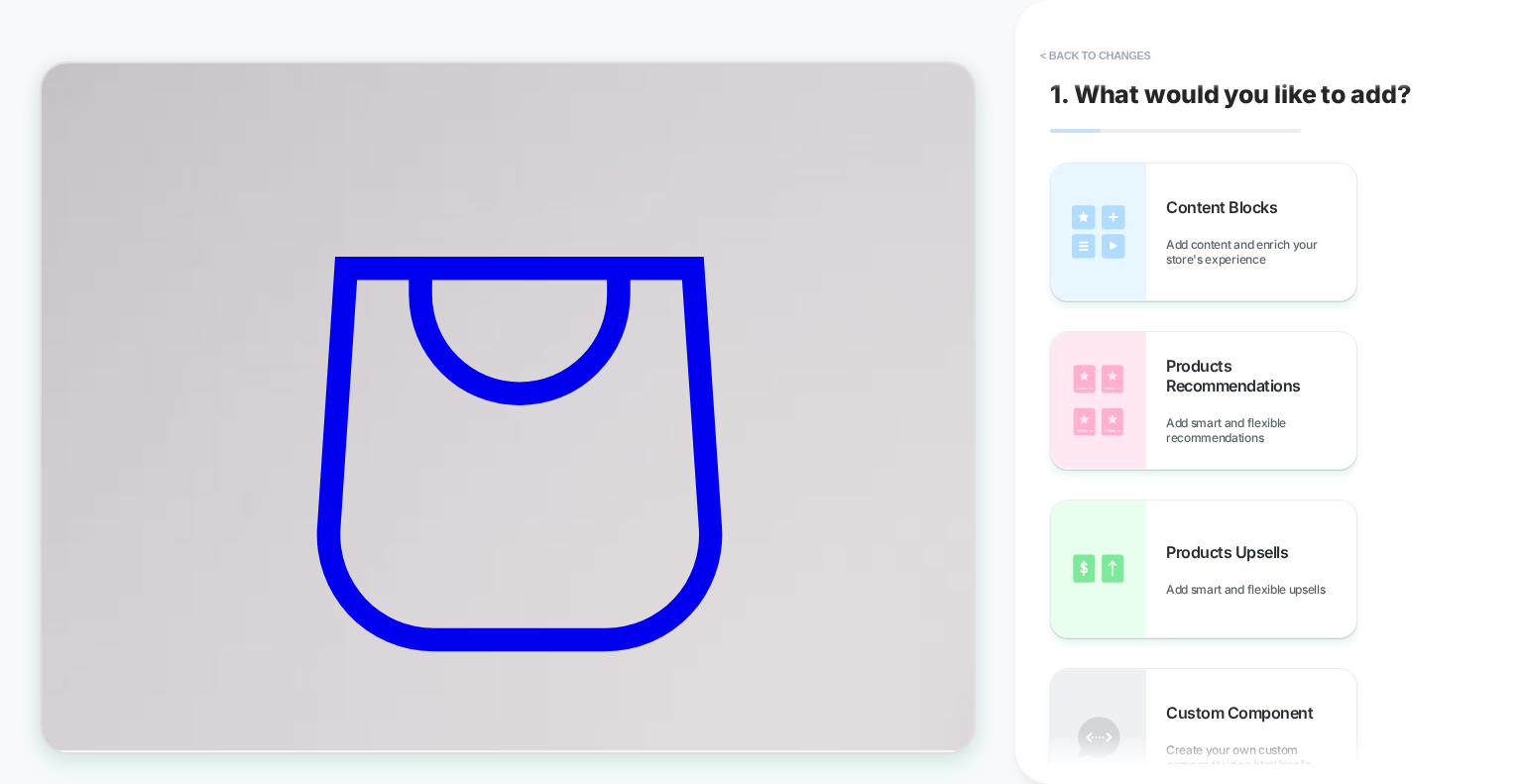 scroll, scrollTop: 839, scrollLeft: 0, axis: vertical 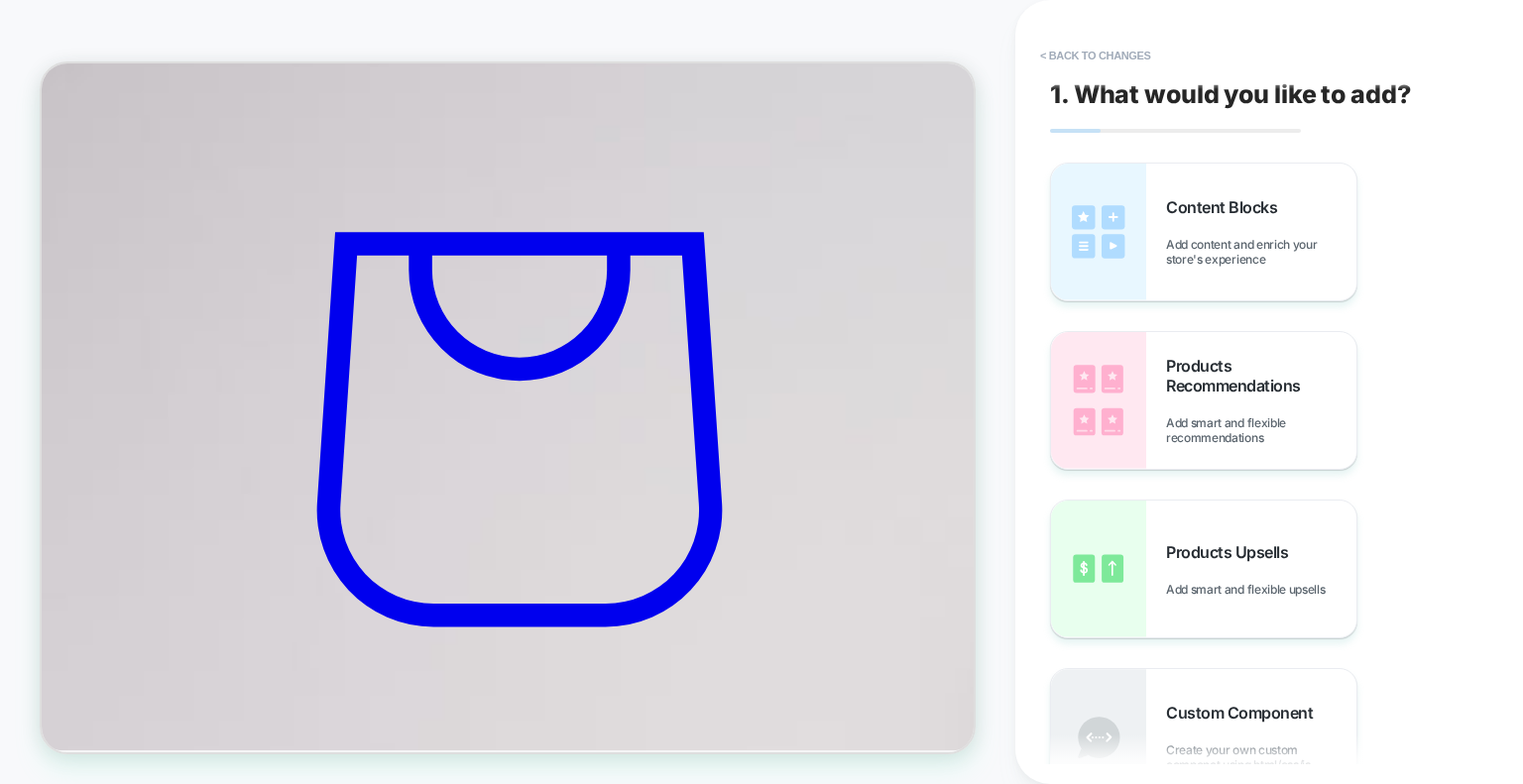 click on "[PERSON_NAME] Shirt Bodysuit" at bounding box center [244, 12583] 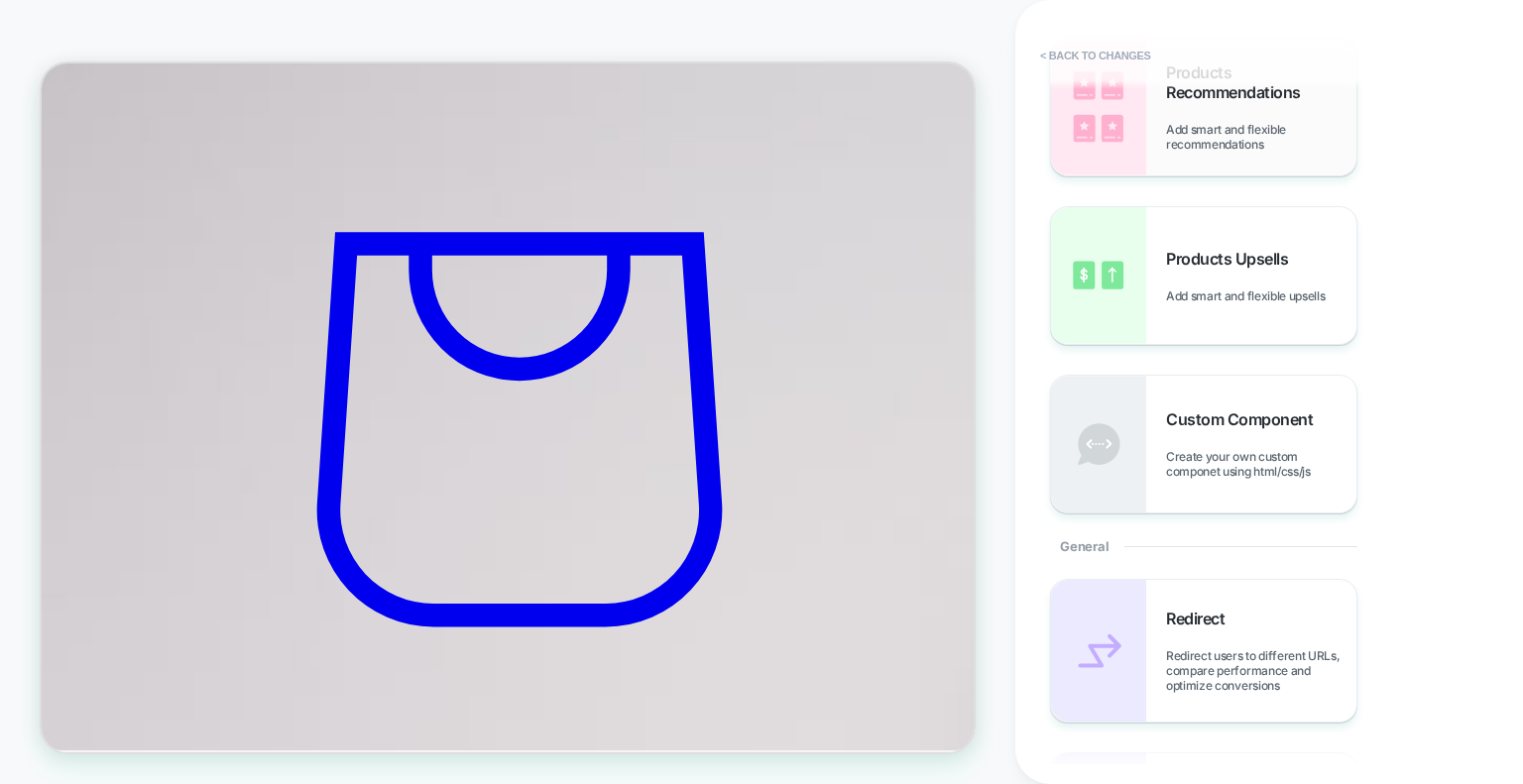 scroll, scrollTop: 297, scrollLeft: 0, axis: vertical 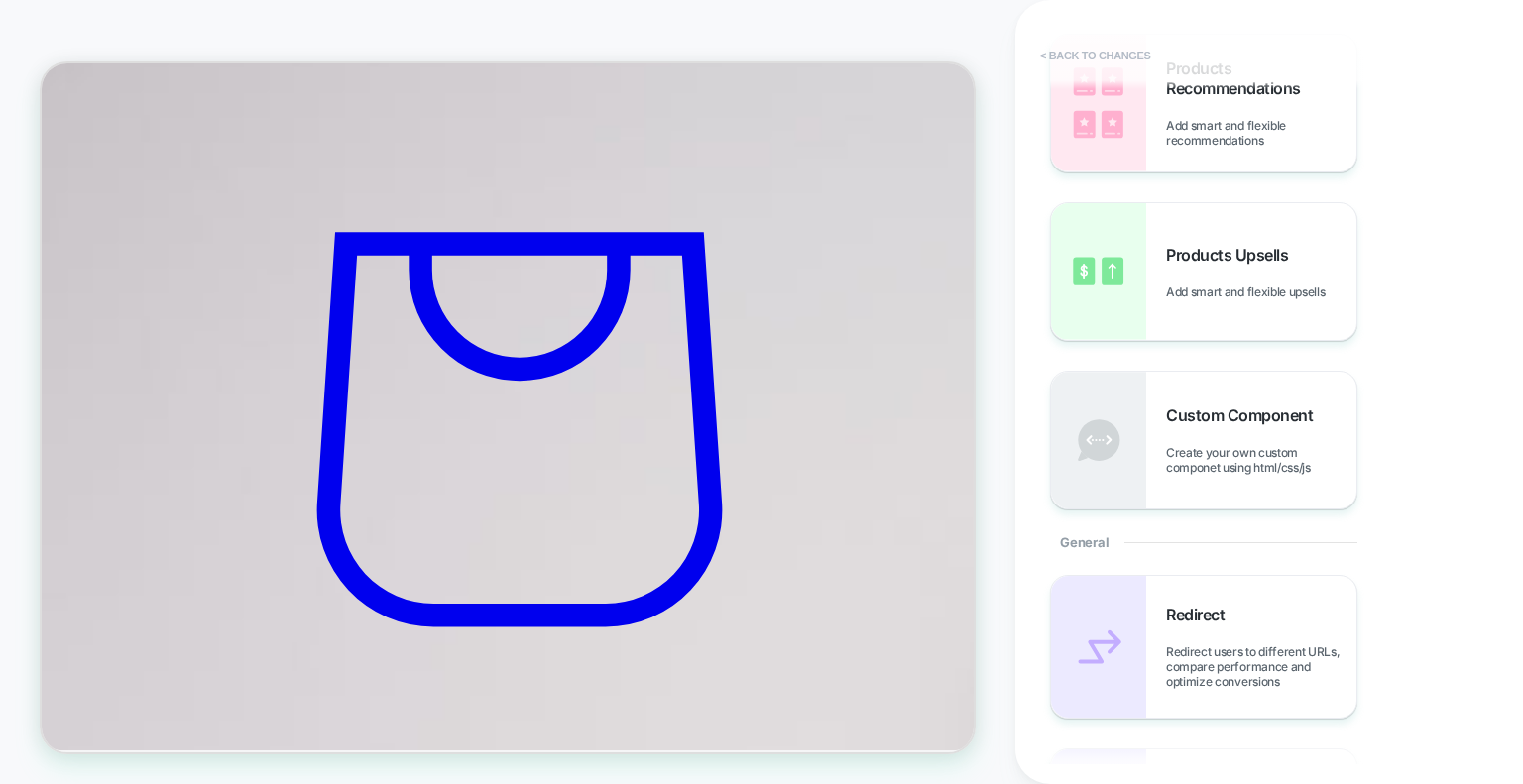 click on "< Back to changes" at bounding box center (1096, 56) 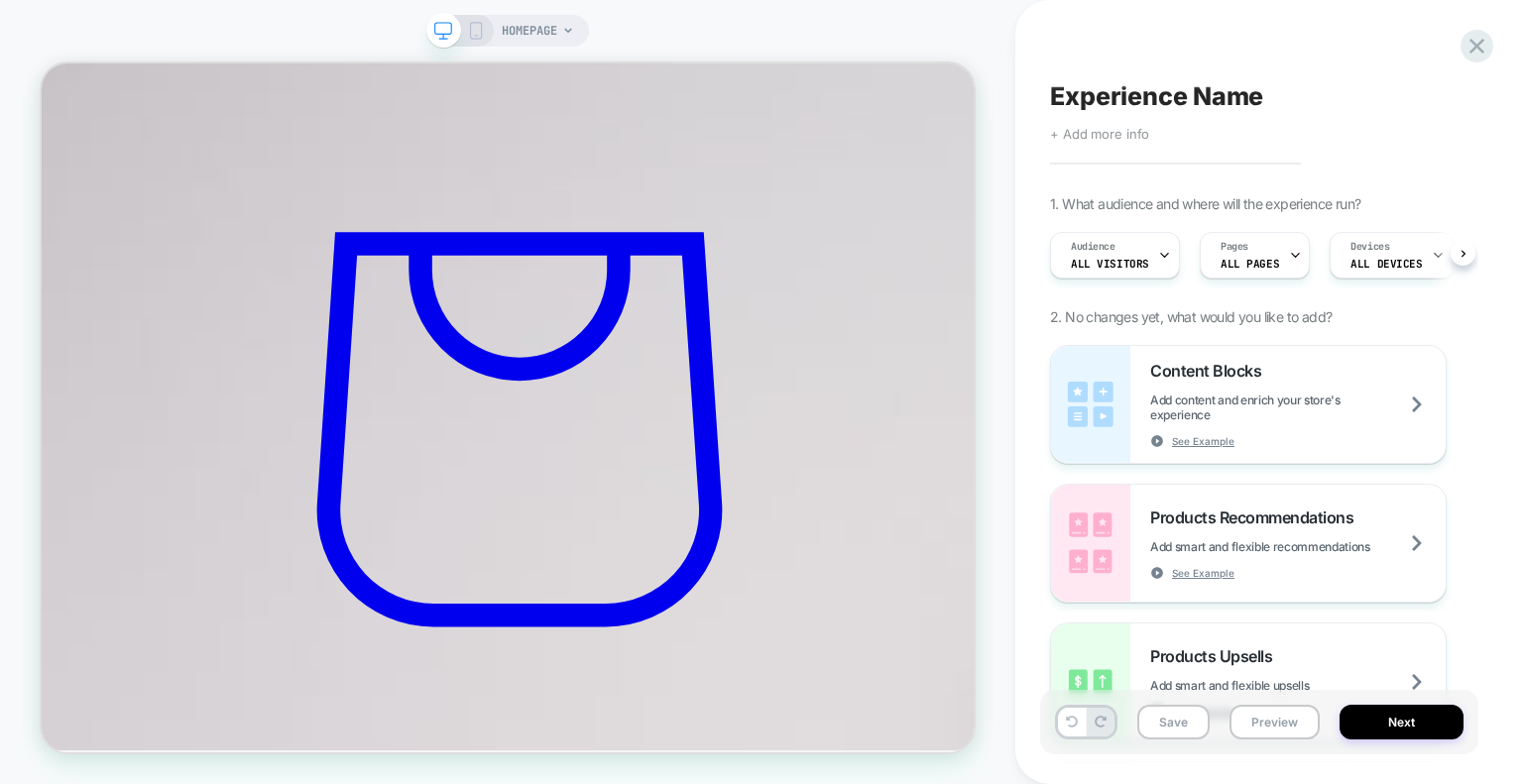 scroll, scrollTop: 0, scrollLeft: 0, axis: both 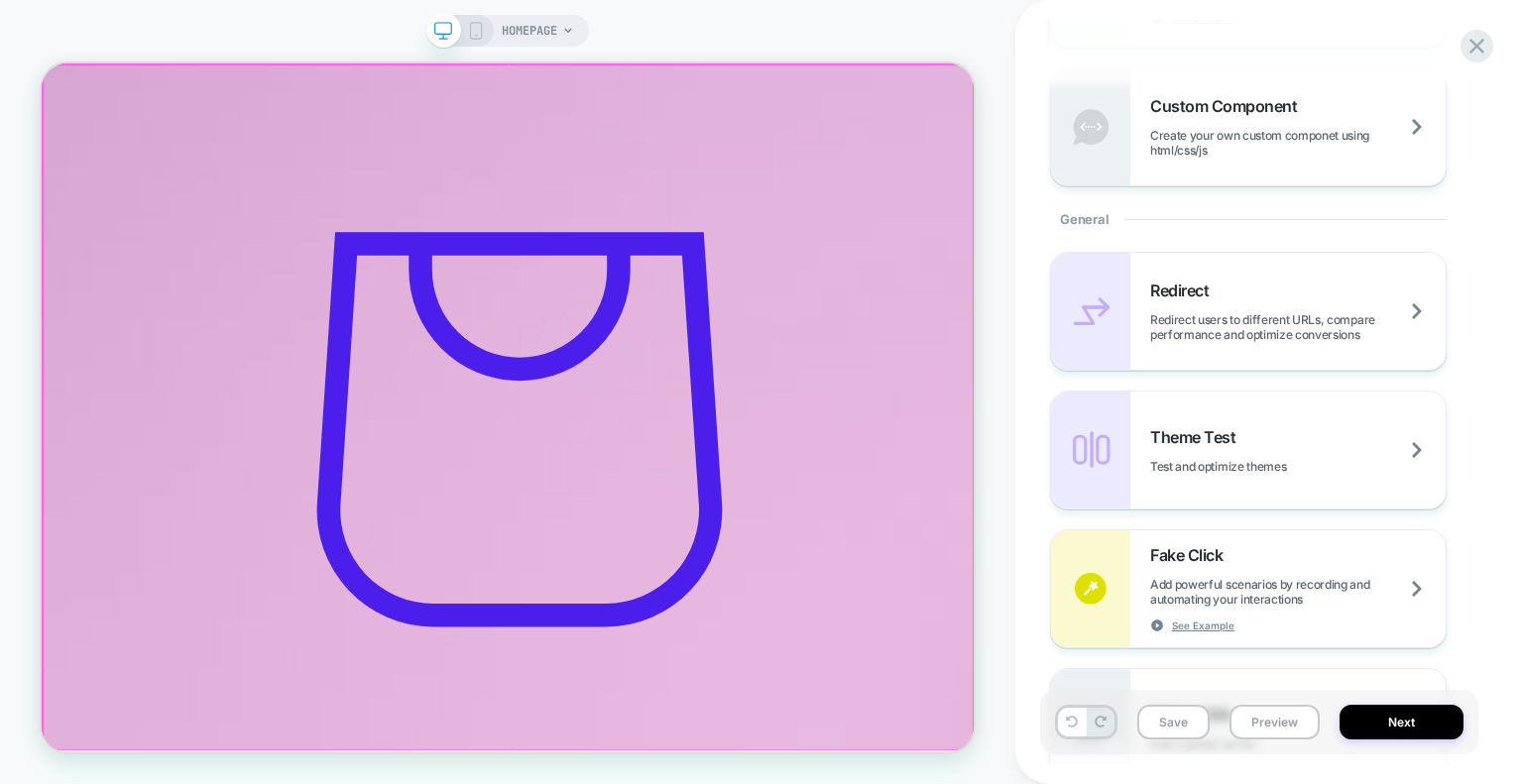 click at bounding box center [663, 522] 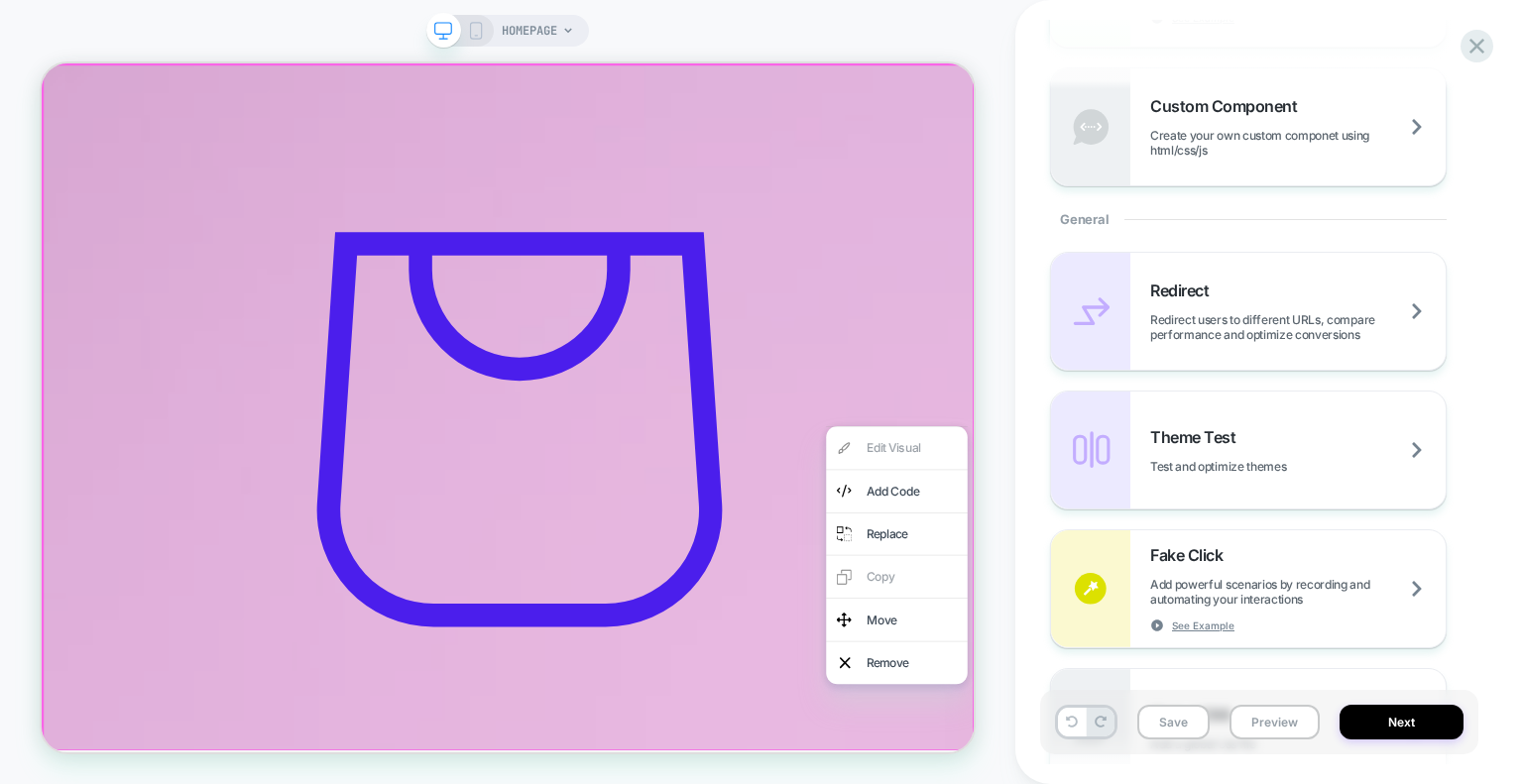 click at bounding box center (663, 522) 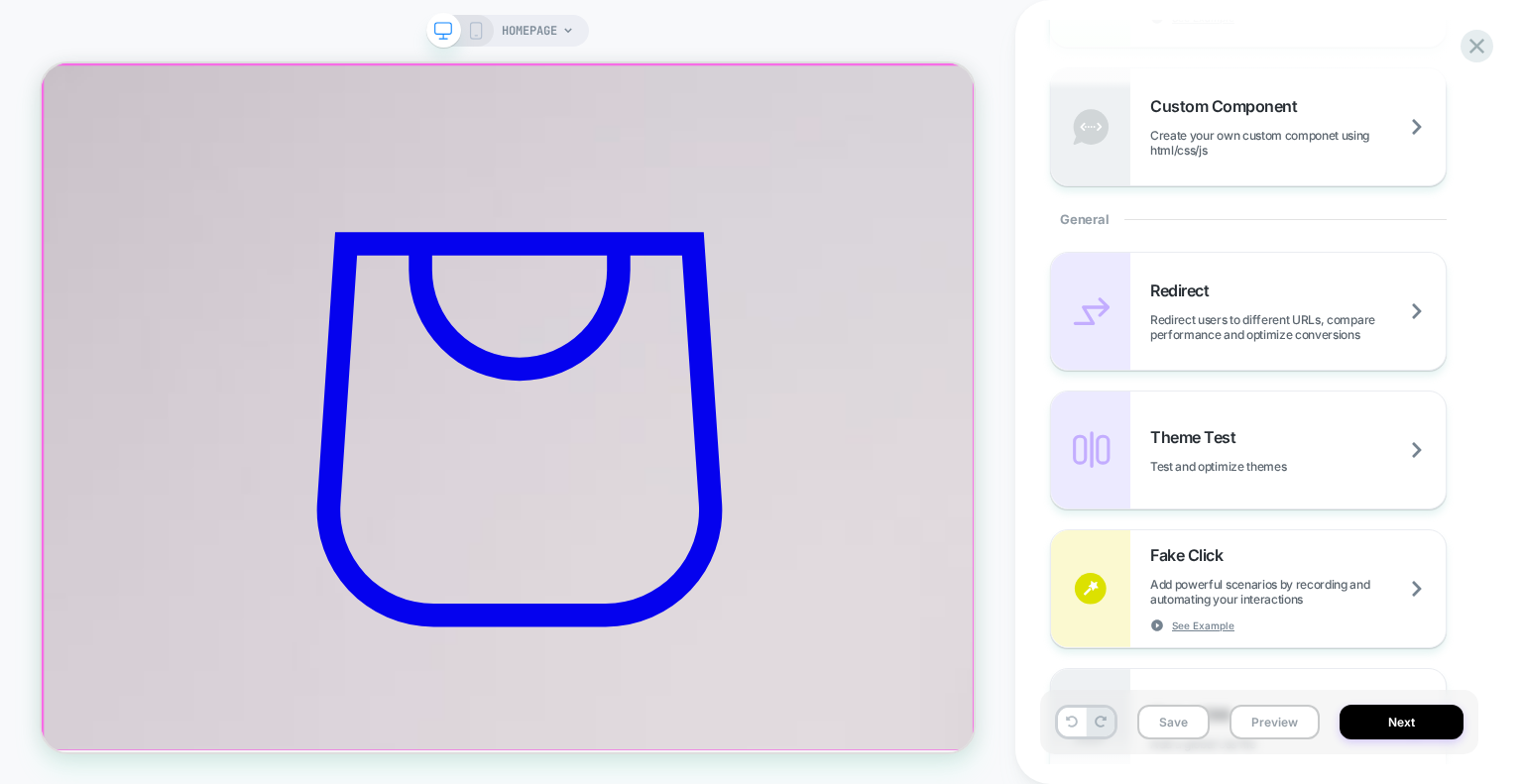 click at bounding box center (663, 522) 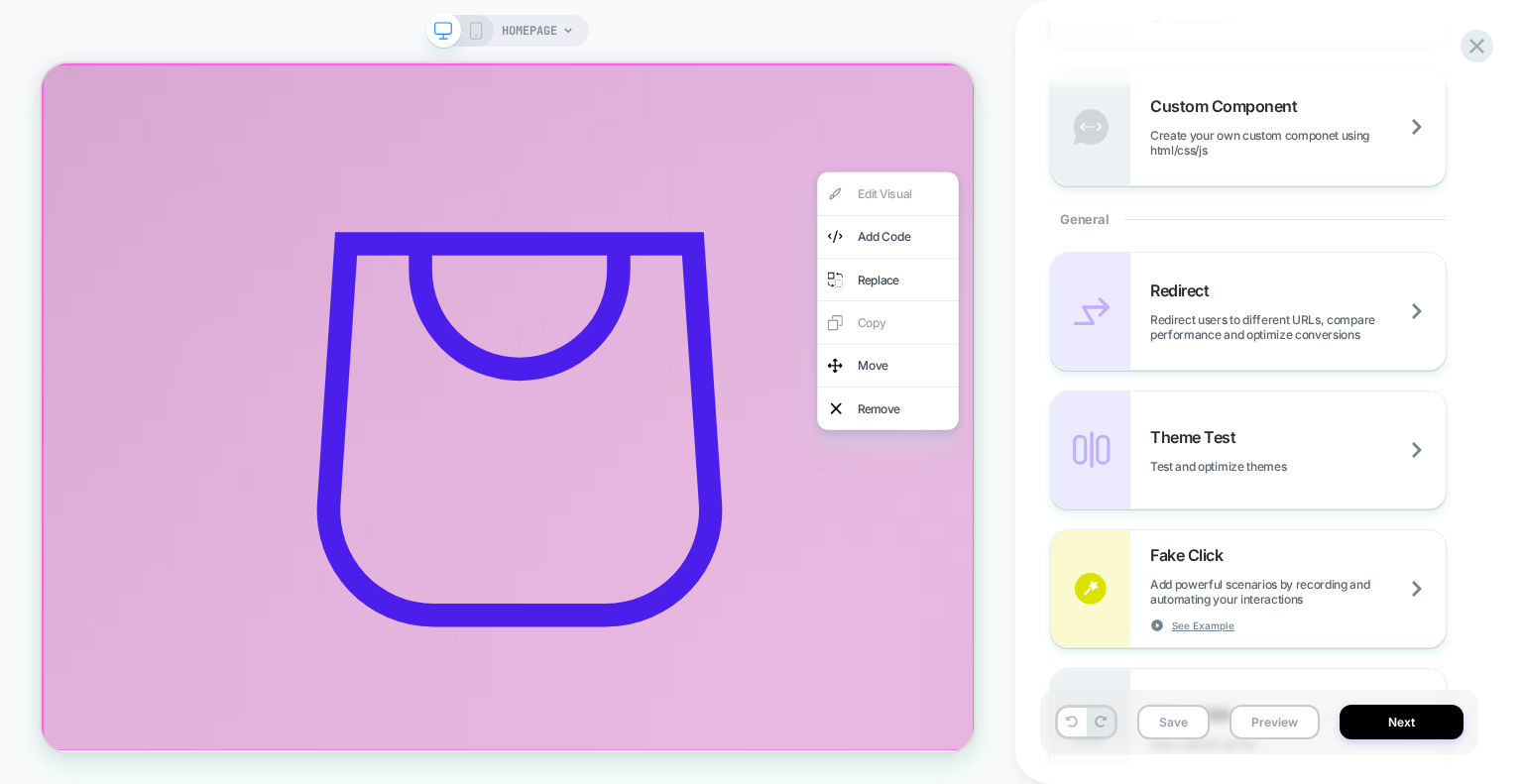 click at bounding box center (663, 522) 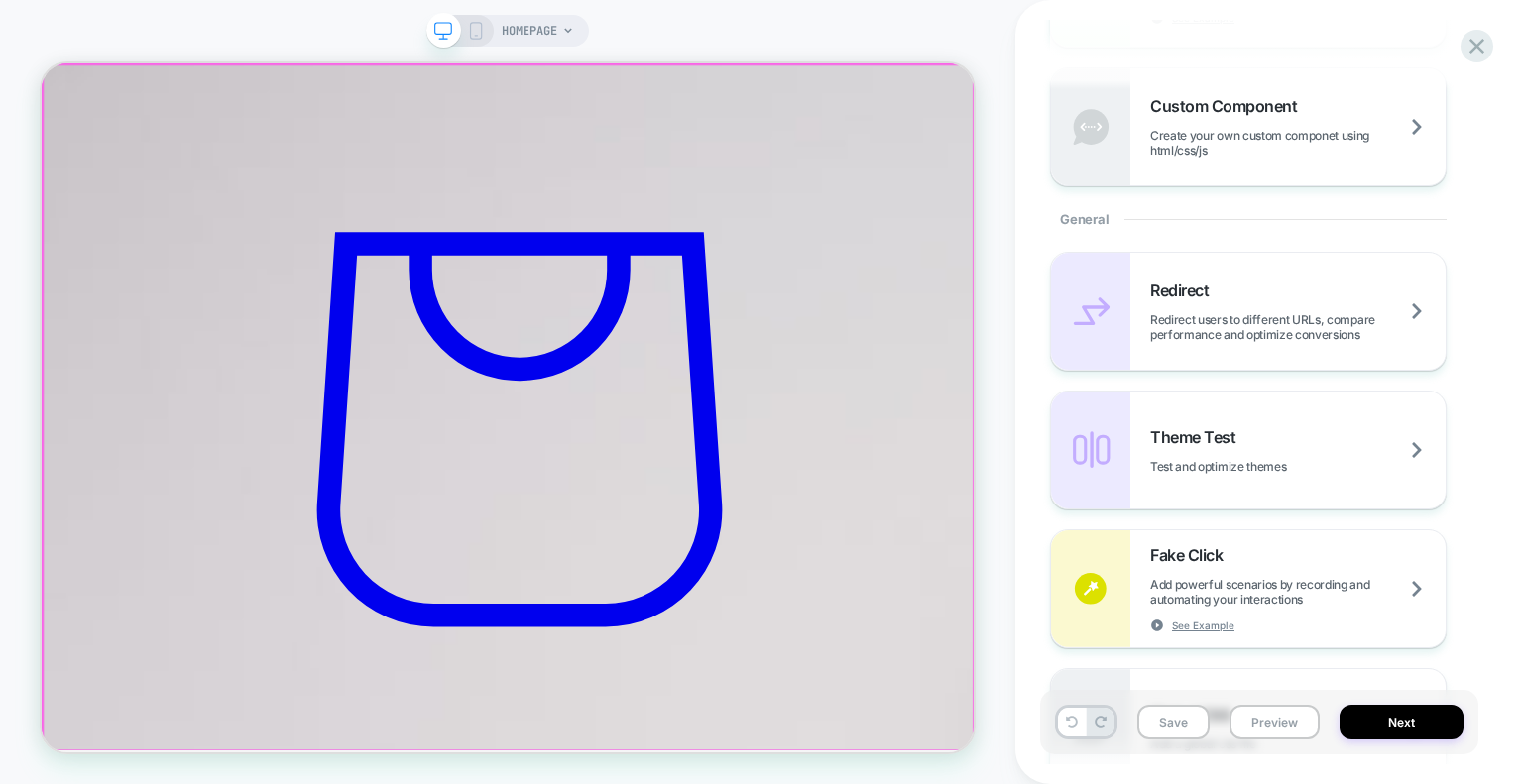click at bounding box center (663, 522) 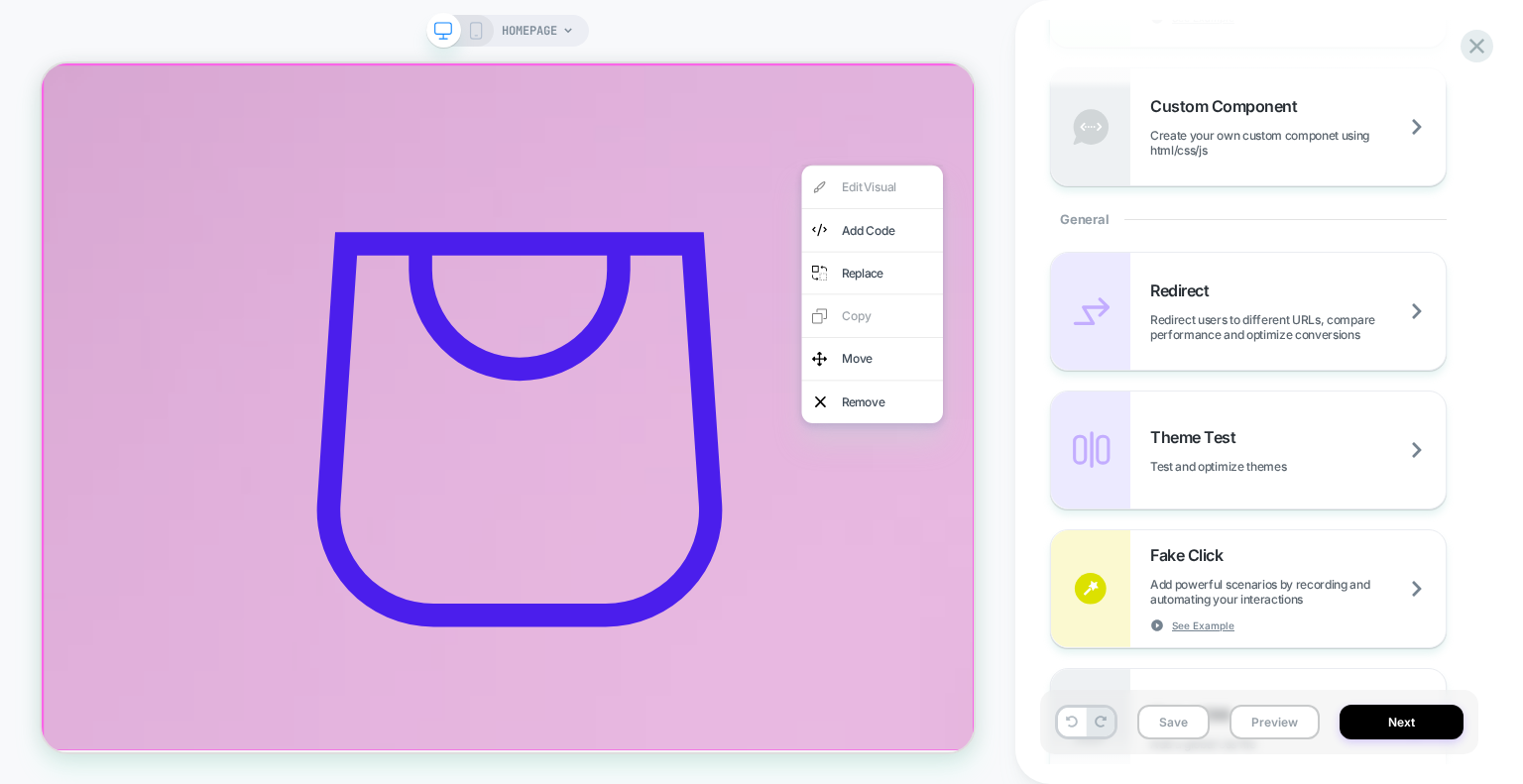 click at bounding box center [663, 522] 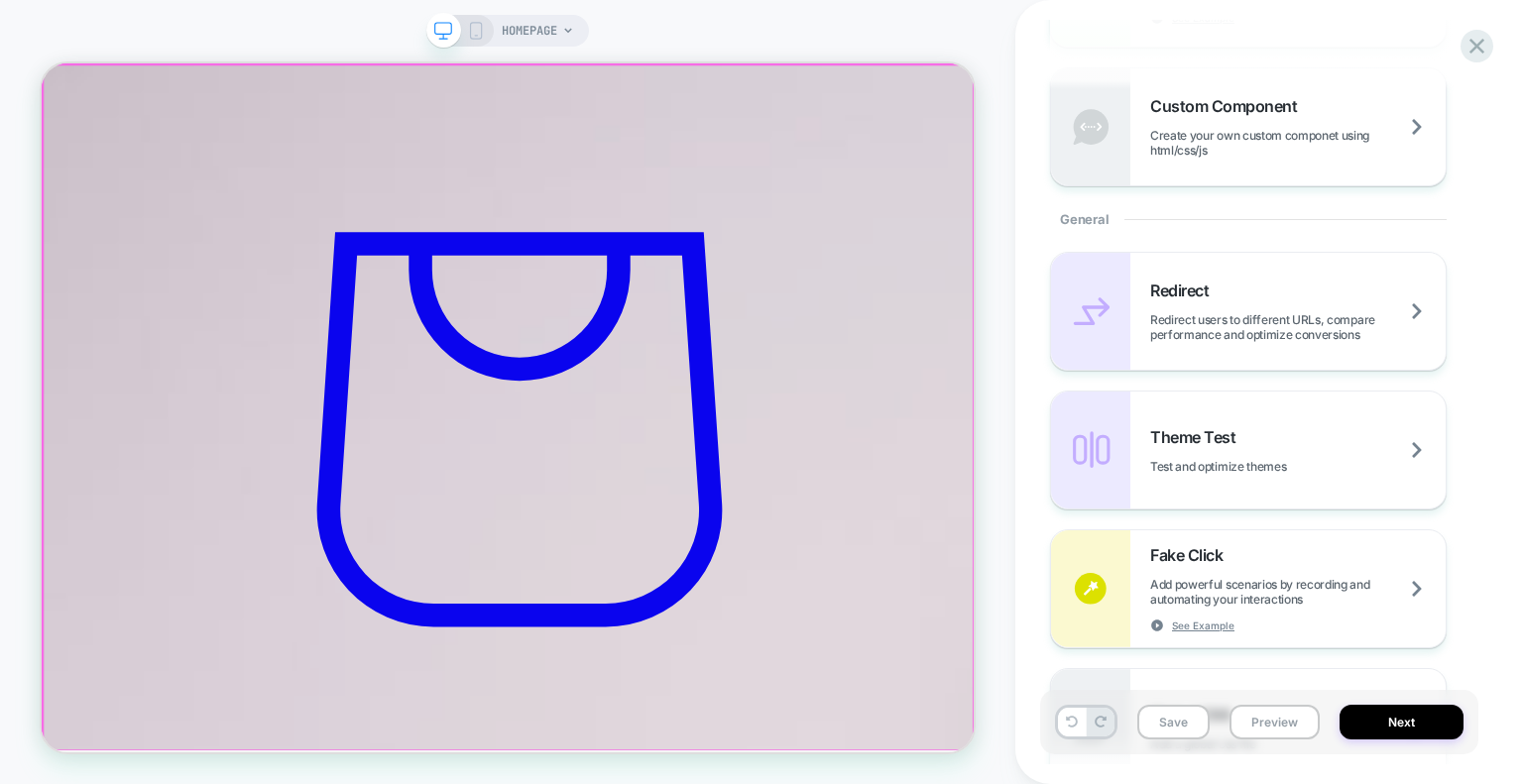 click at bounding box center [663, 522] 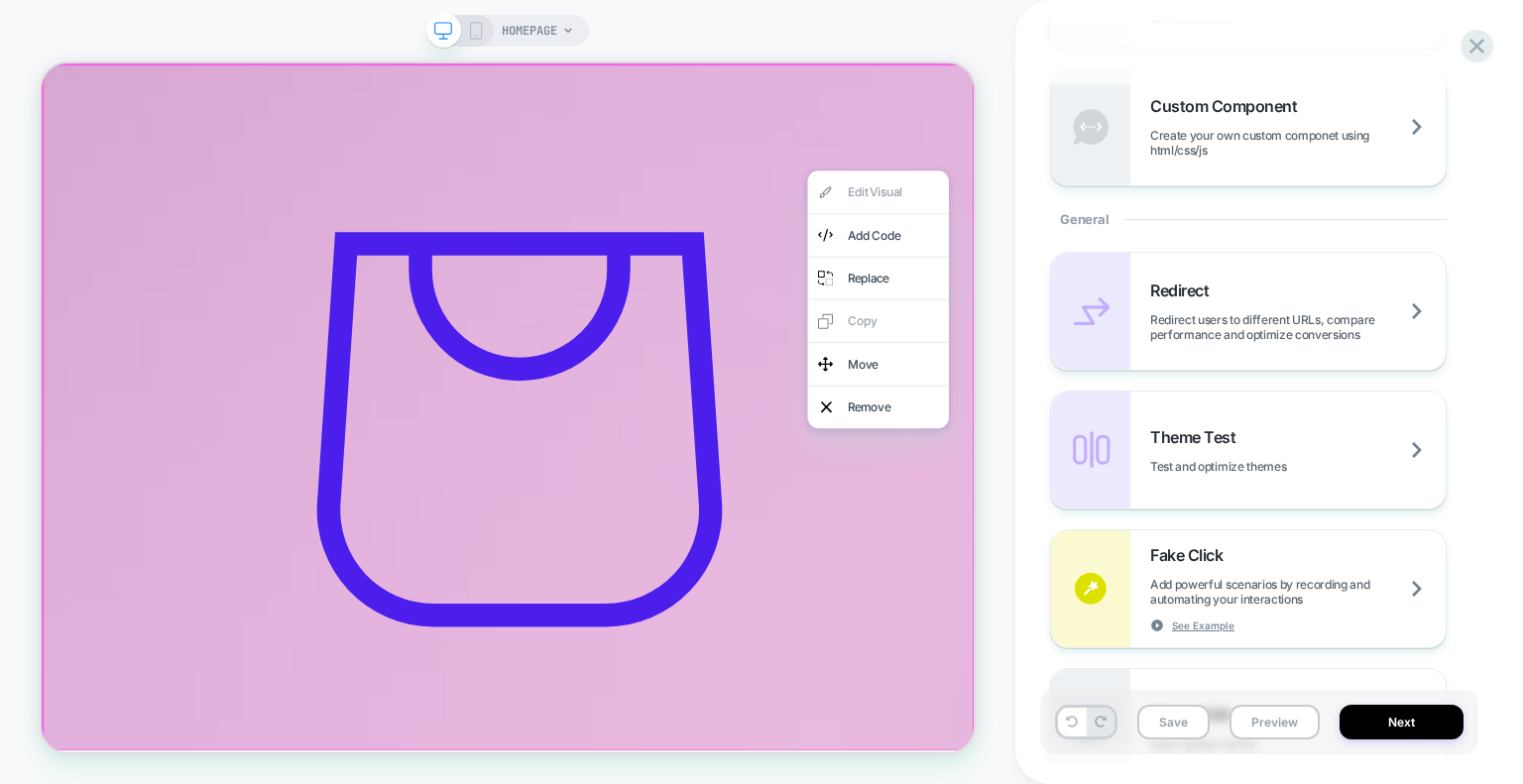click at bounding box center [1157, 206] 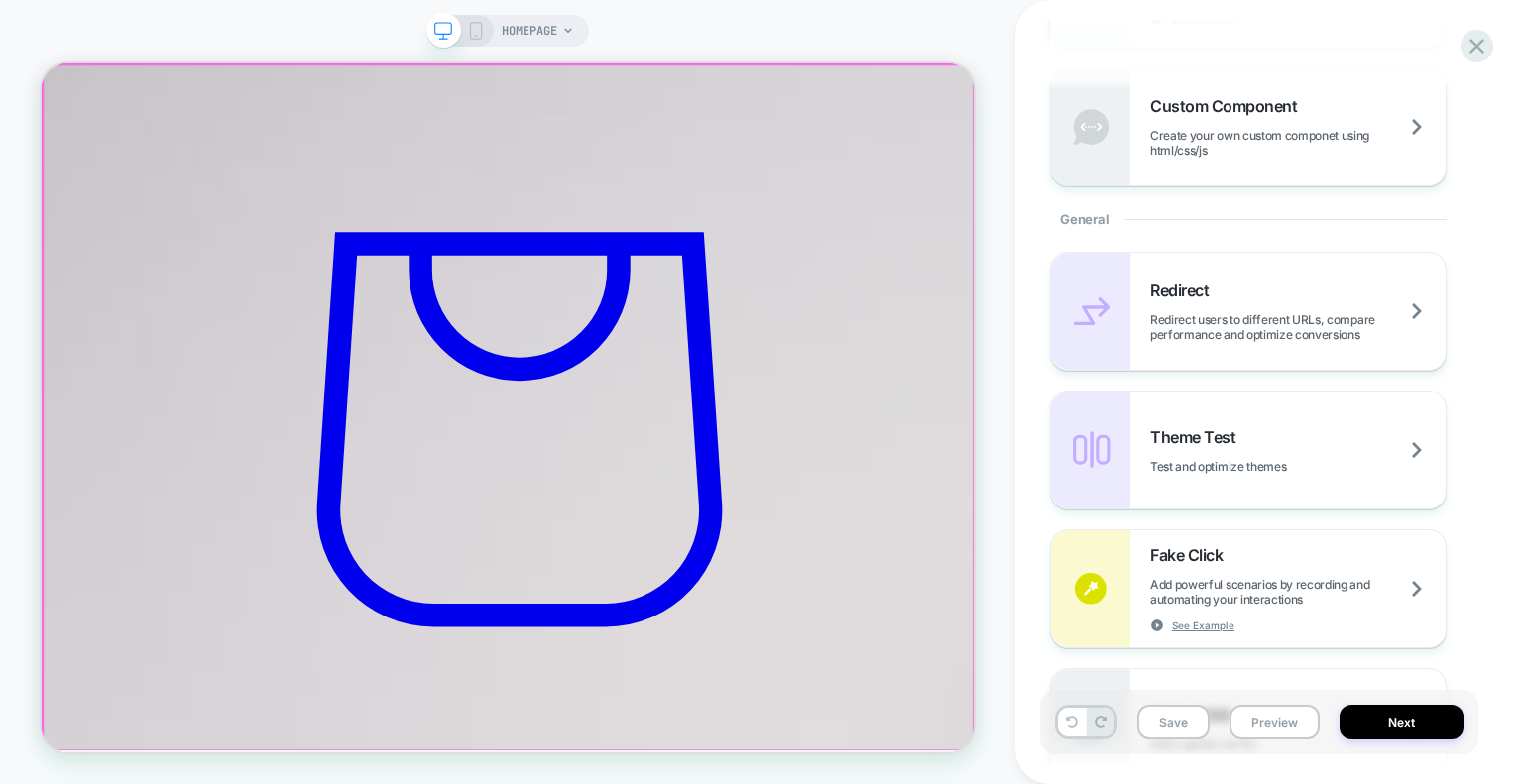 click at bounding box center [663, 522] 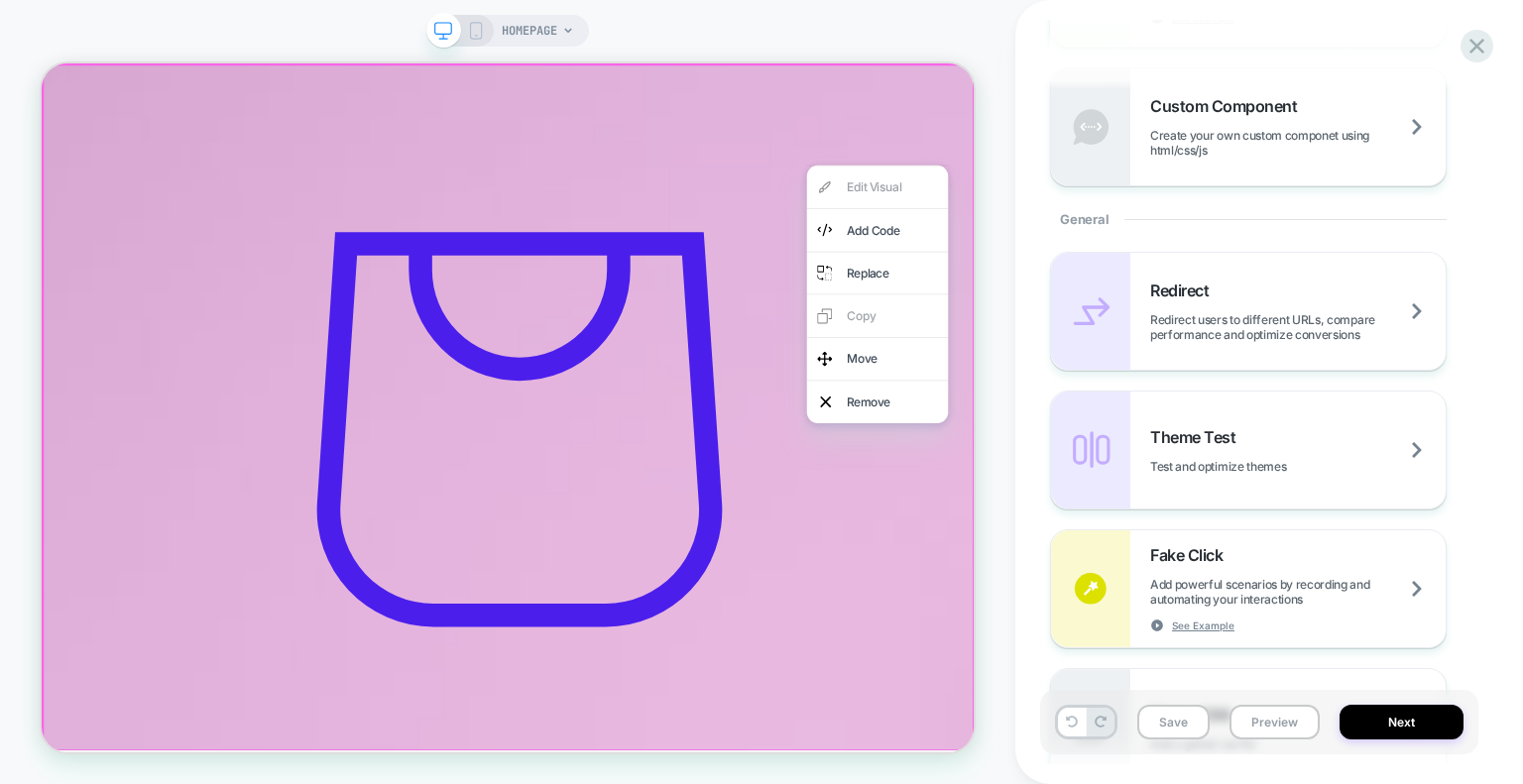 click at bounding box center (663, 522) 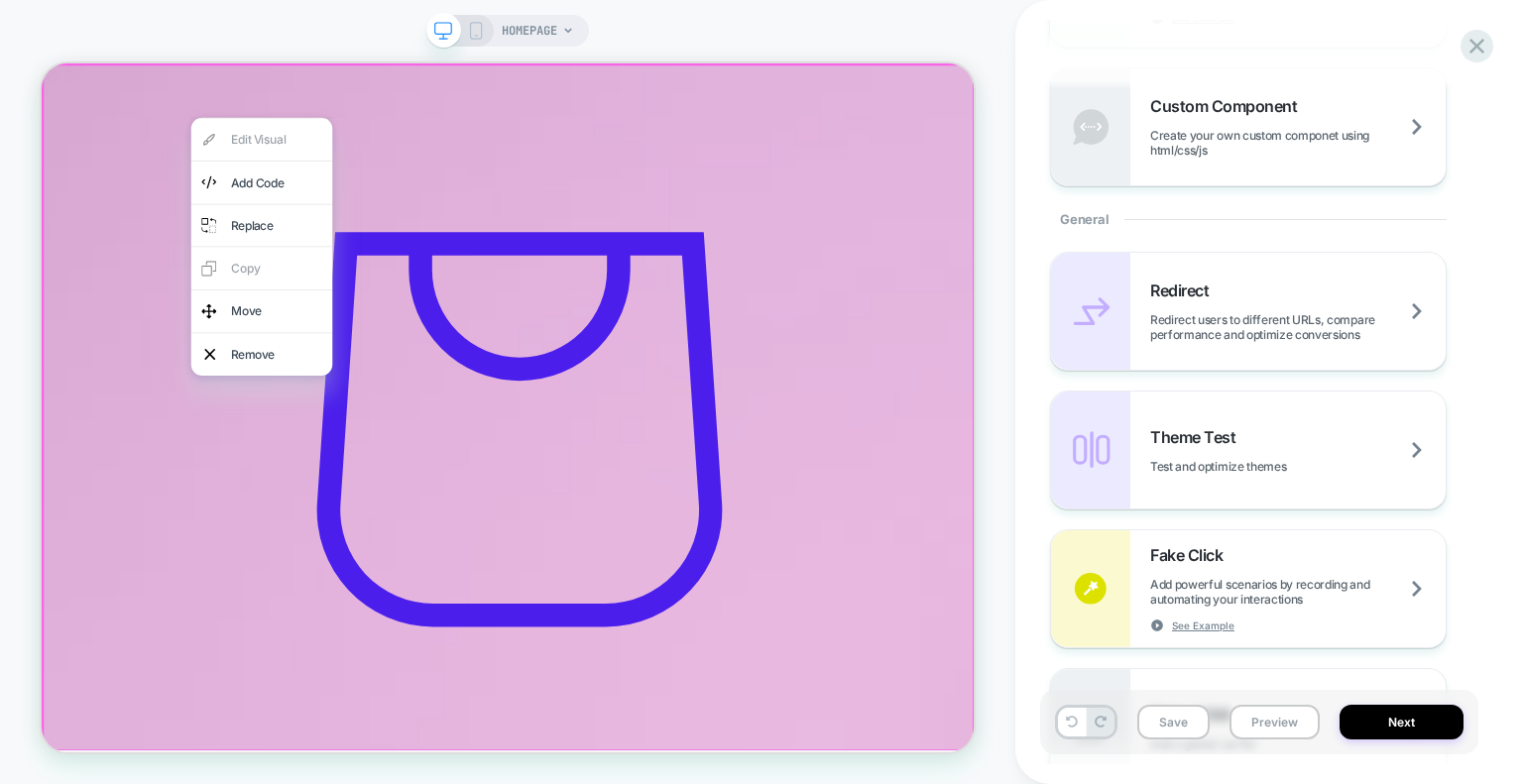 click at bounding box center (335, 136) 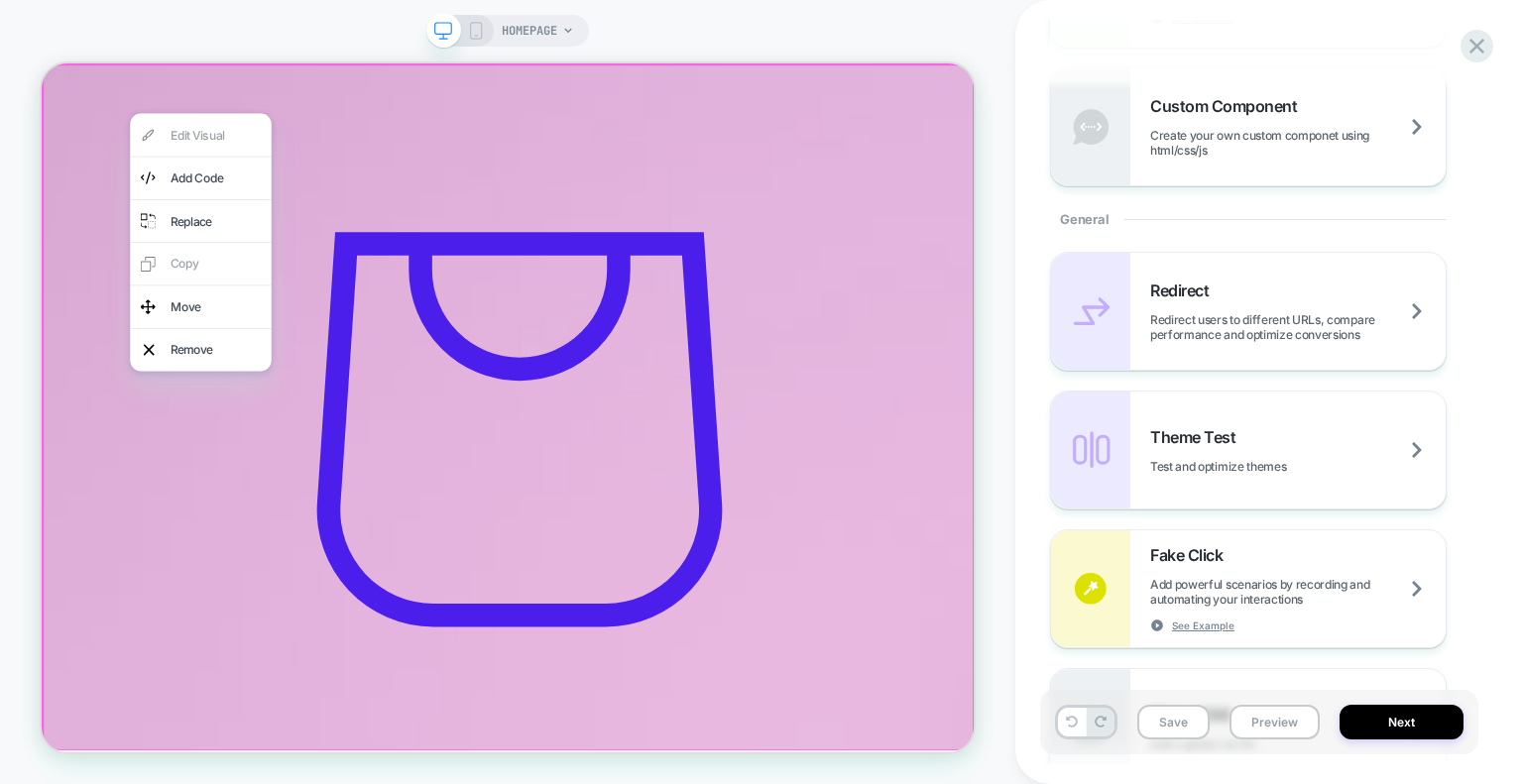 click at bounding box center [663, 522] 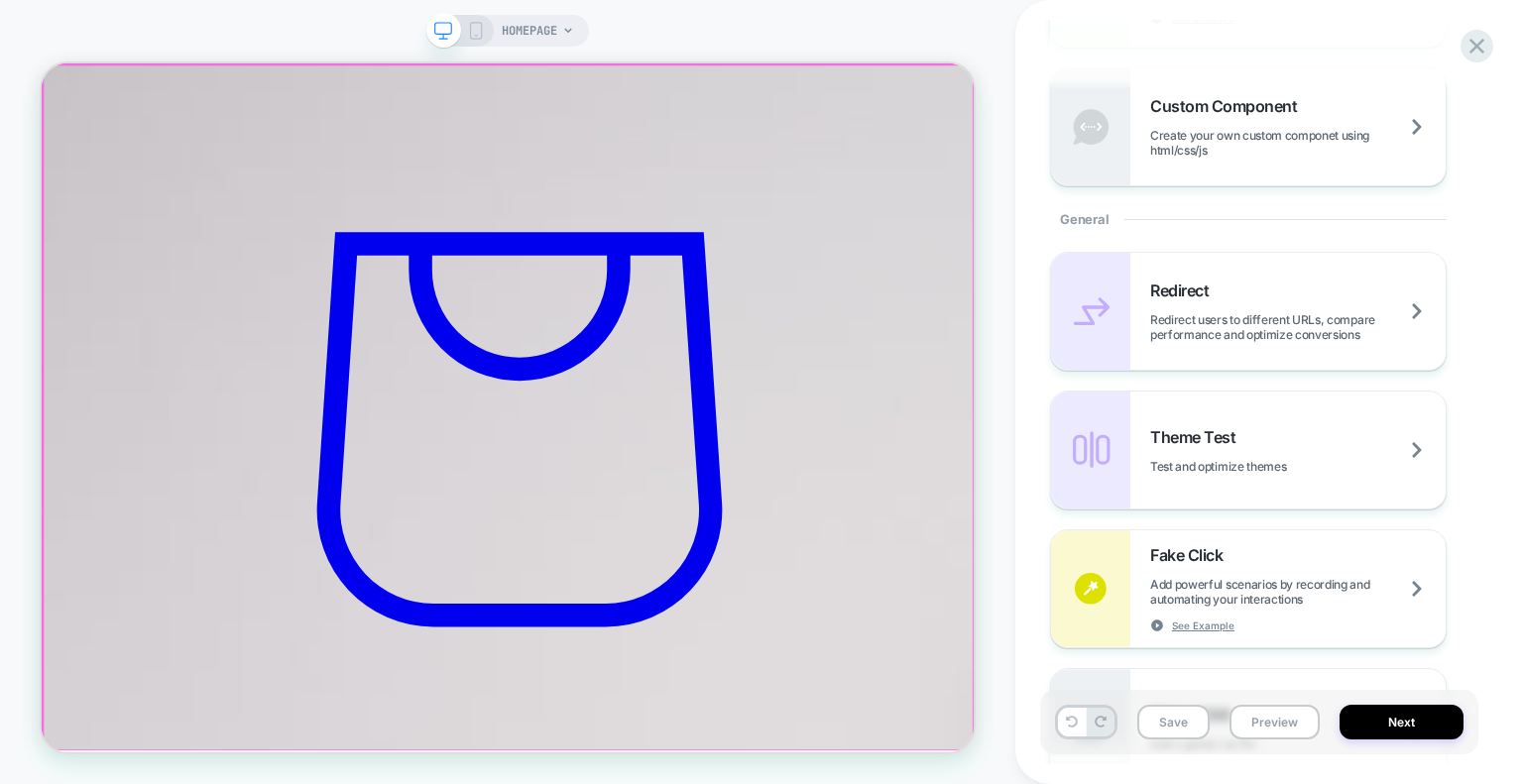 click at bounding box center [663, 522] 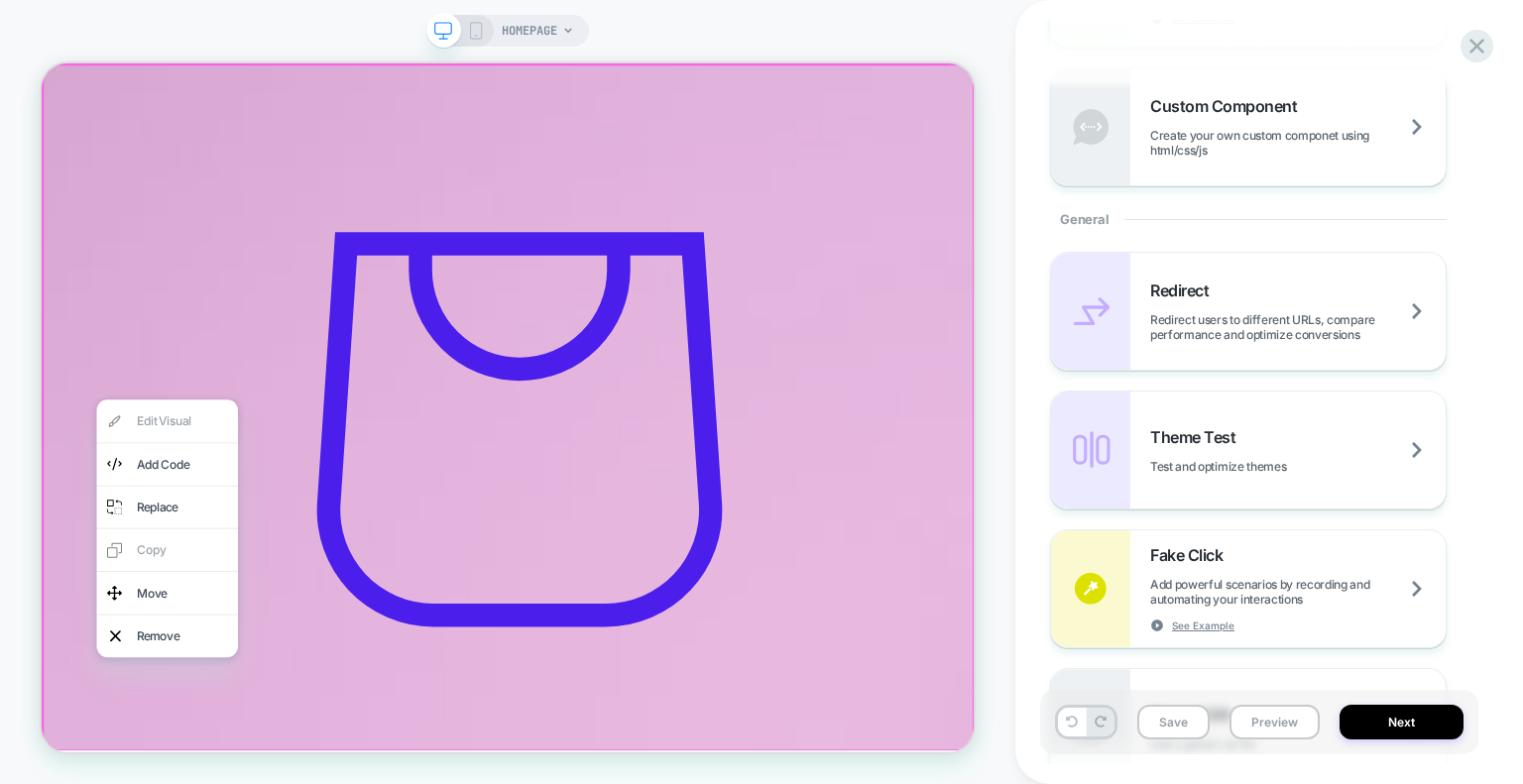click at bounding box center [663, 522] 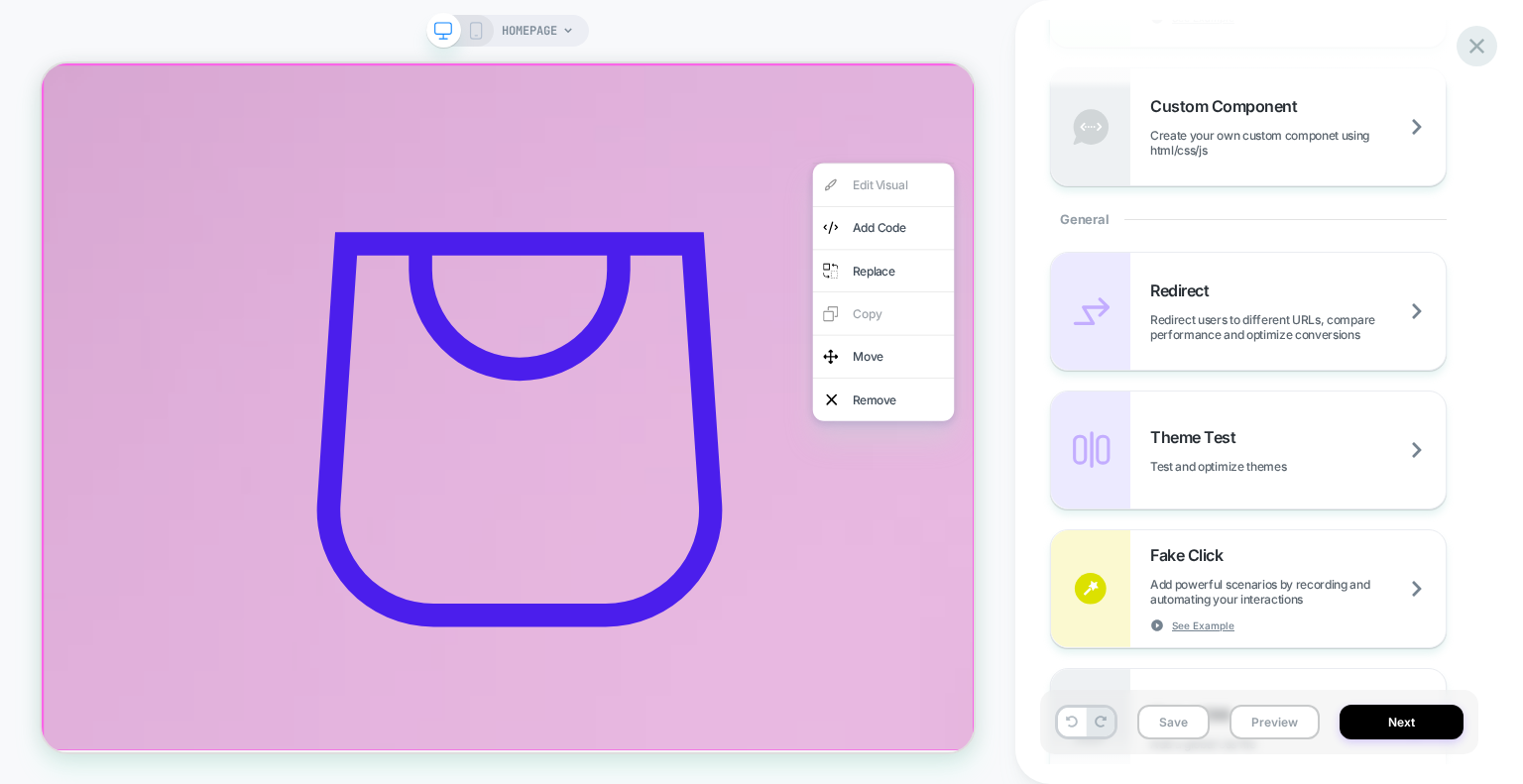 click 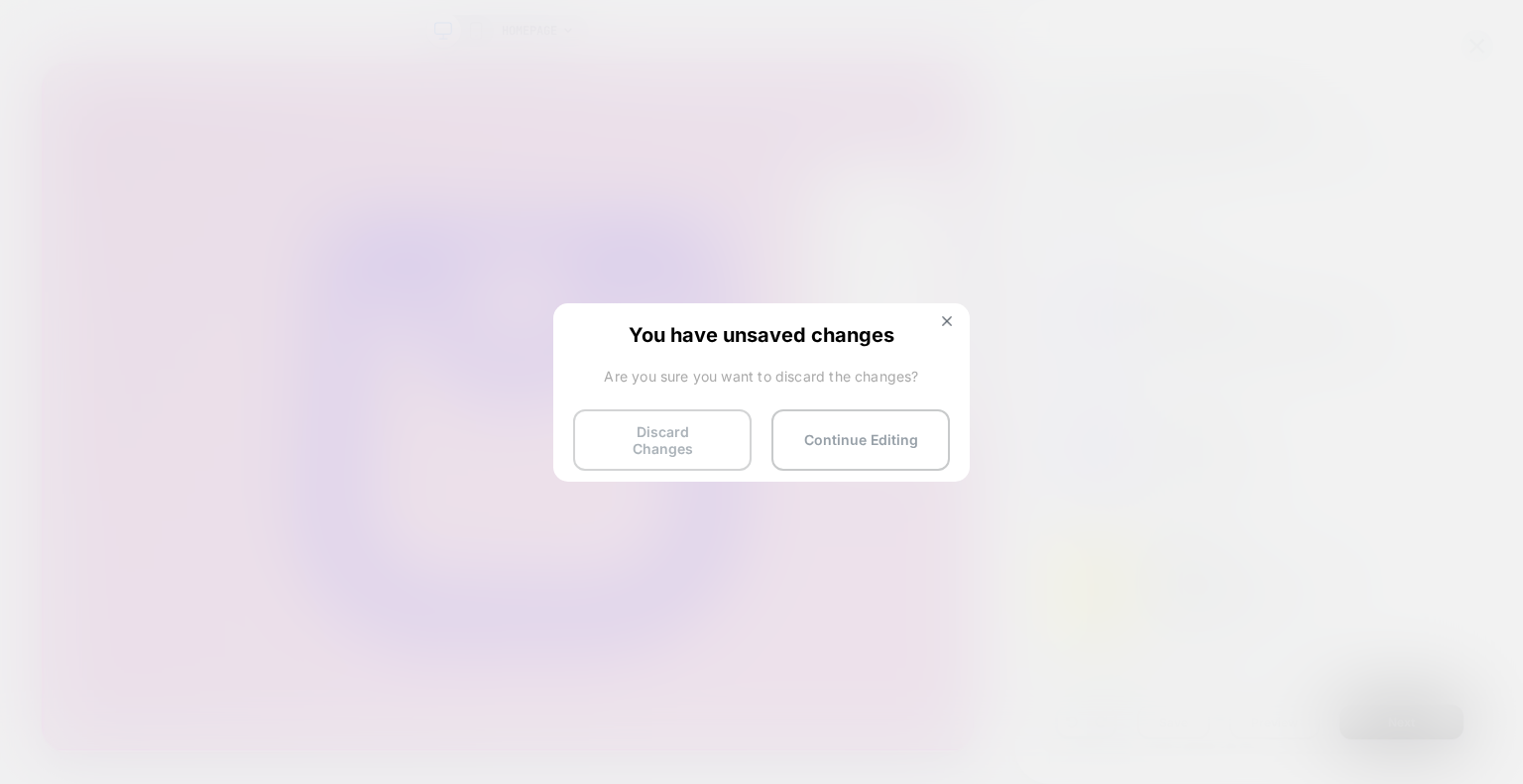 click on "Discard Changes" at bounding box center [662, 440] 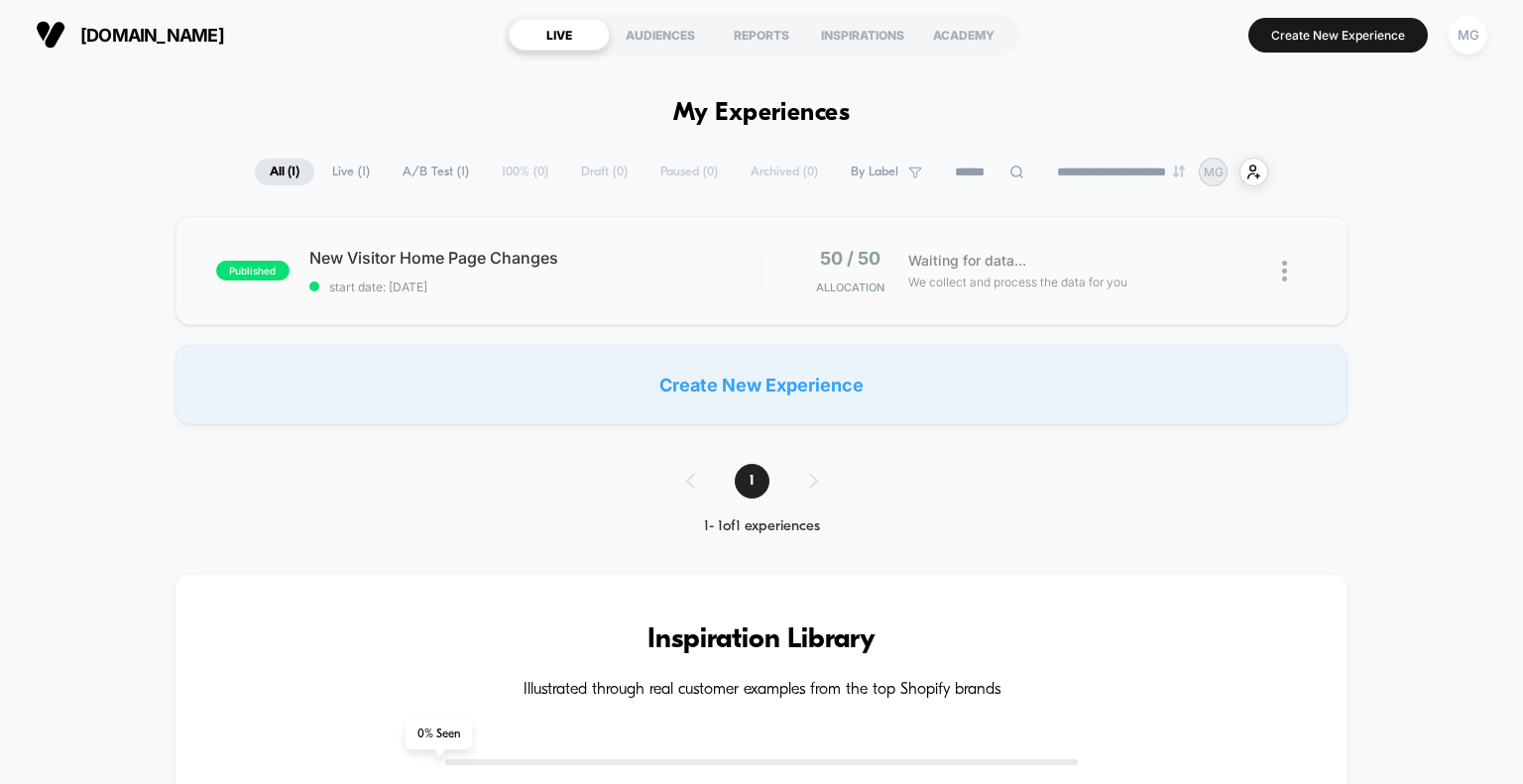 scroll, scrollTop: 0, scrollLeft: 0, axis: both 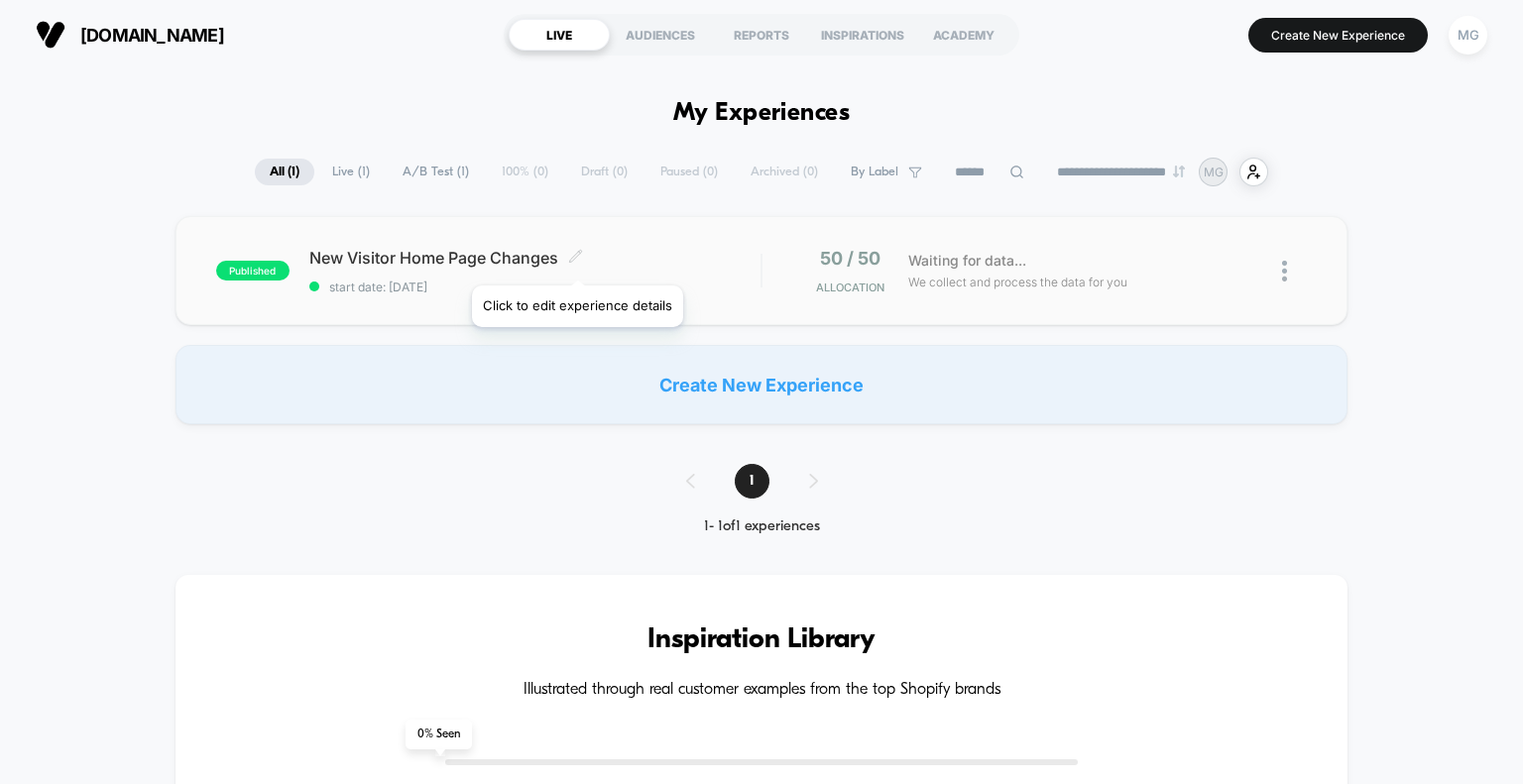 click 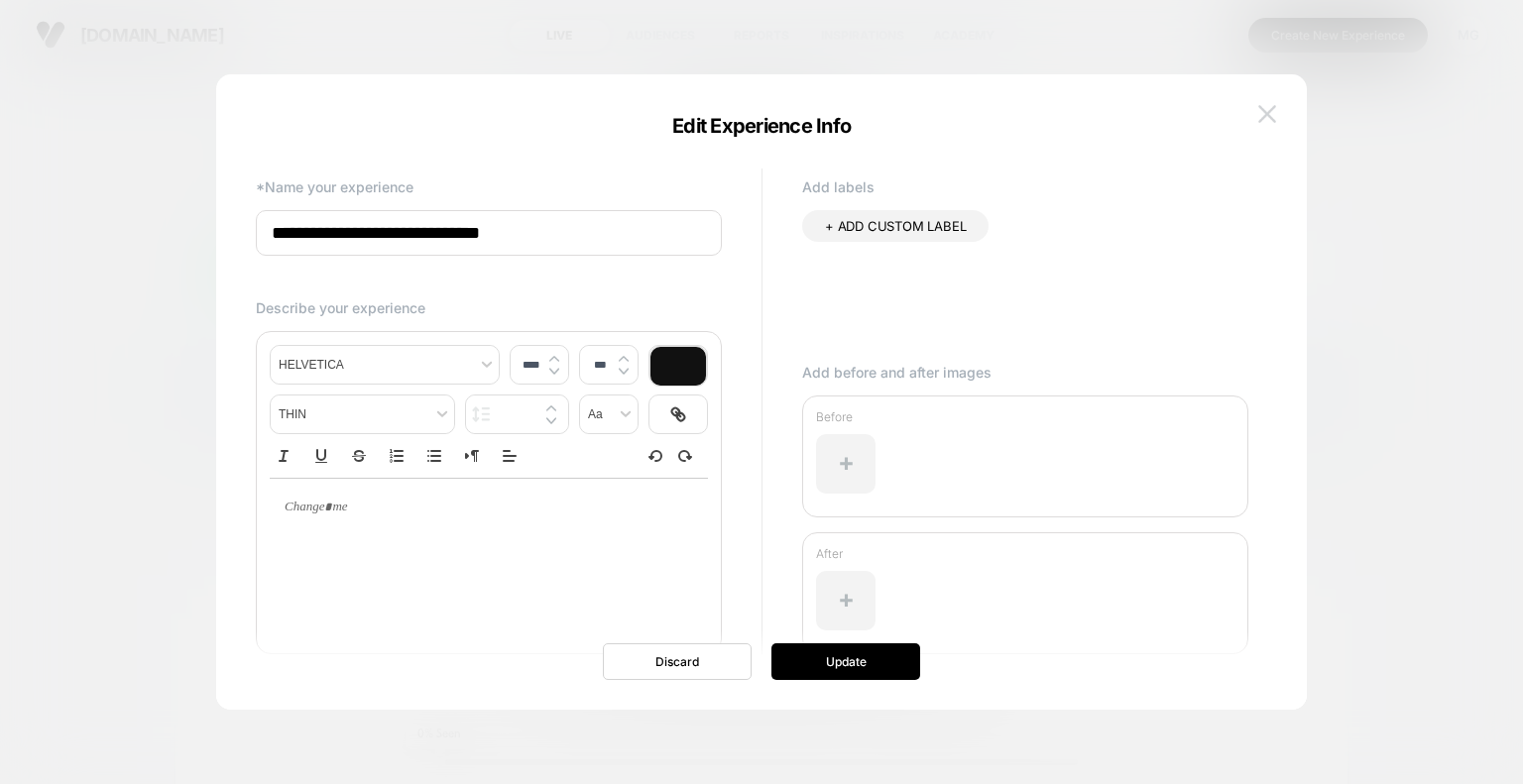 click at bounding box center [1267, 113] 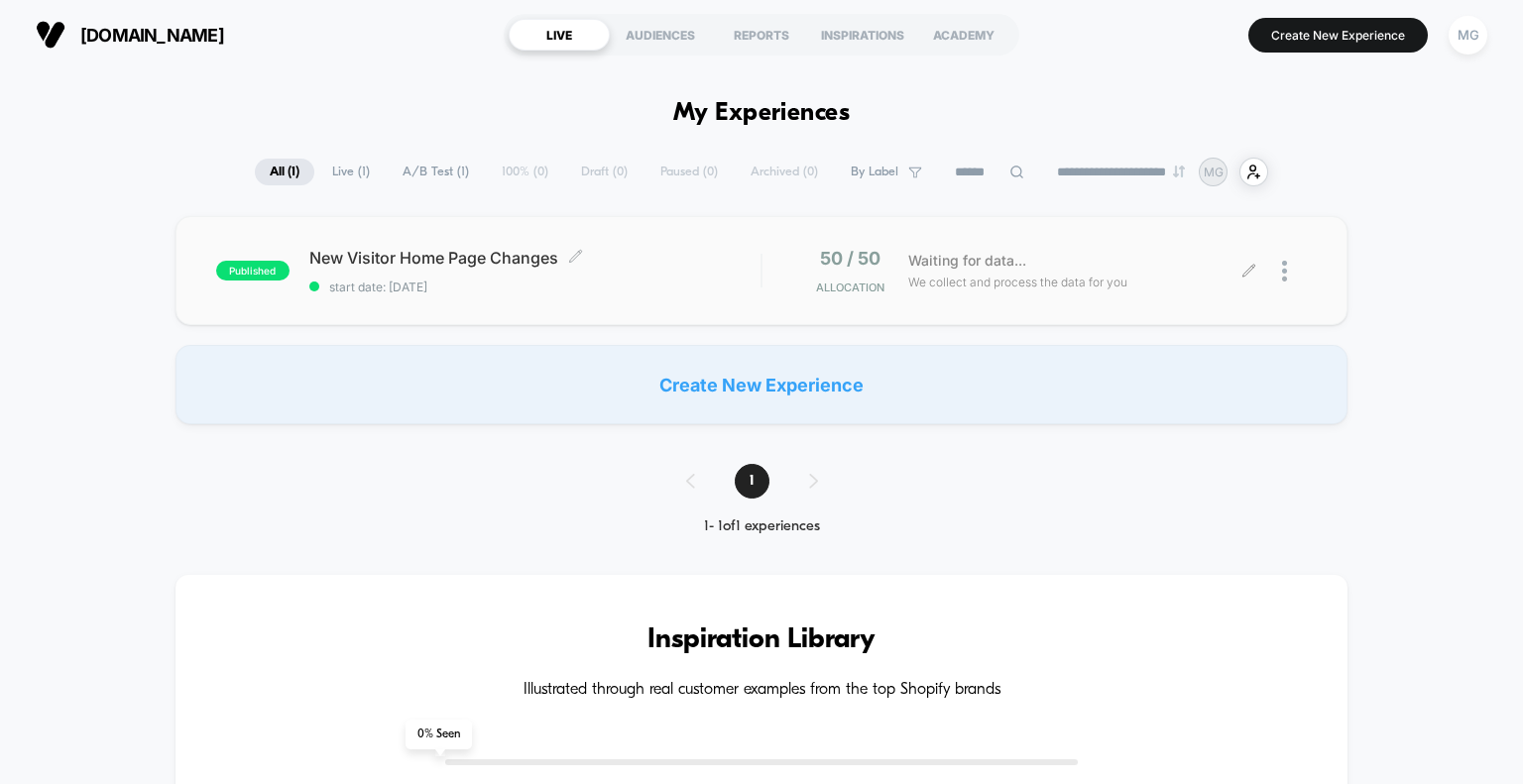 click at bounding box center [1278, 271] 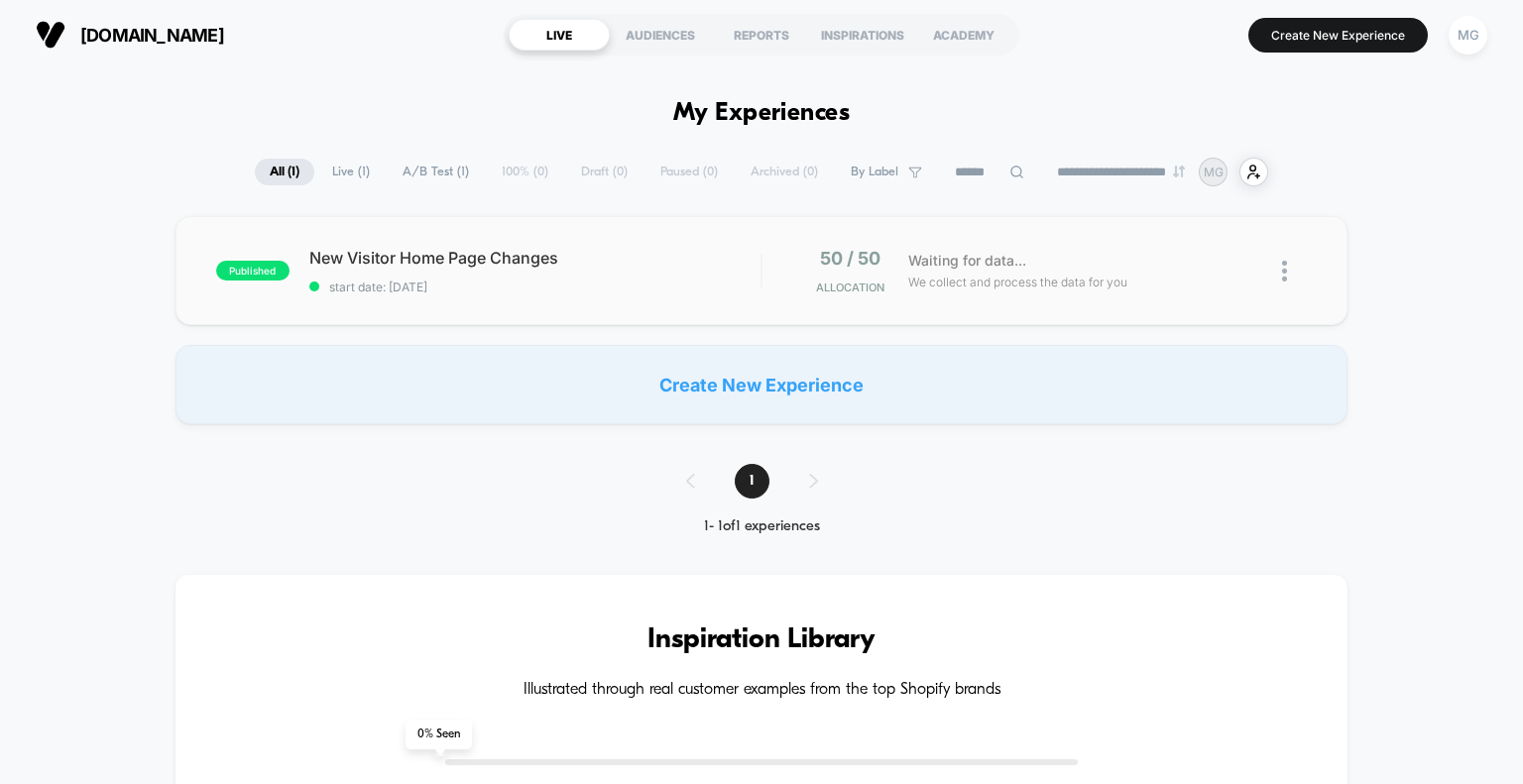 scroll, scrollTop: 0, scrollLeft: 0, axis: both 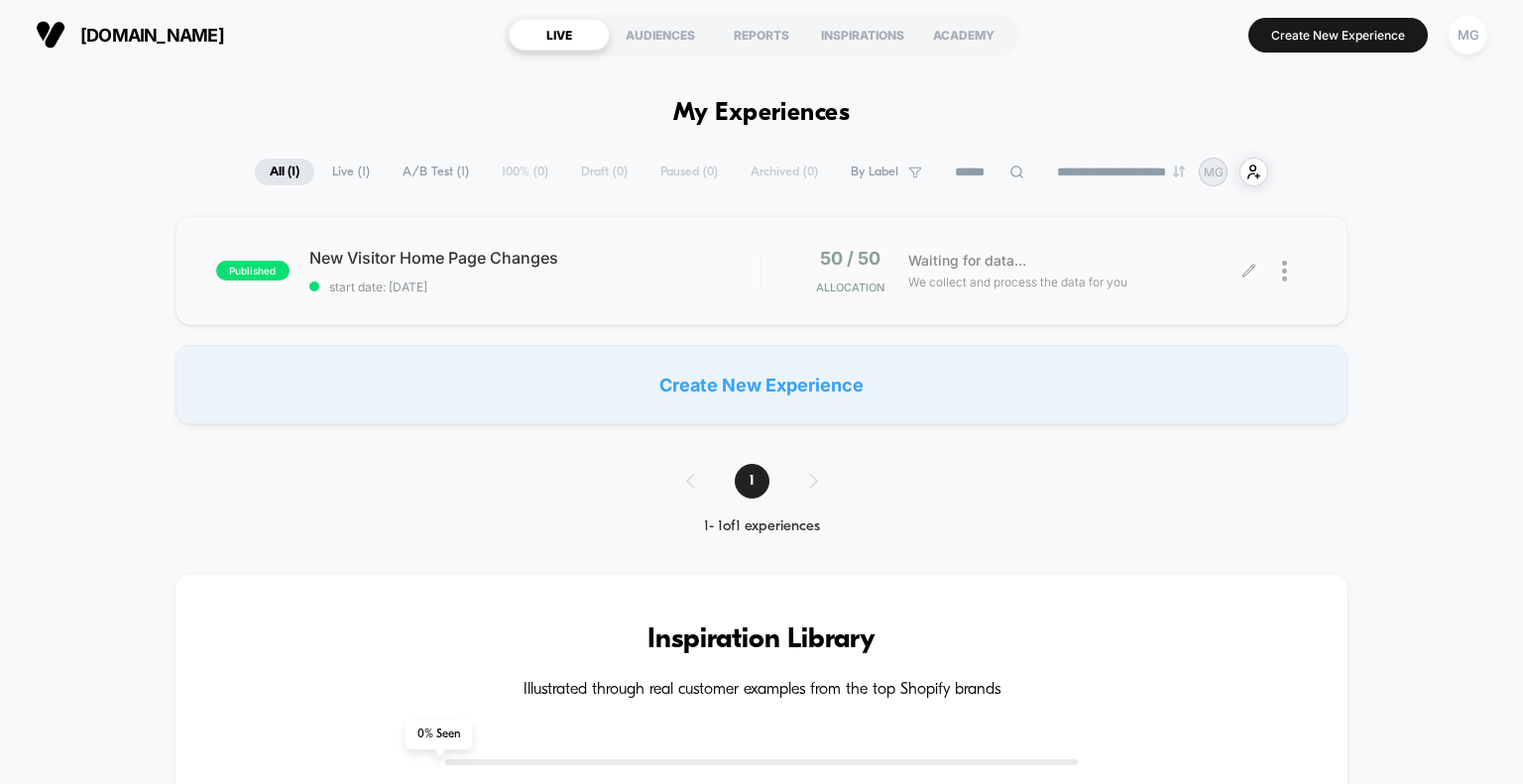 click 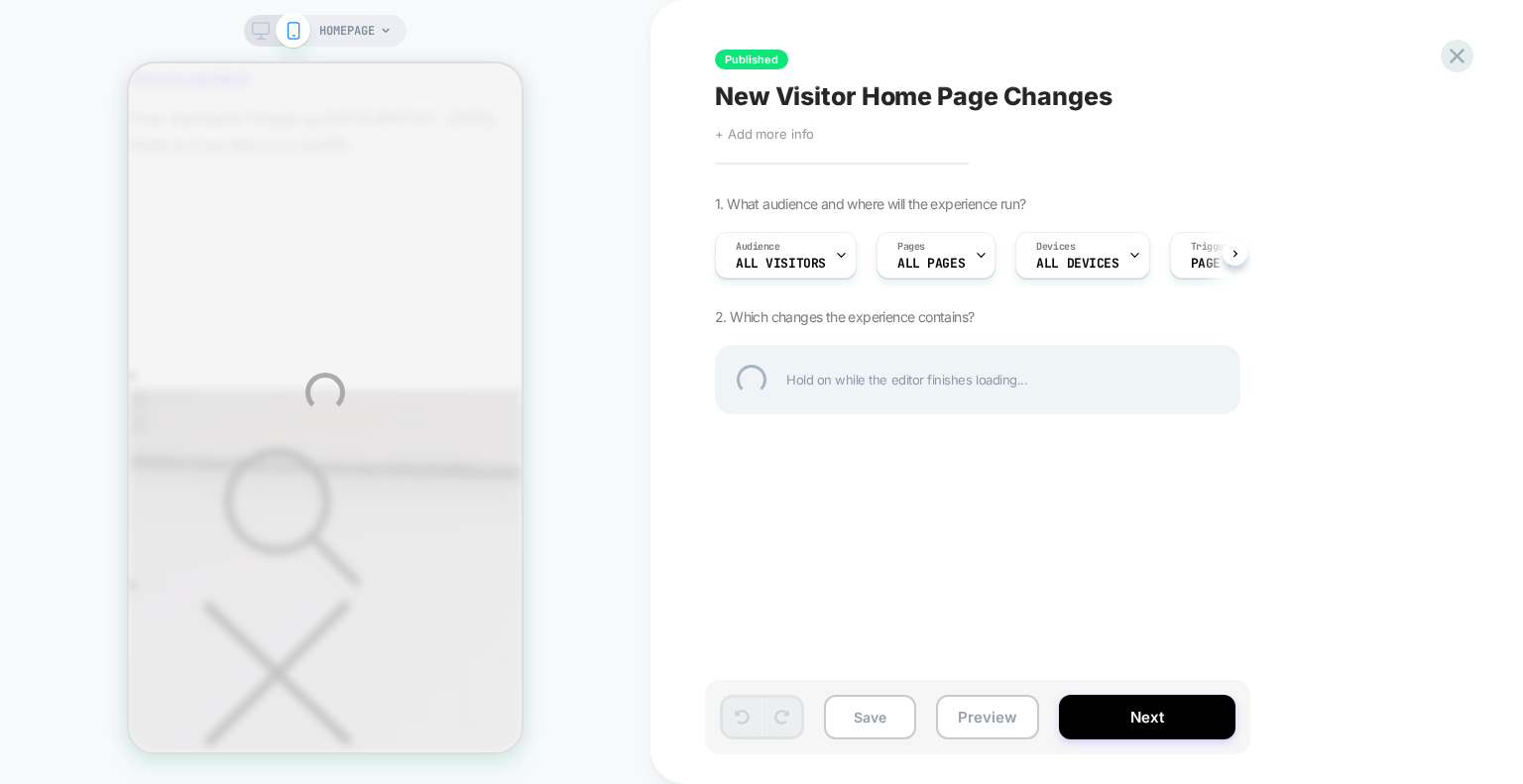 scroll, scrollTop: 0, scrollLeft: 0, axis: both 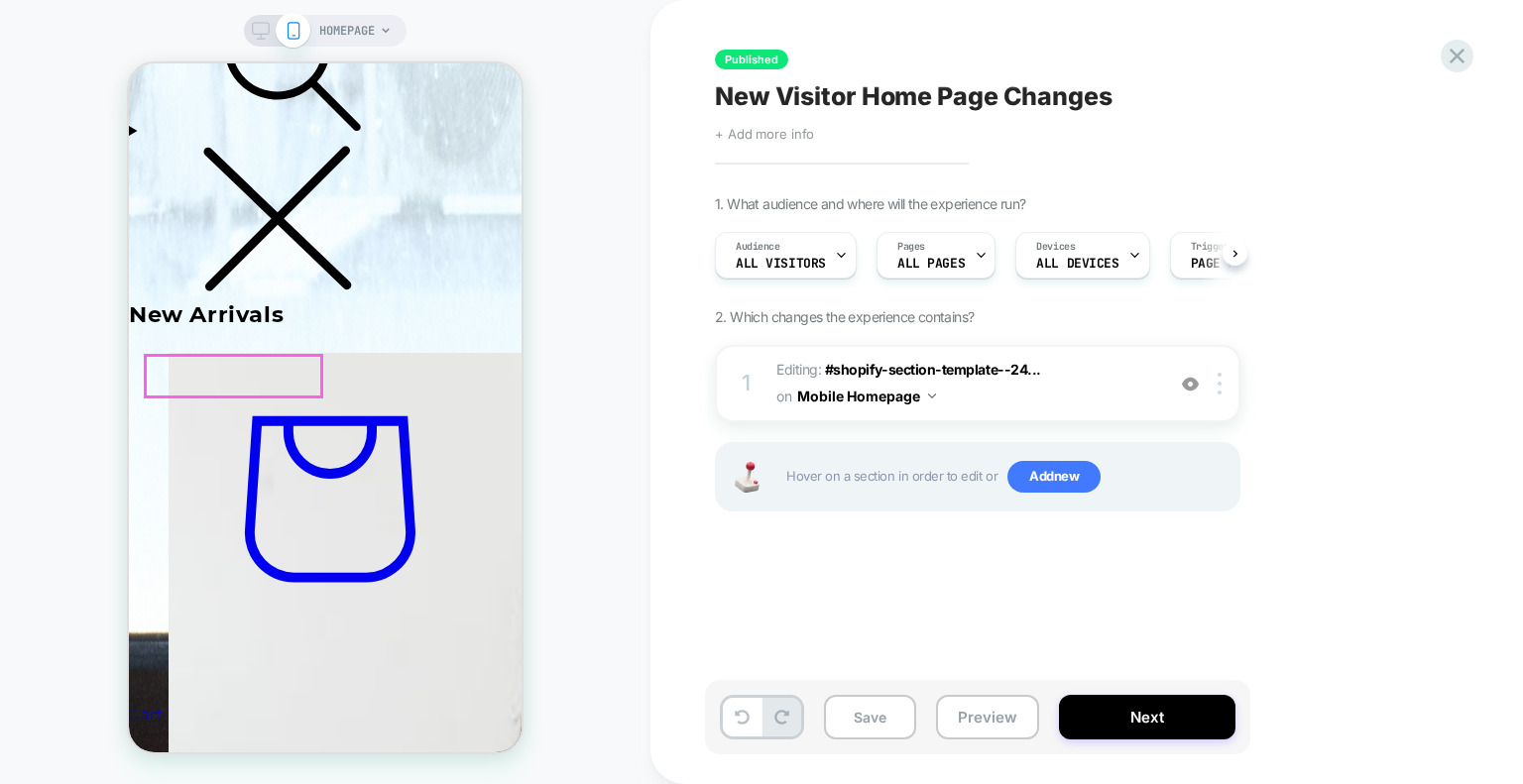 click on "Choose options" at bounding box center (222, 3906) 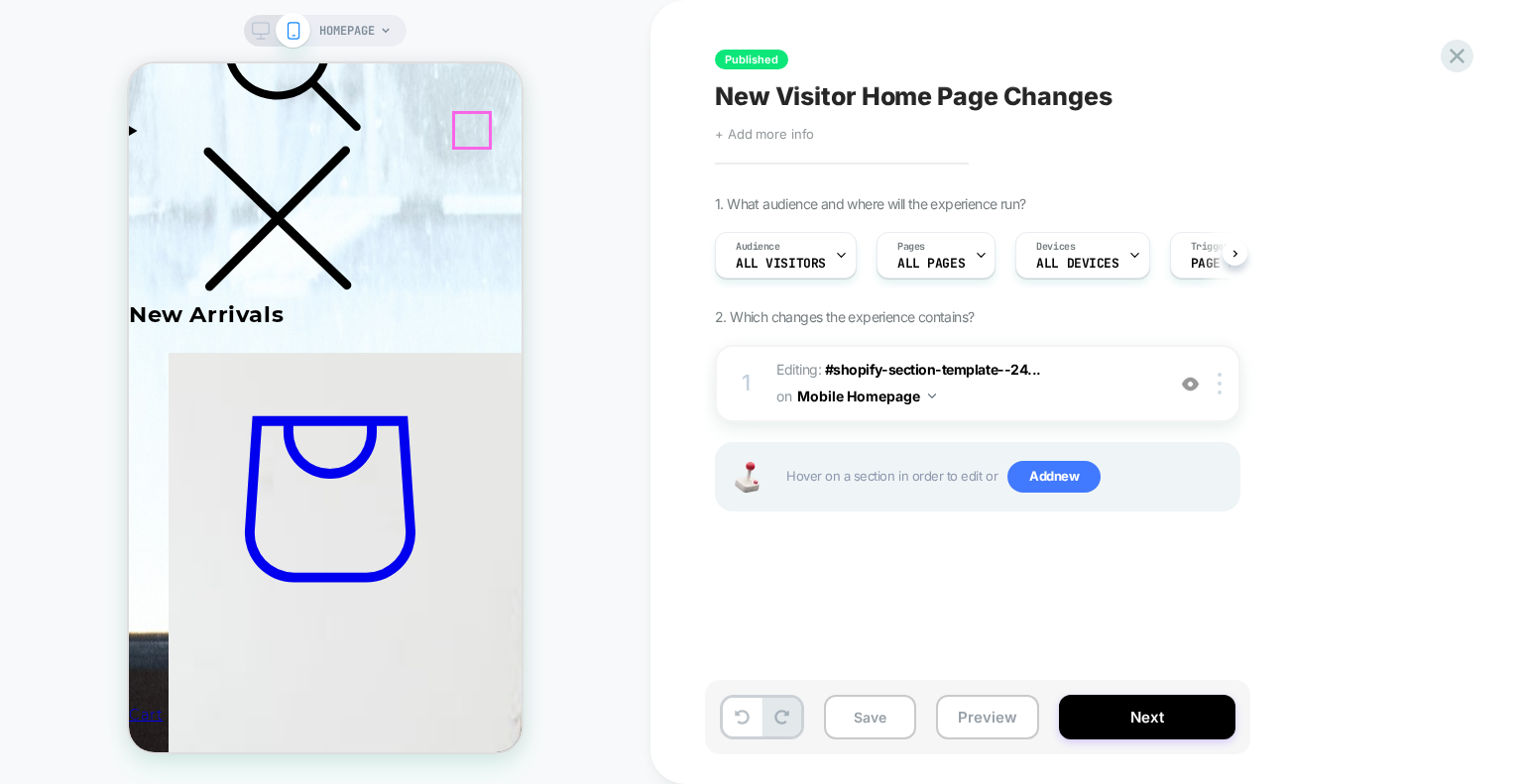 click at bounding box center (137, 32322) 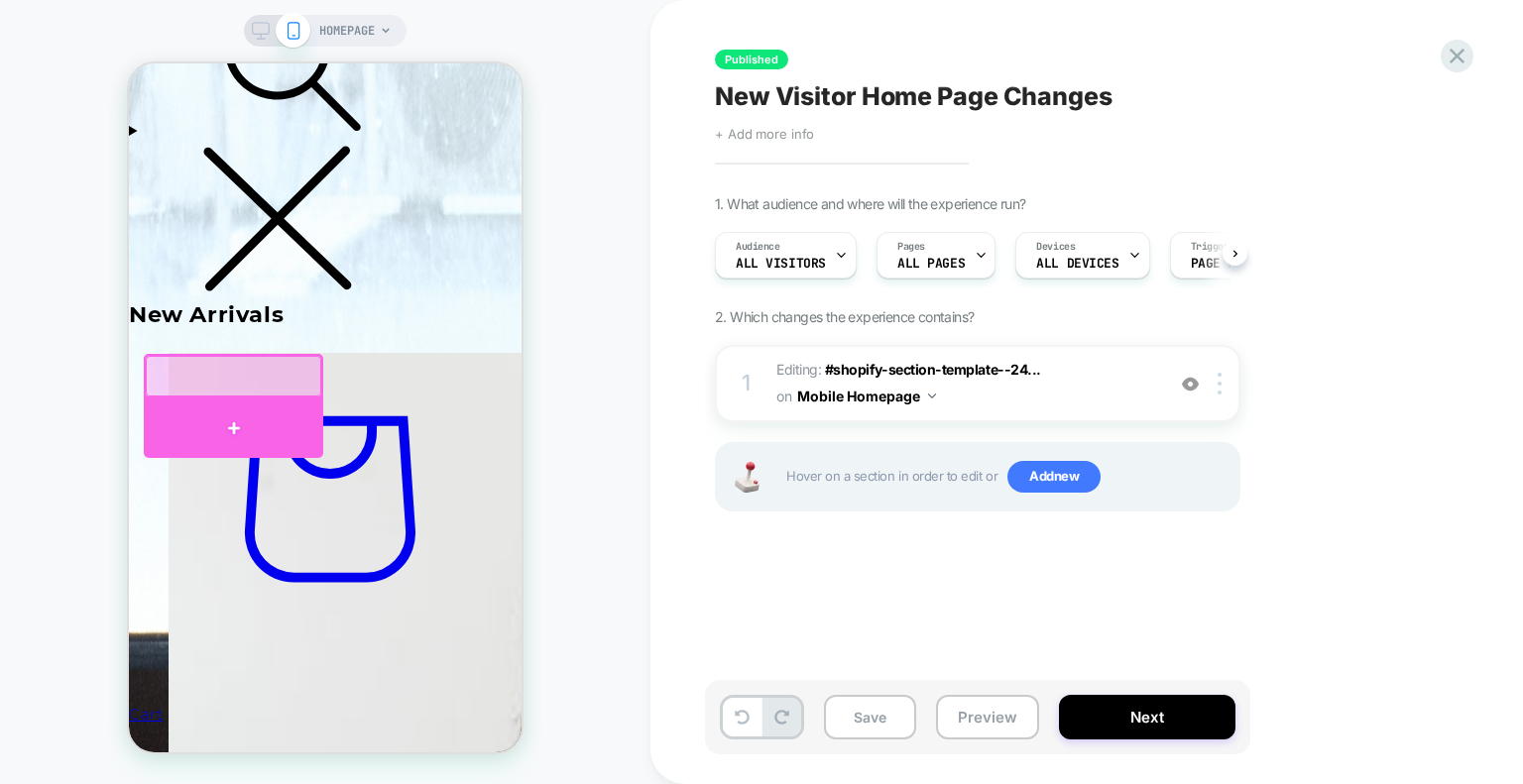 click at bounding box center [233, 428] 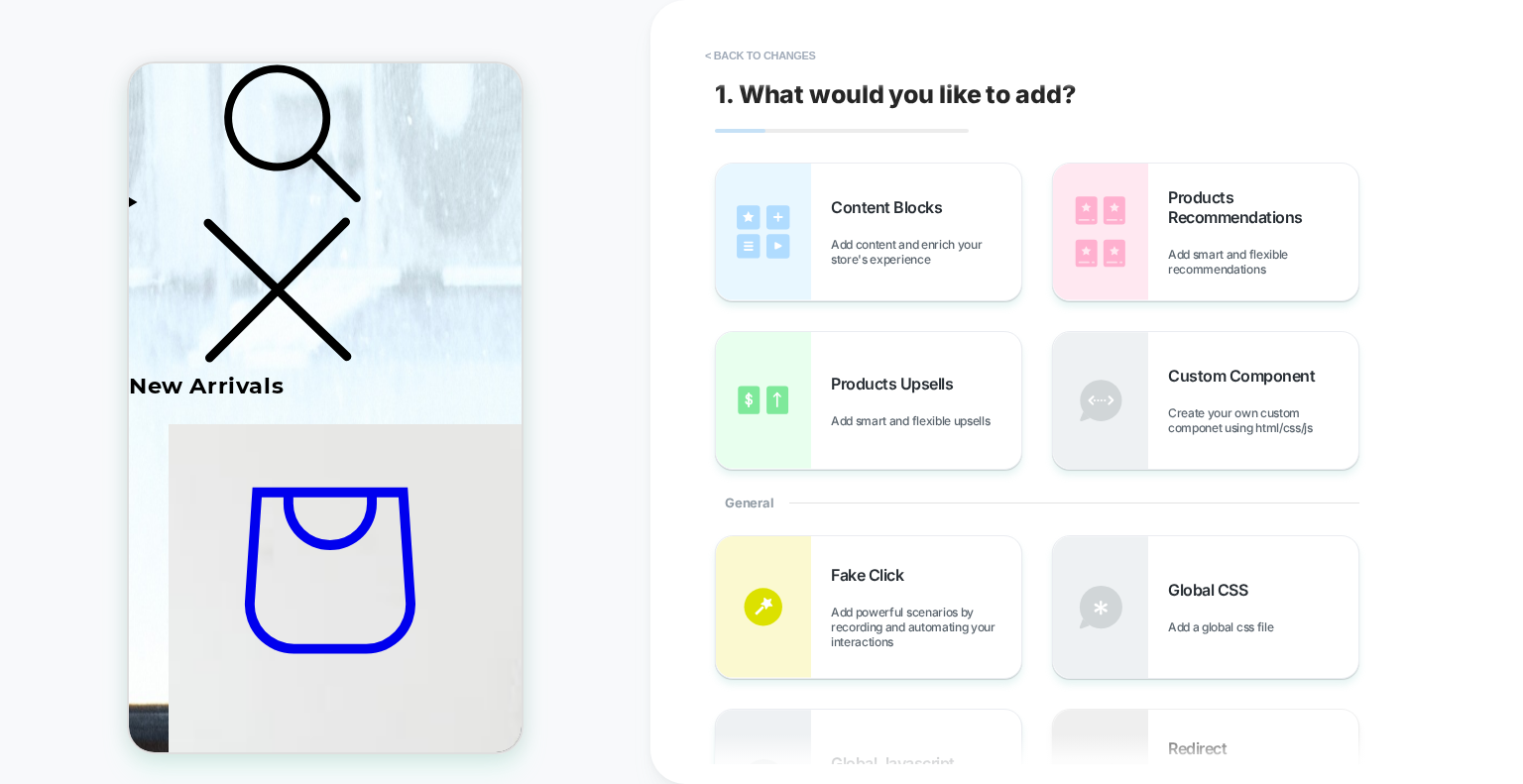 scroll, scrollTop: 791, scrollLeft: 0, axis: vertical 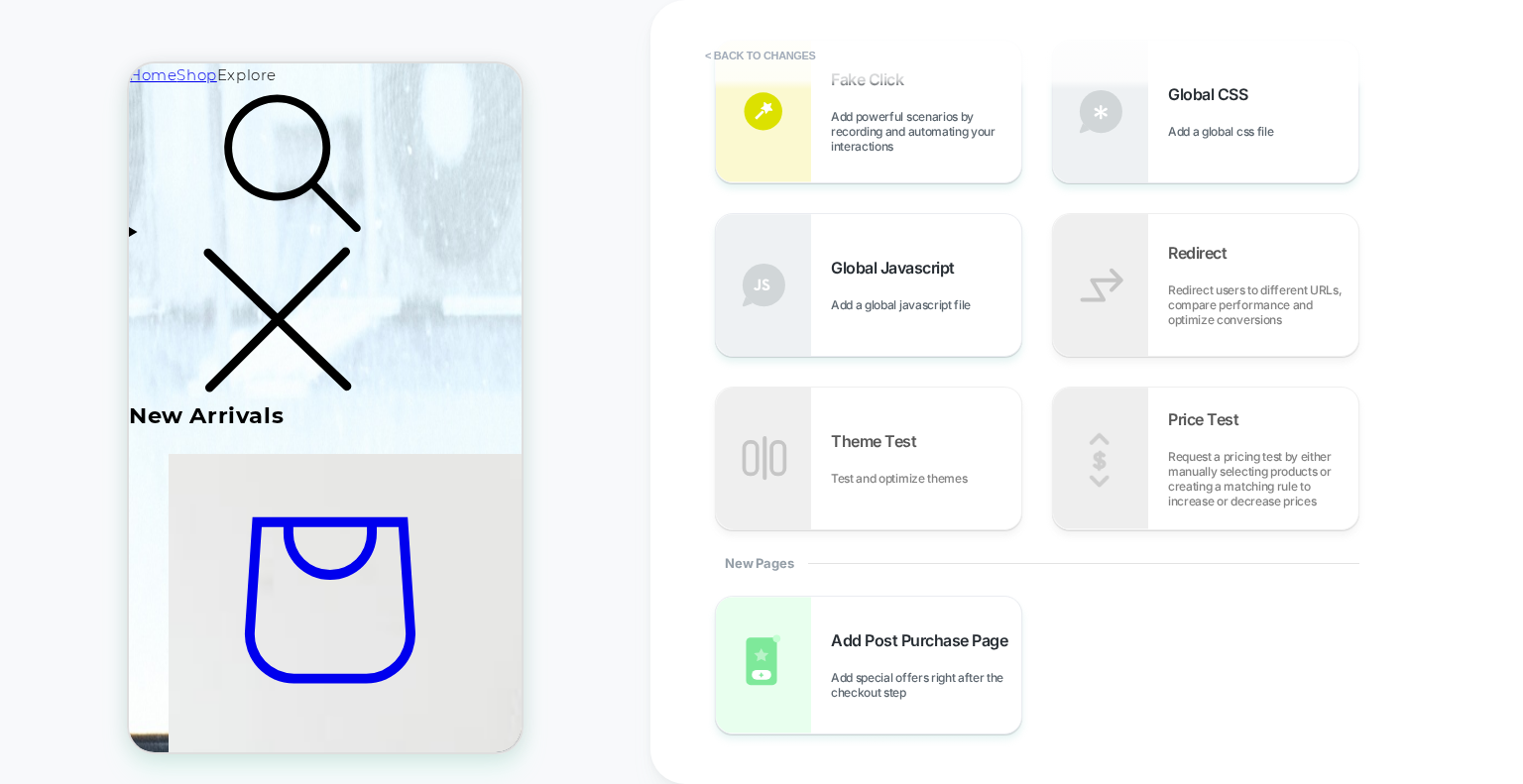 click on "[PERSON_NAME] Shirt Bodysuit" at bounding box center [320, 3836] 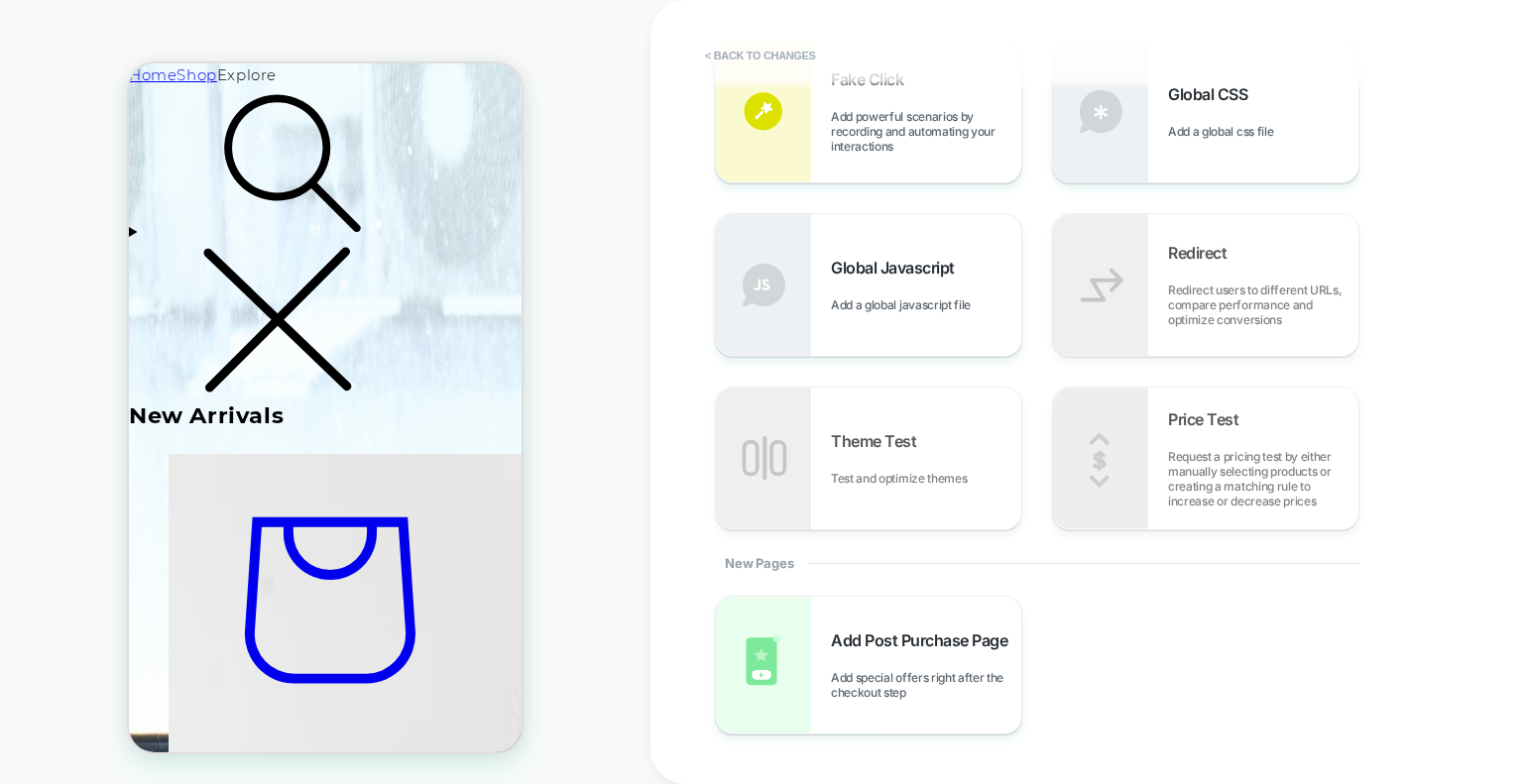 click on "To run a redirect test, you need to create a new, blank experience Redirect Redirect users to different URLs, compare performance and optimize conversions To run a theme test, you need to create a new, blank experience Theme Test Test and optimize themes To run a price test, you need to start from an empty experience, have Shopify Plus membership and be on eligible Visually plan Price Test Request a pricing test by either manually selecting products or creating a matching rule to increase or decrease prices Fake Click Add powerful scenarios  by recording and automating your interactions Global CSS Add a global css file Global Javascript Add a global javascript file" at bounding box center [1077, 284] 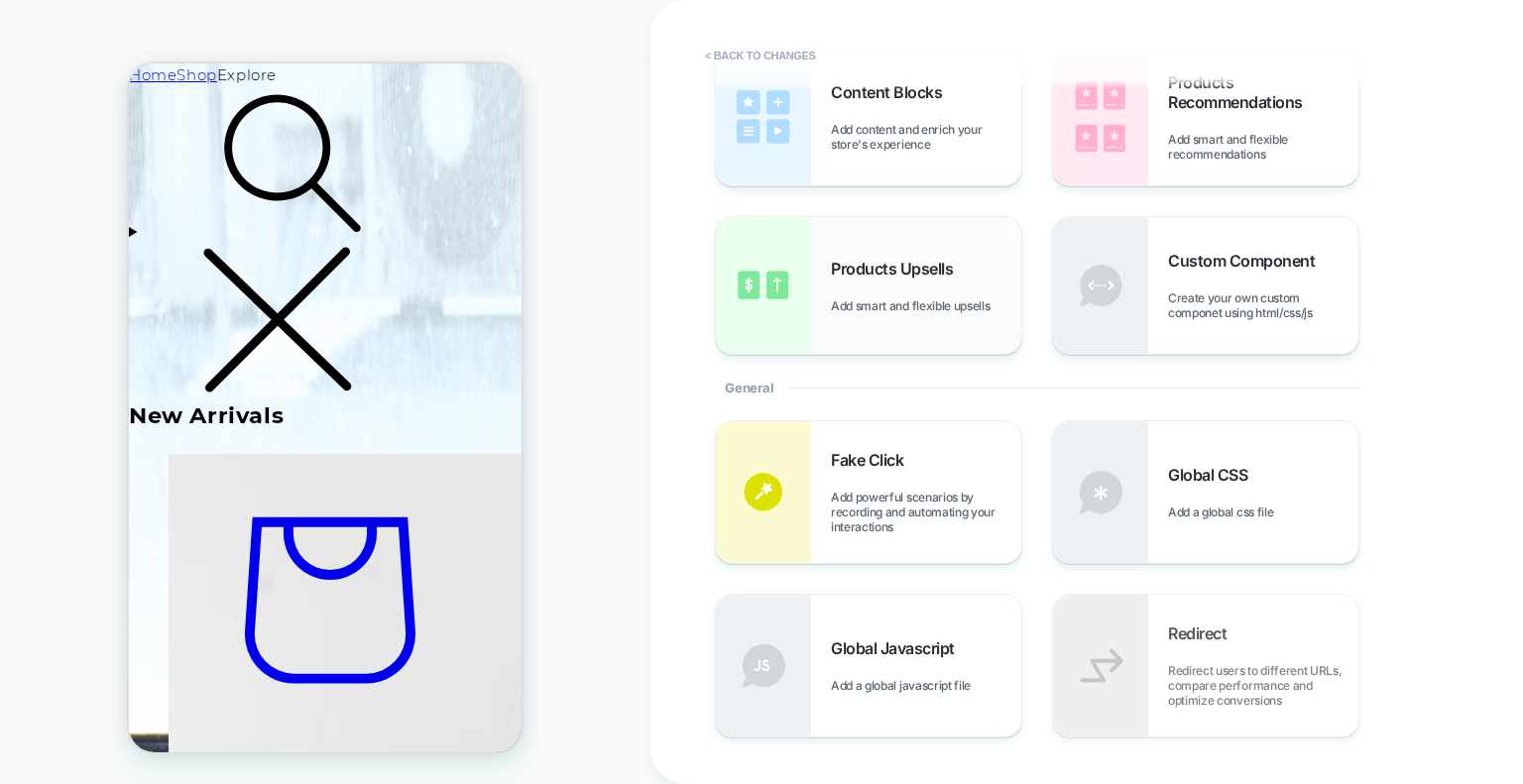 scroll, scrollTop: 0, scrollLeft: 0, axis: both 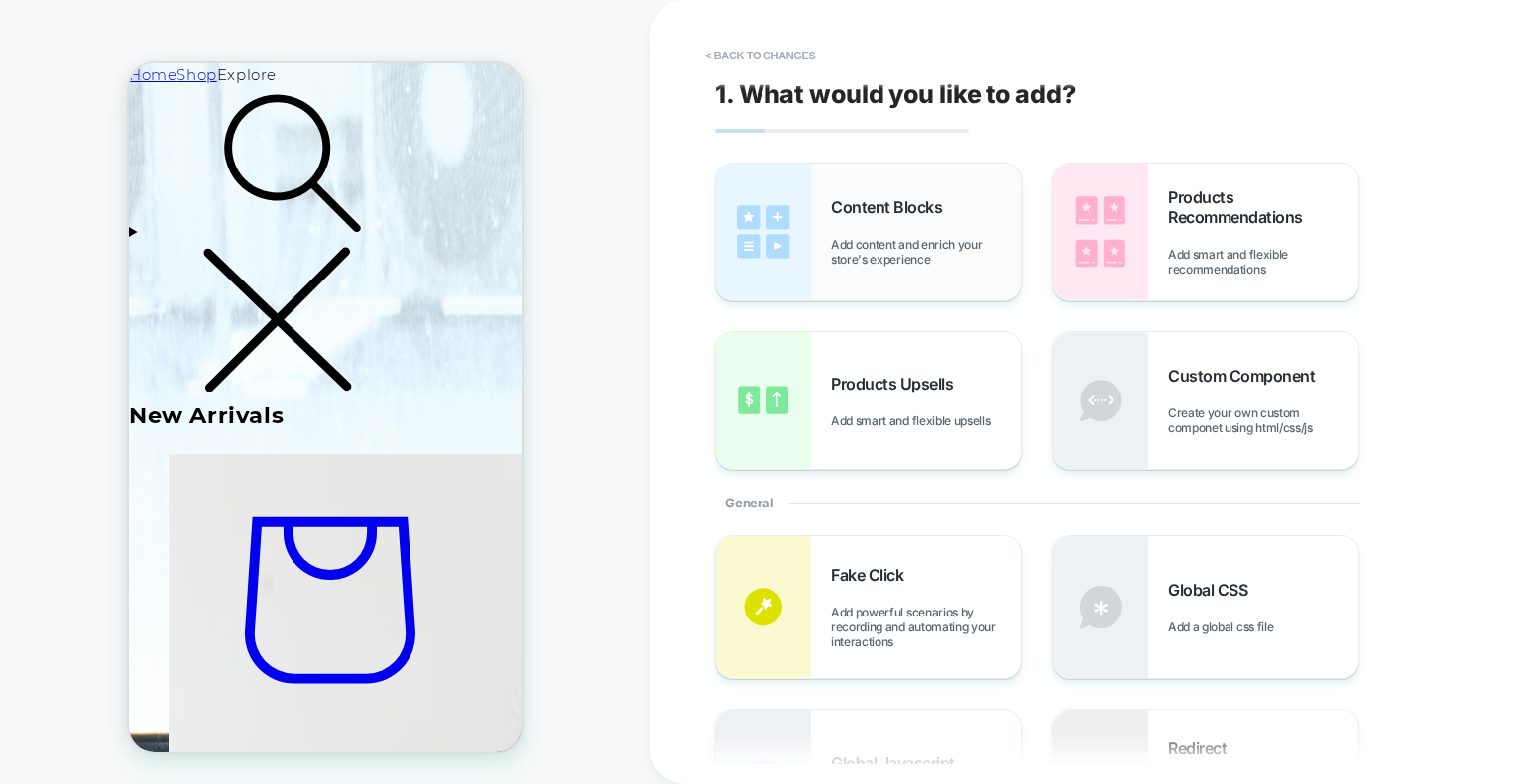 click on "Add content and enrich your store's experience" at bounding box center (926, 252) 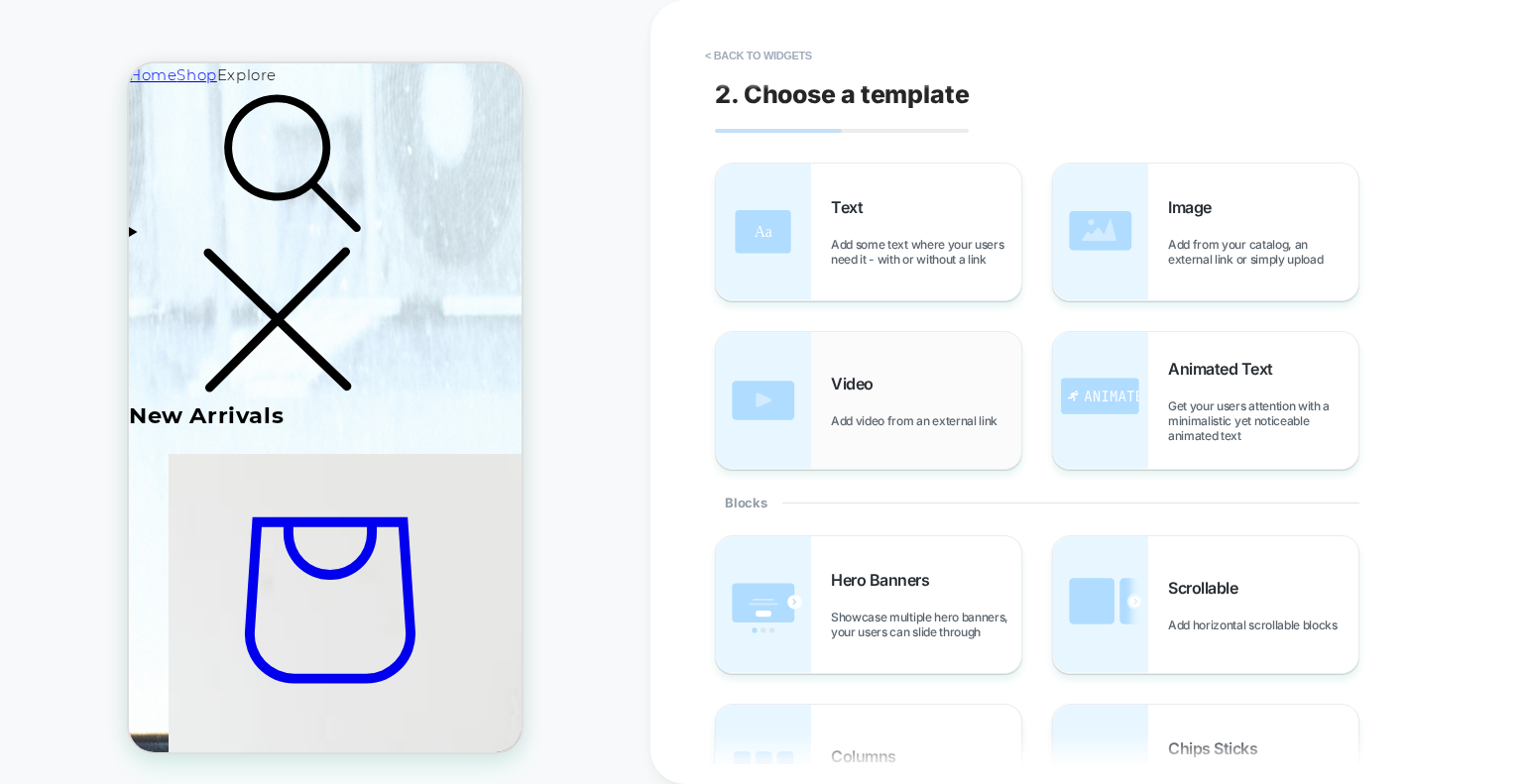 scroll, scrollTop: 849, scrollLeft: 0, axis: vertical 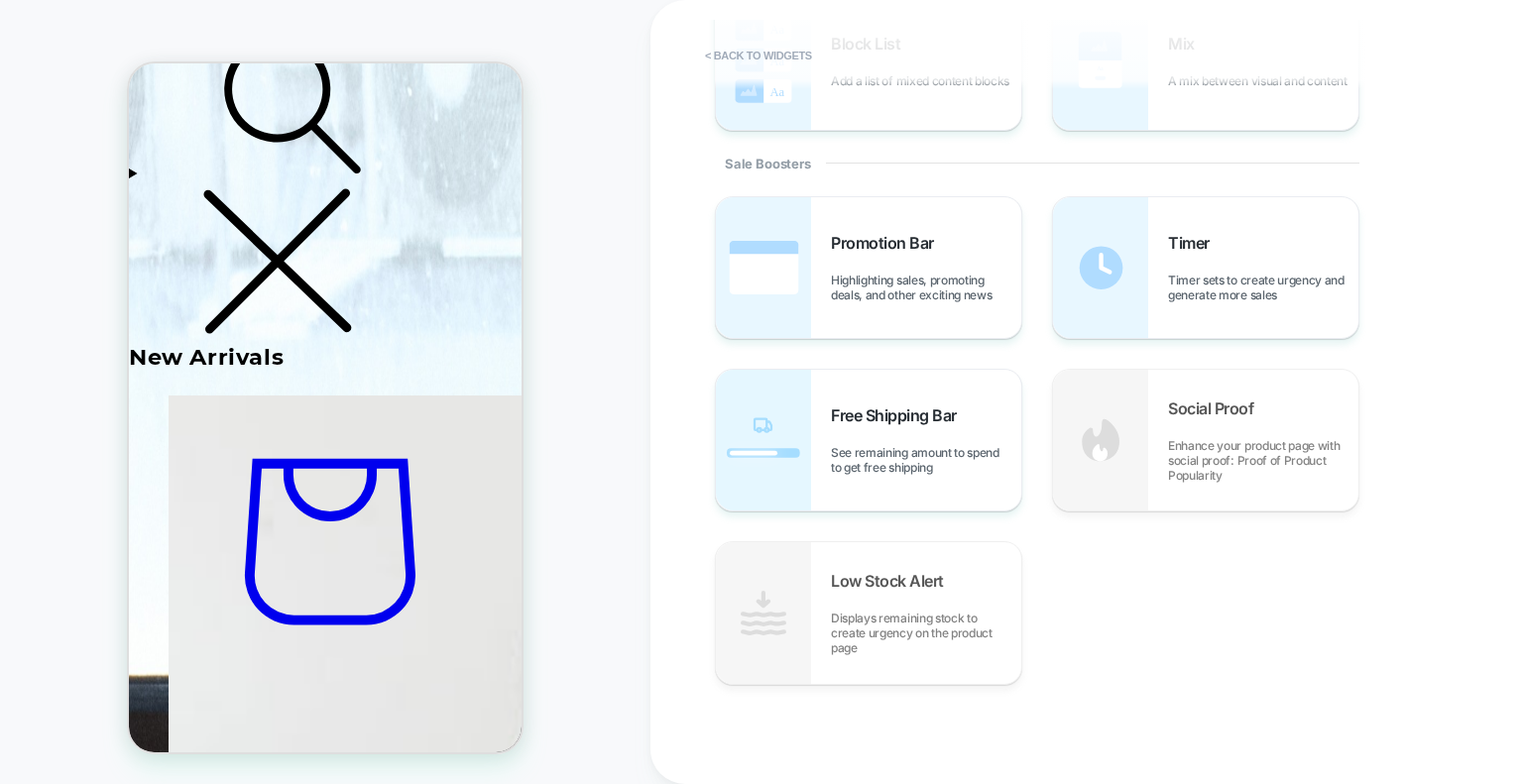 drag, startPoint x: 1413, startPoint y: 675, endPoint x: 1380, endPoint y: 677, distance: 33.06055 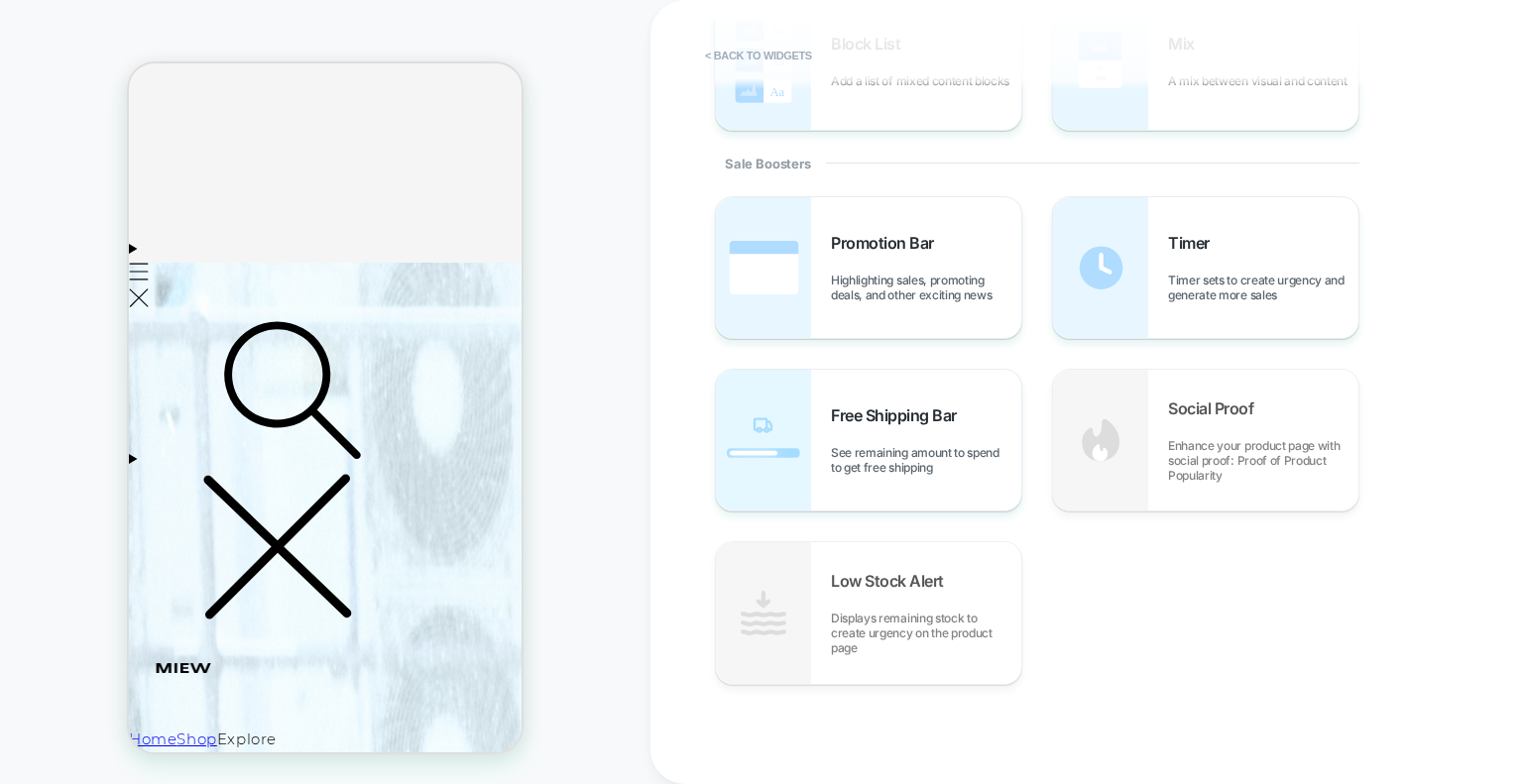 scroll, scrollTop: 0, scrollLeft: 0, axis: both 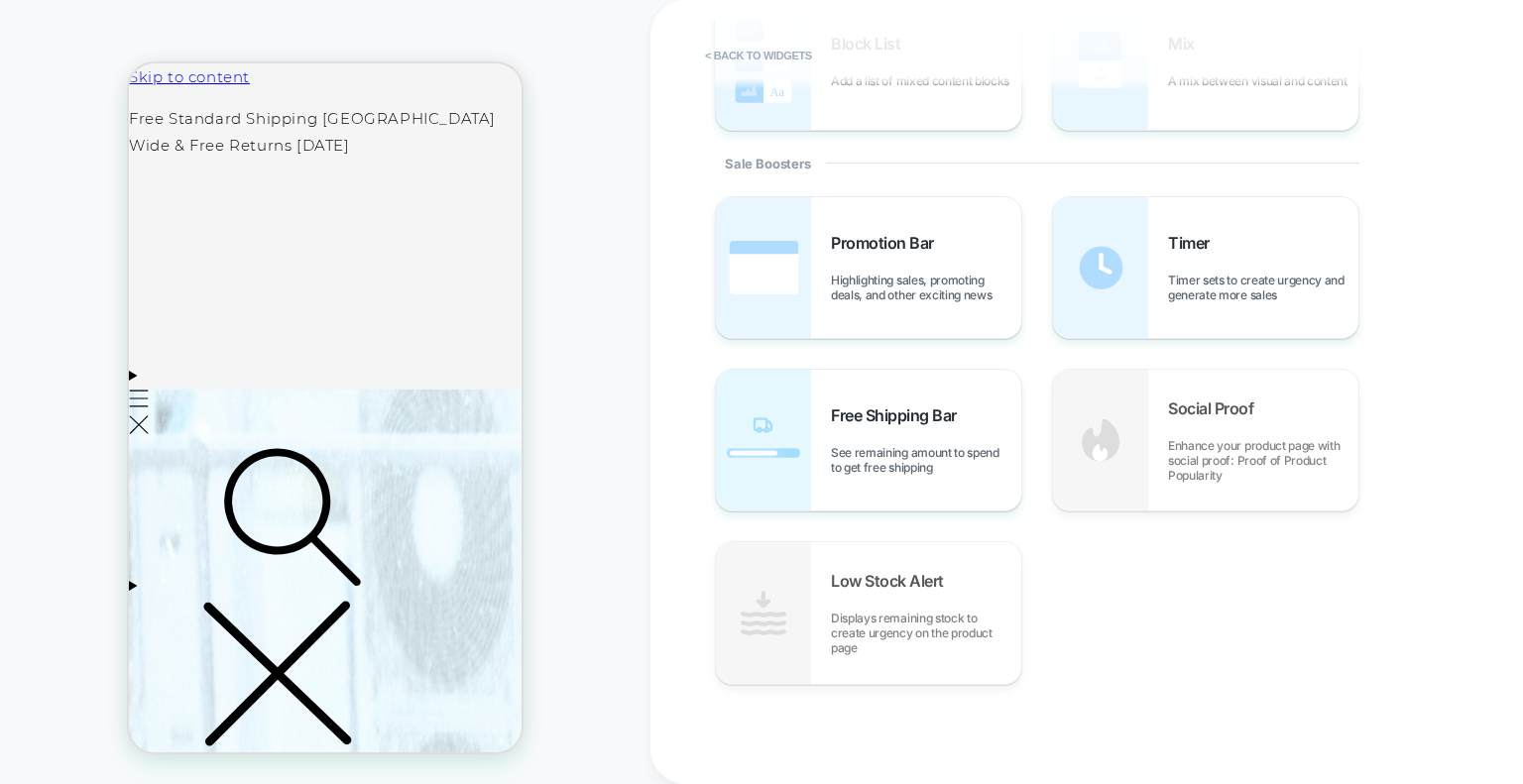 click on "HOMEPAGE" at bounding box center [325, 392] 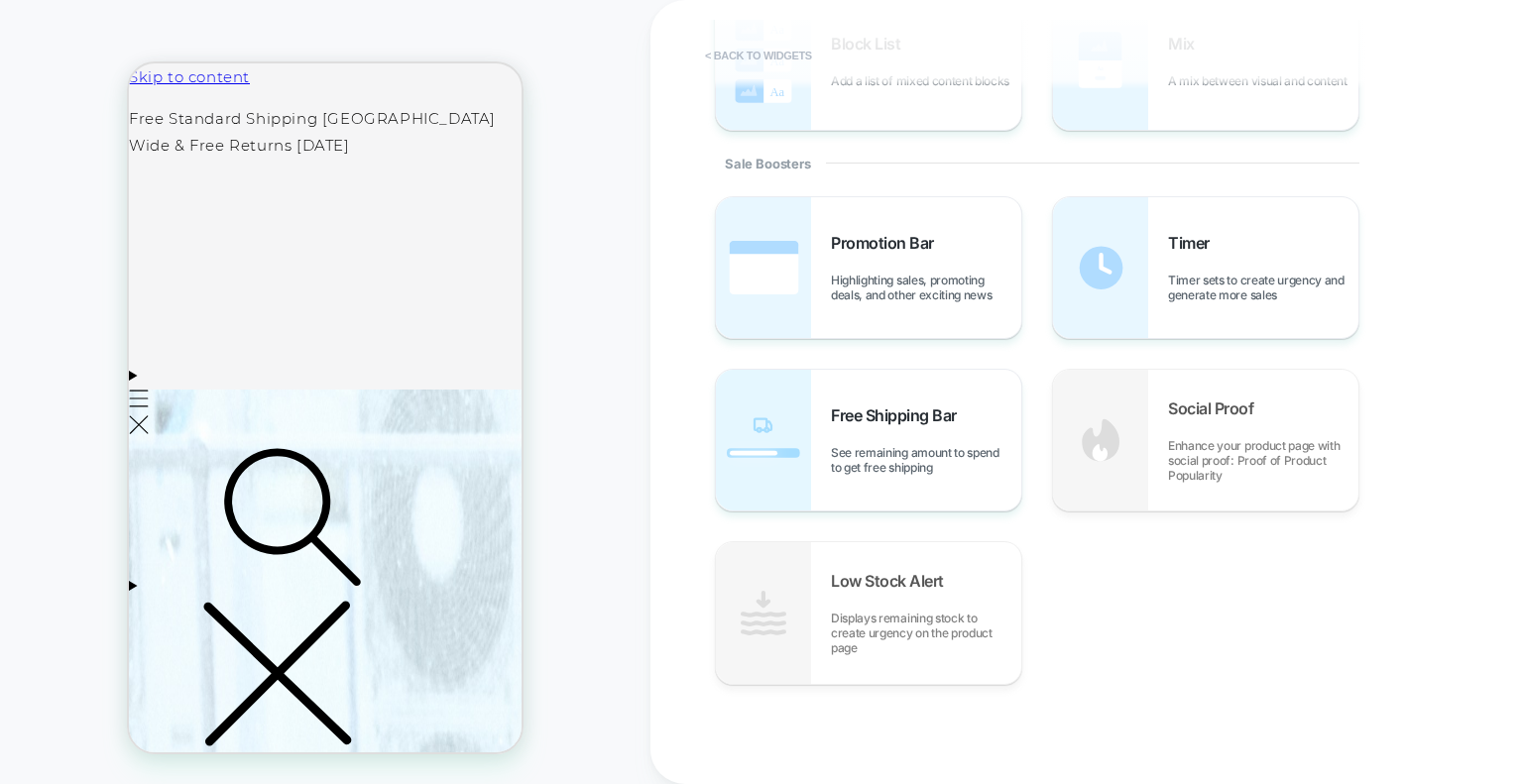 click on "< Back to widgets" at bounding box center (759, 56) 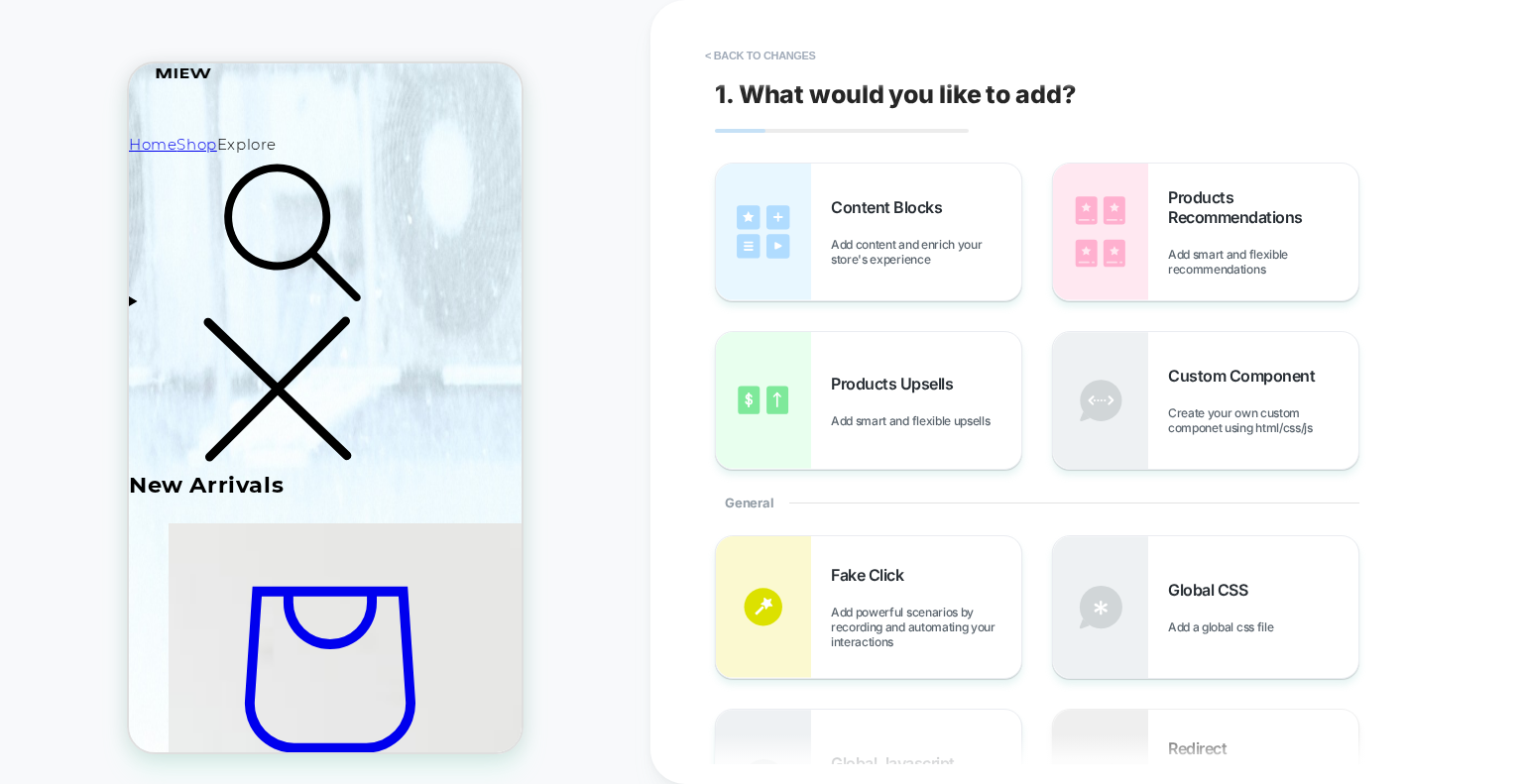 scroll, scrollTop: 793, scrollLeft: 0, axis: vertical 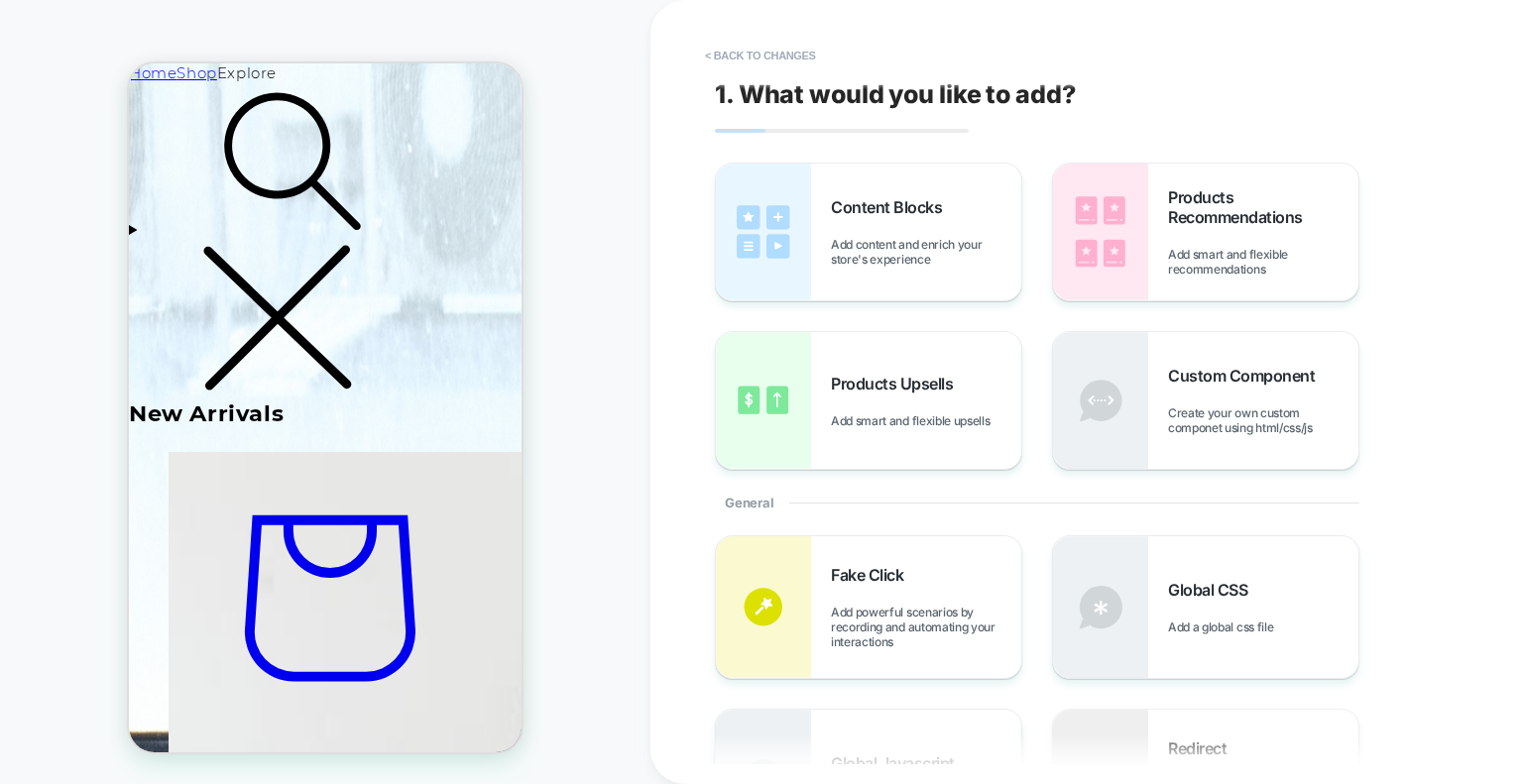 click on "< Back to changes" at bounding box center (761, 56) 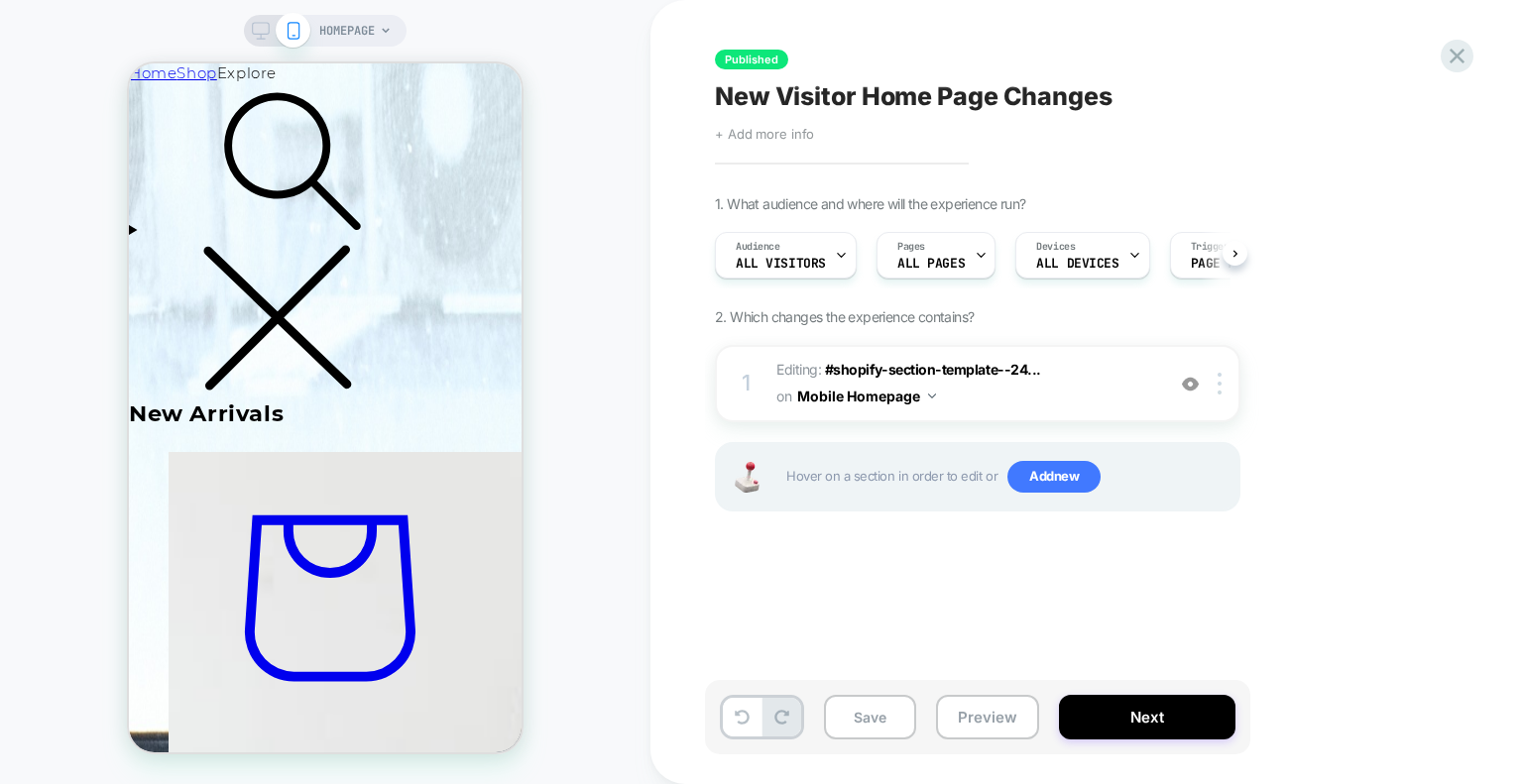 scroll, scrollTop: 0, scrollLeft: 0, axis: both 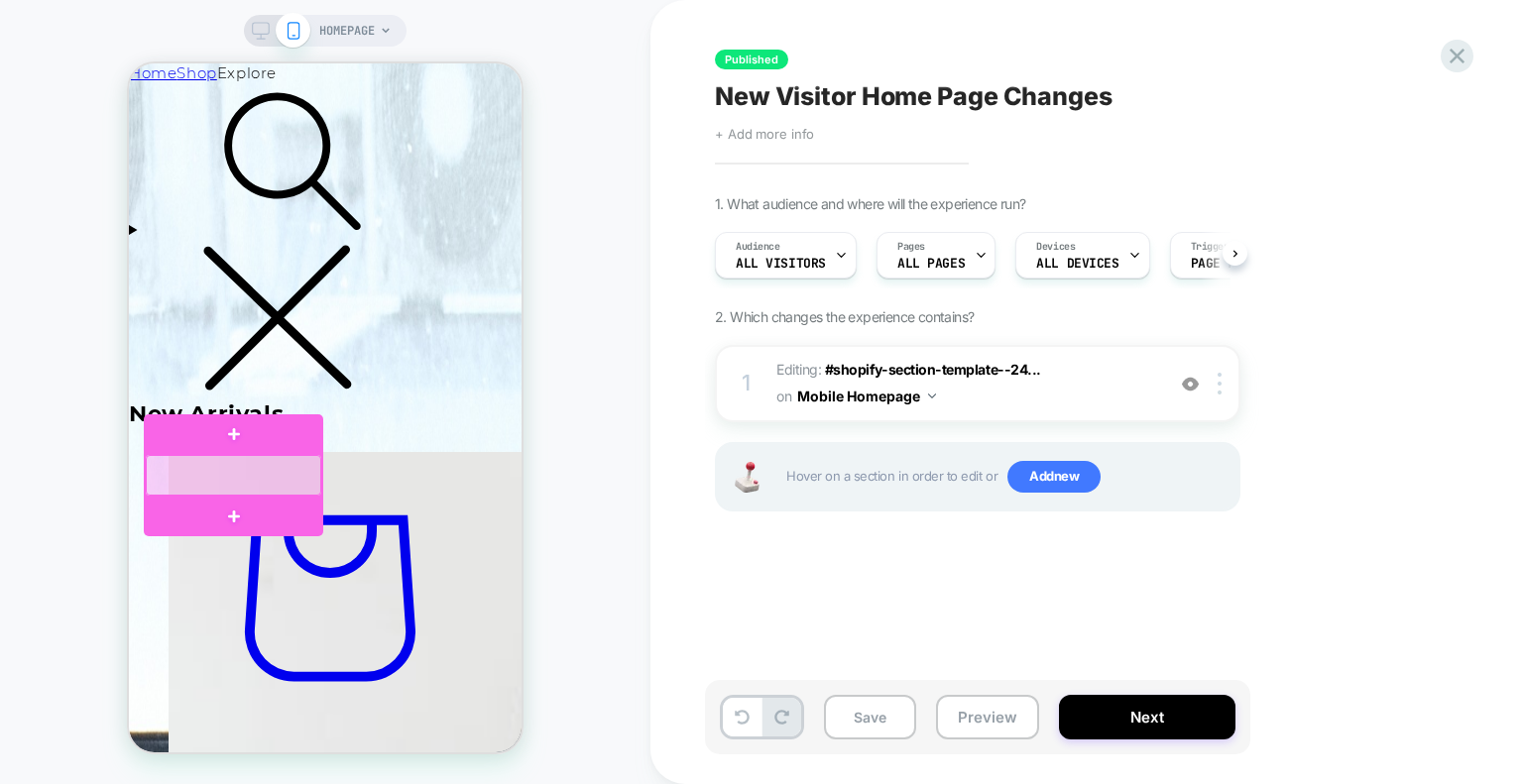 click at bounding box center [233, 475] 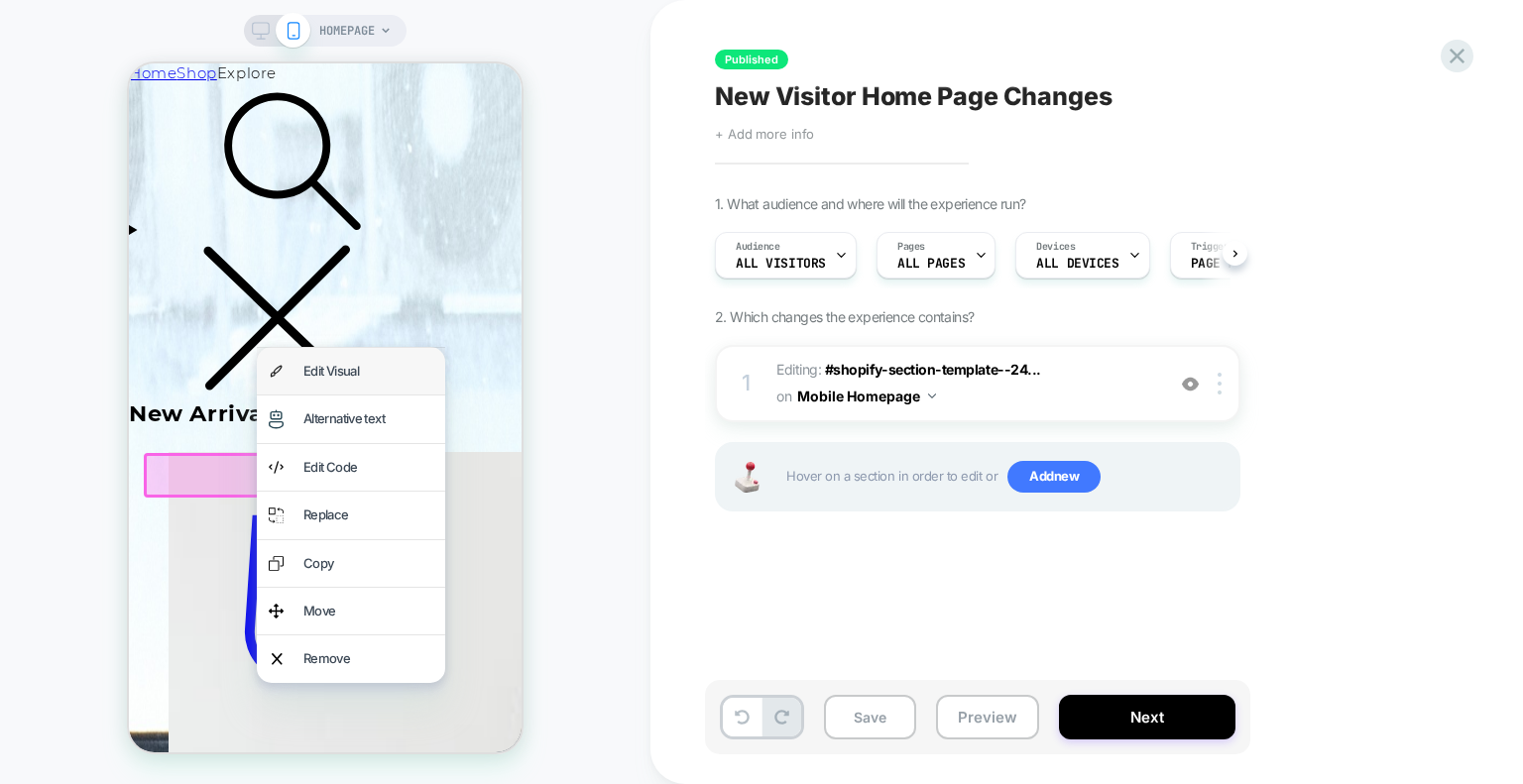 click on "Edit Visual" at bounding box center [368, 371] 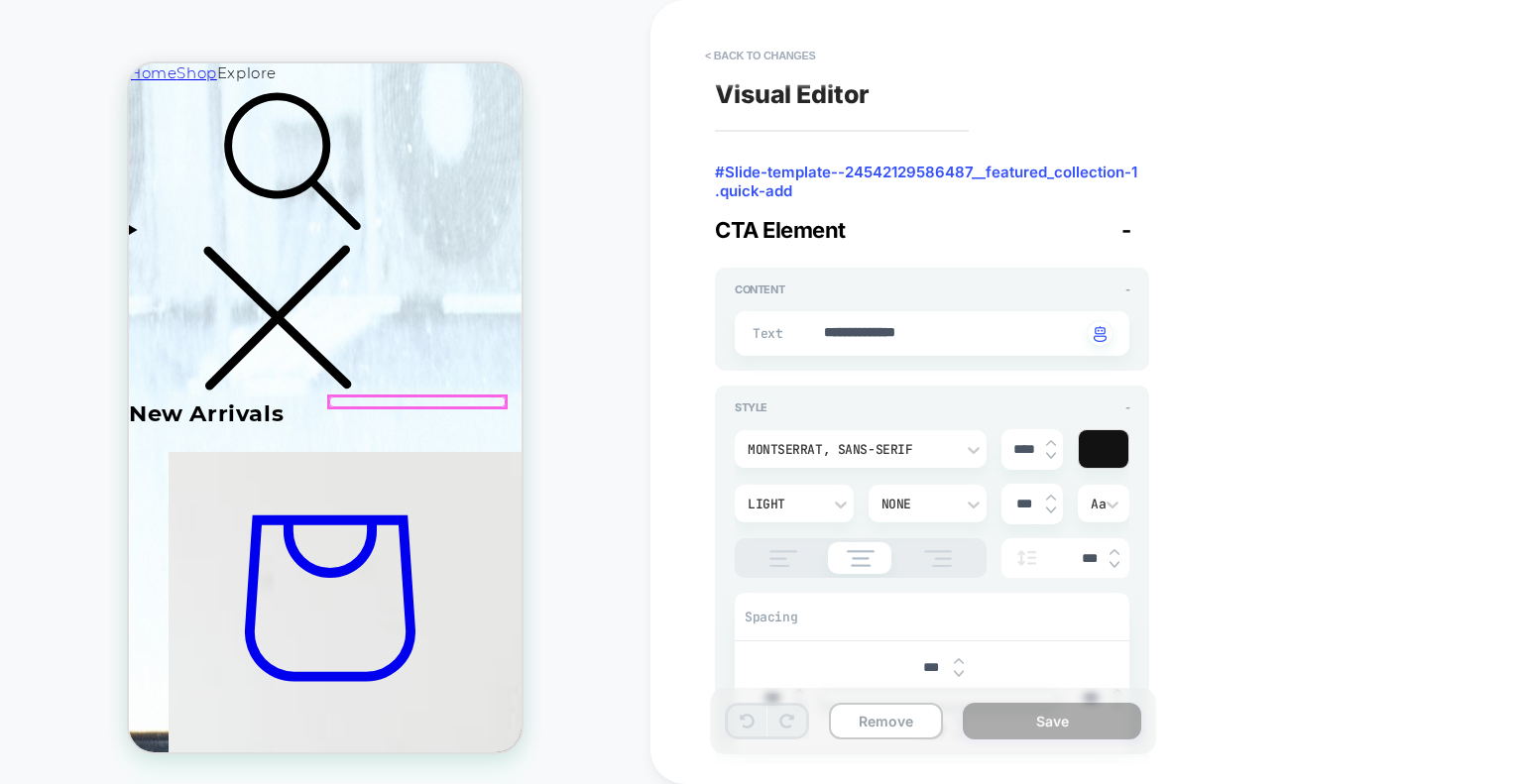 scroll, scrollTop: 860, scrollLeft: 0, axis: vertical 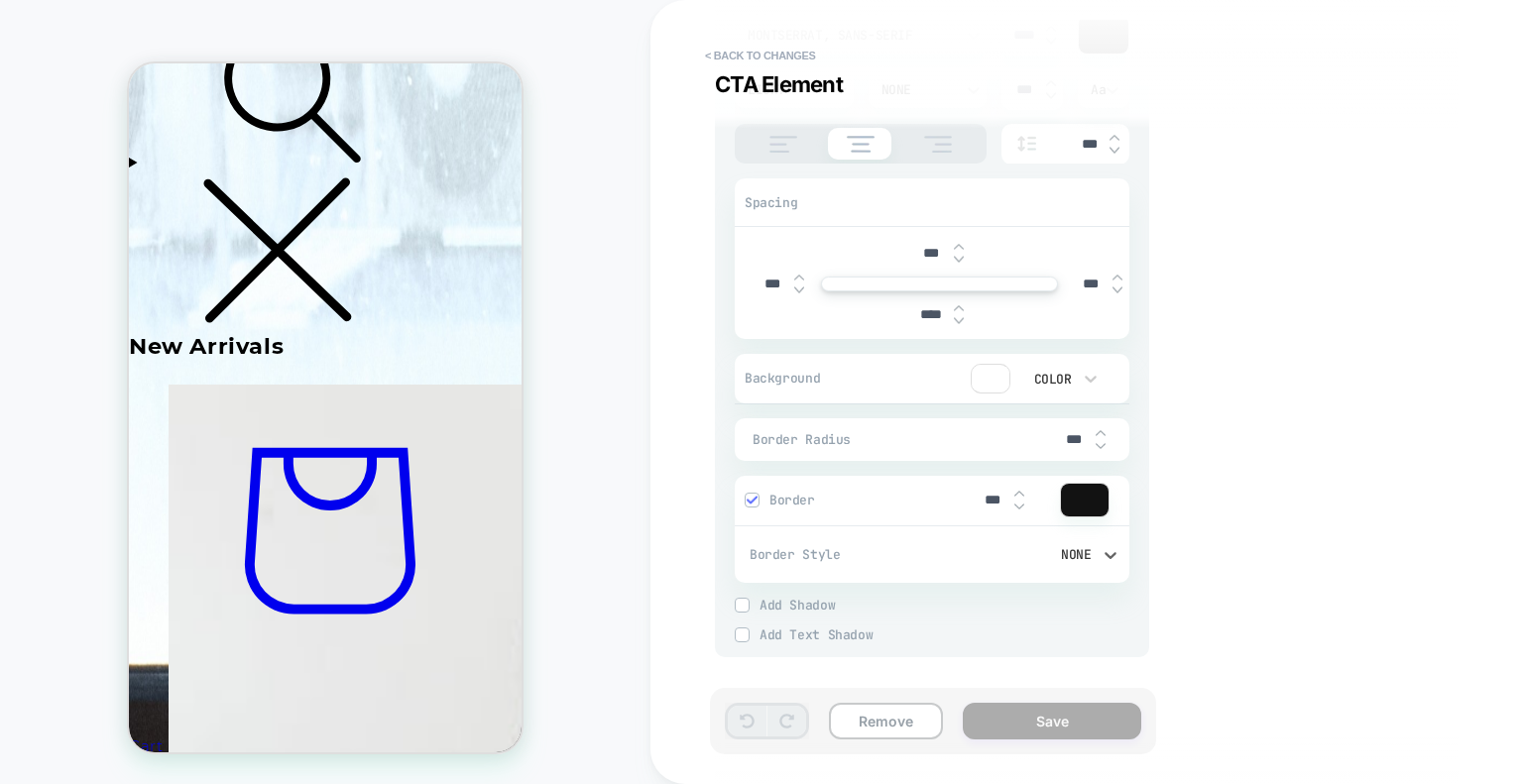 click on "None" at bounding box center (1025, 554) 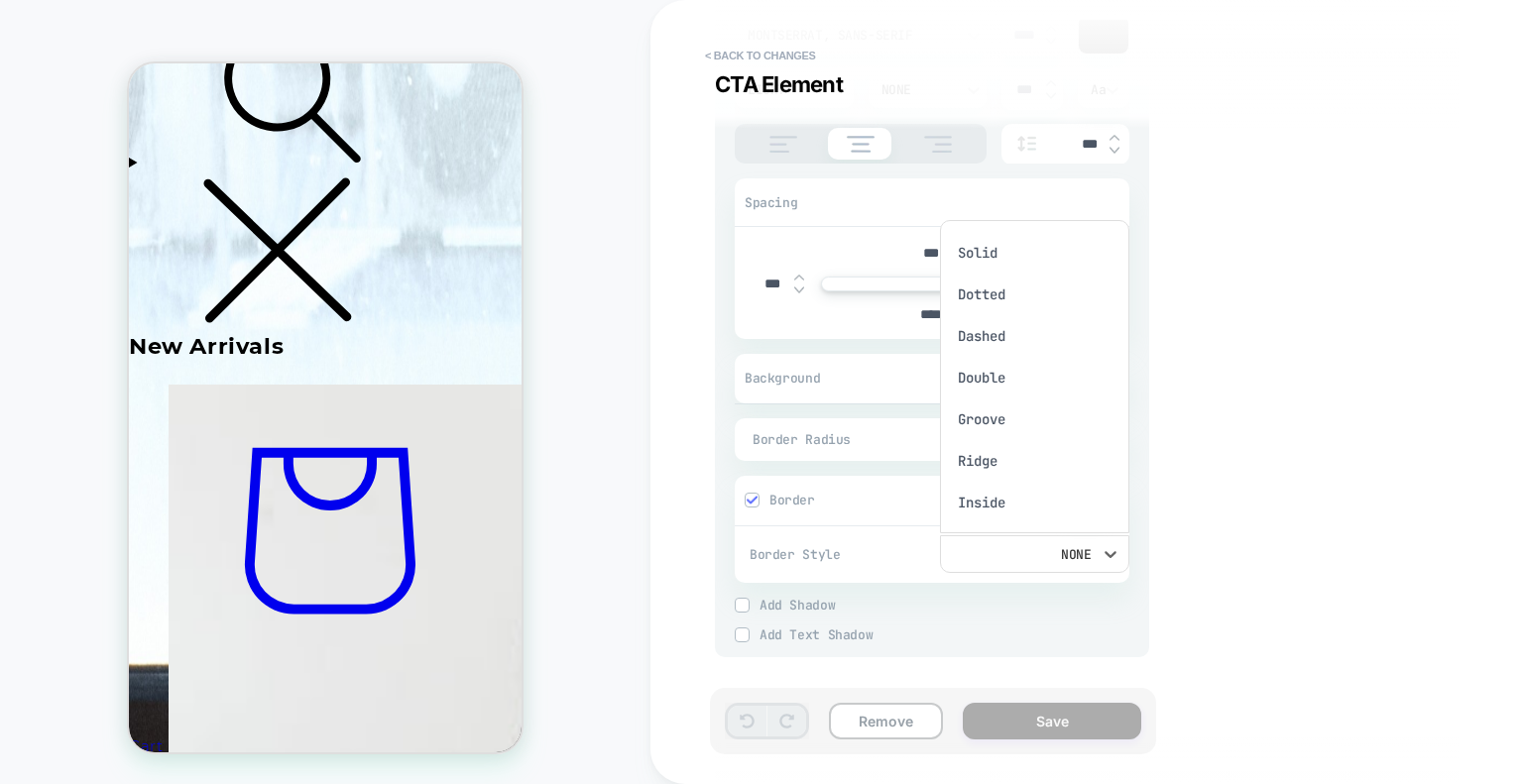 scroll, scrollTop: 14, scrollLeft: 0, axis: vertical 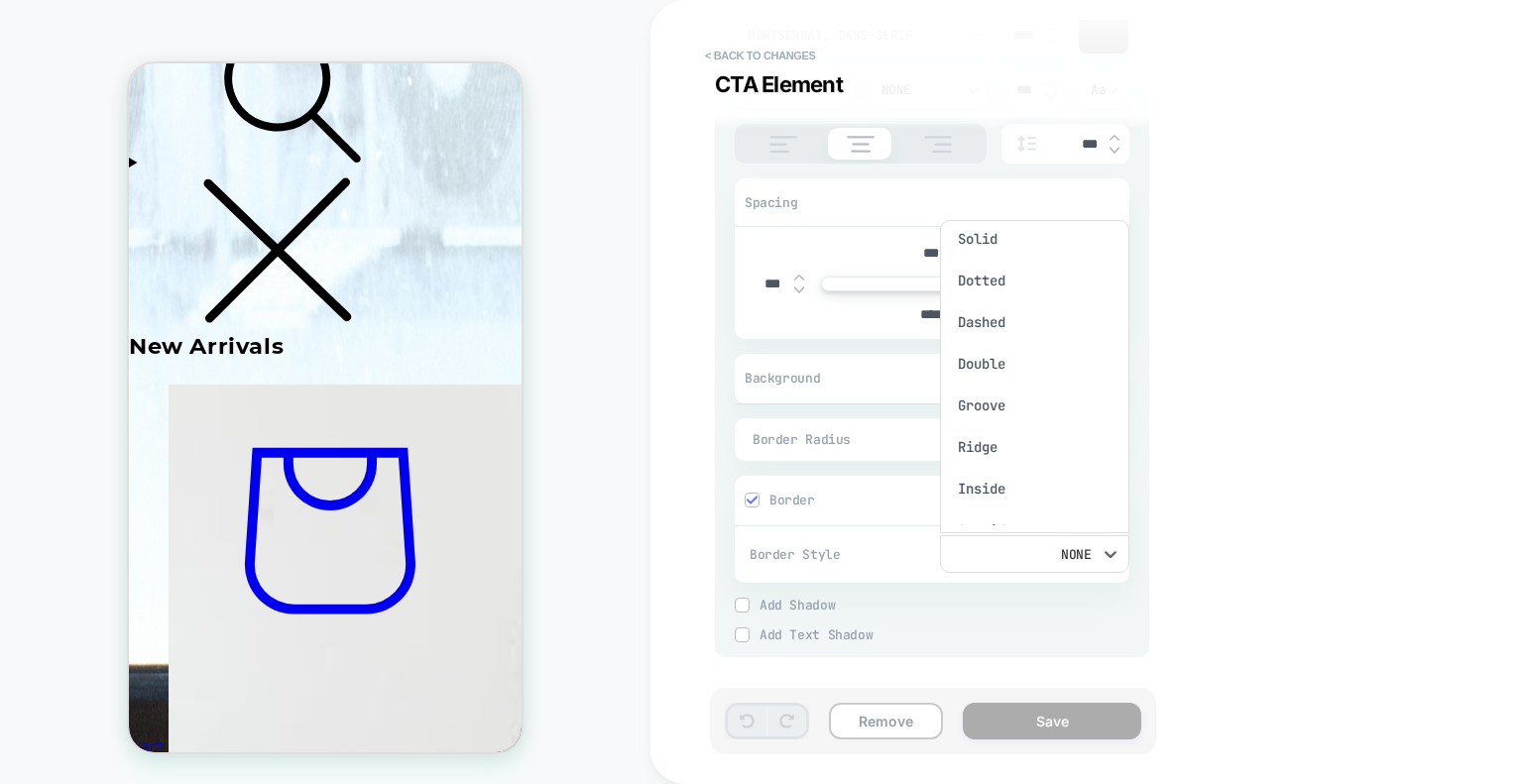 click on "Solid" at bounding box center (1035, 239) 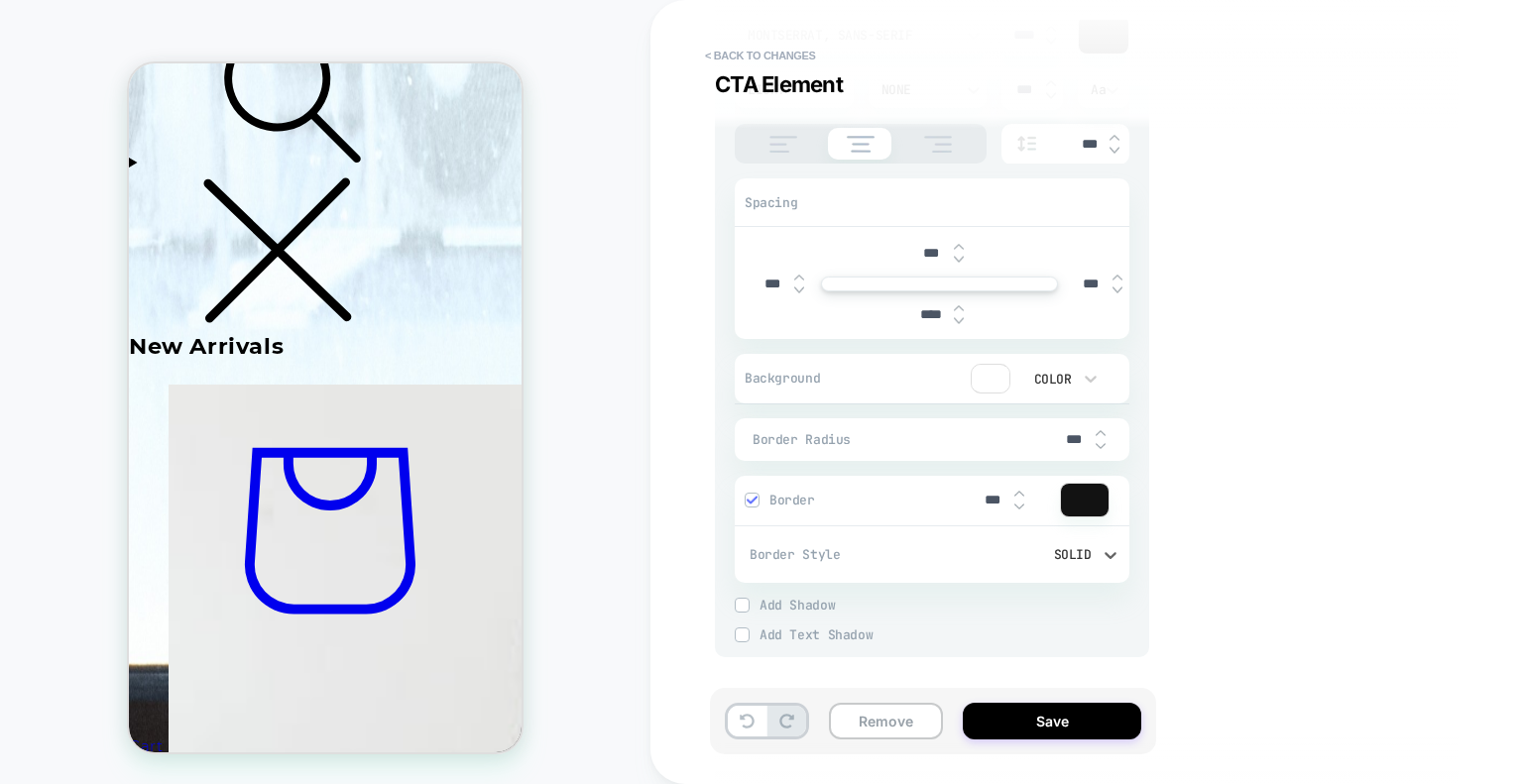 click on "Solid" at bounding box center (1025, 554) 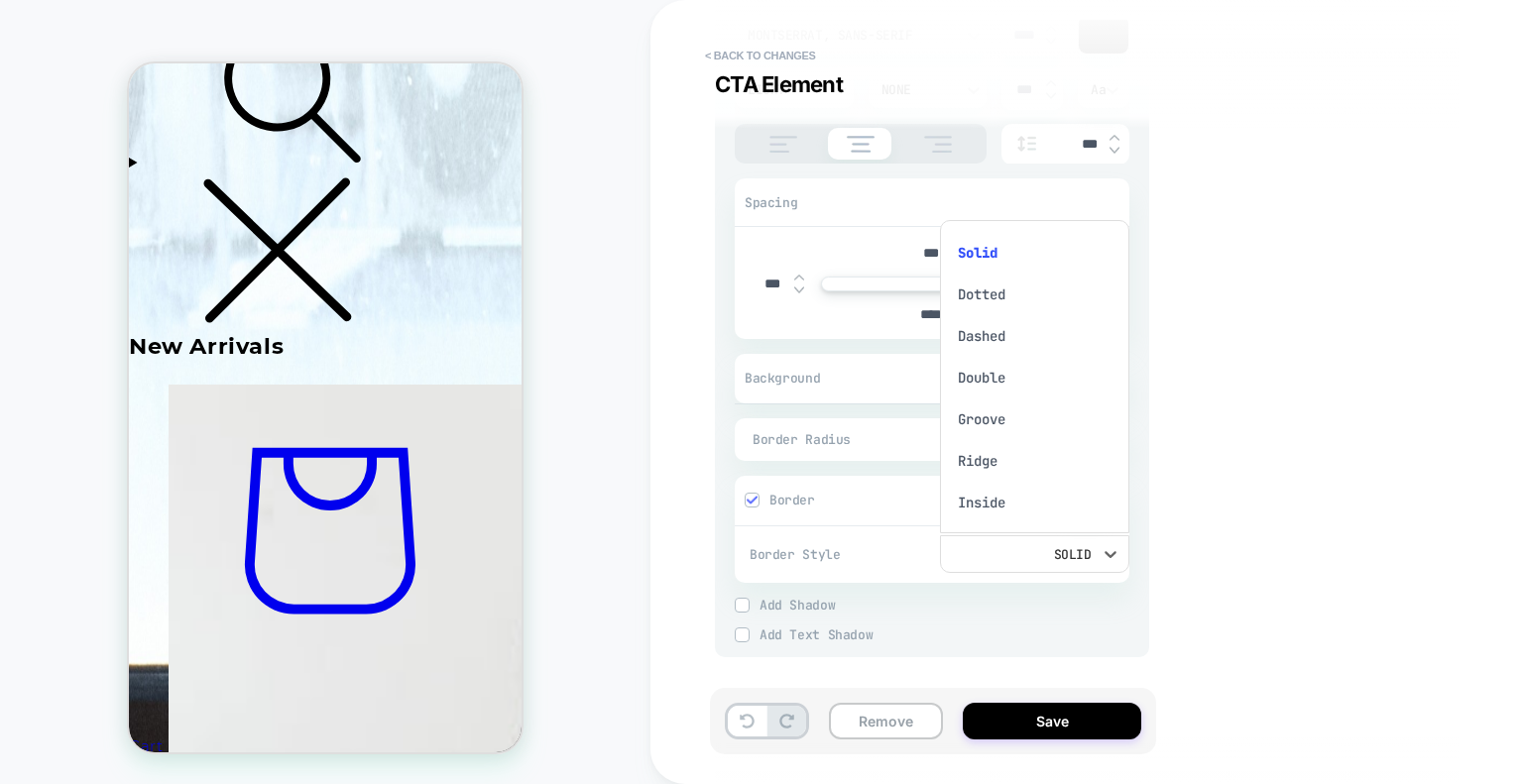 click on "Dotted" at bounding box center [1035, 294] 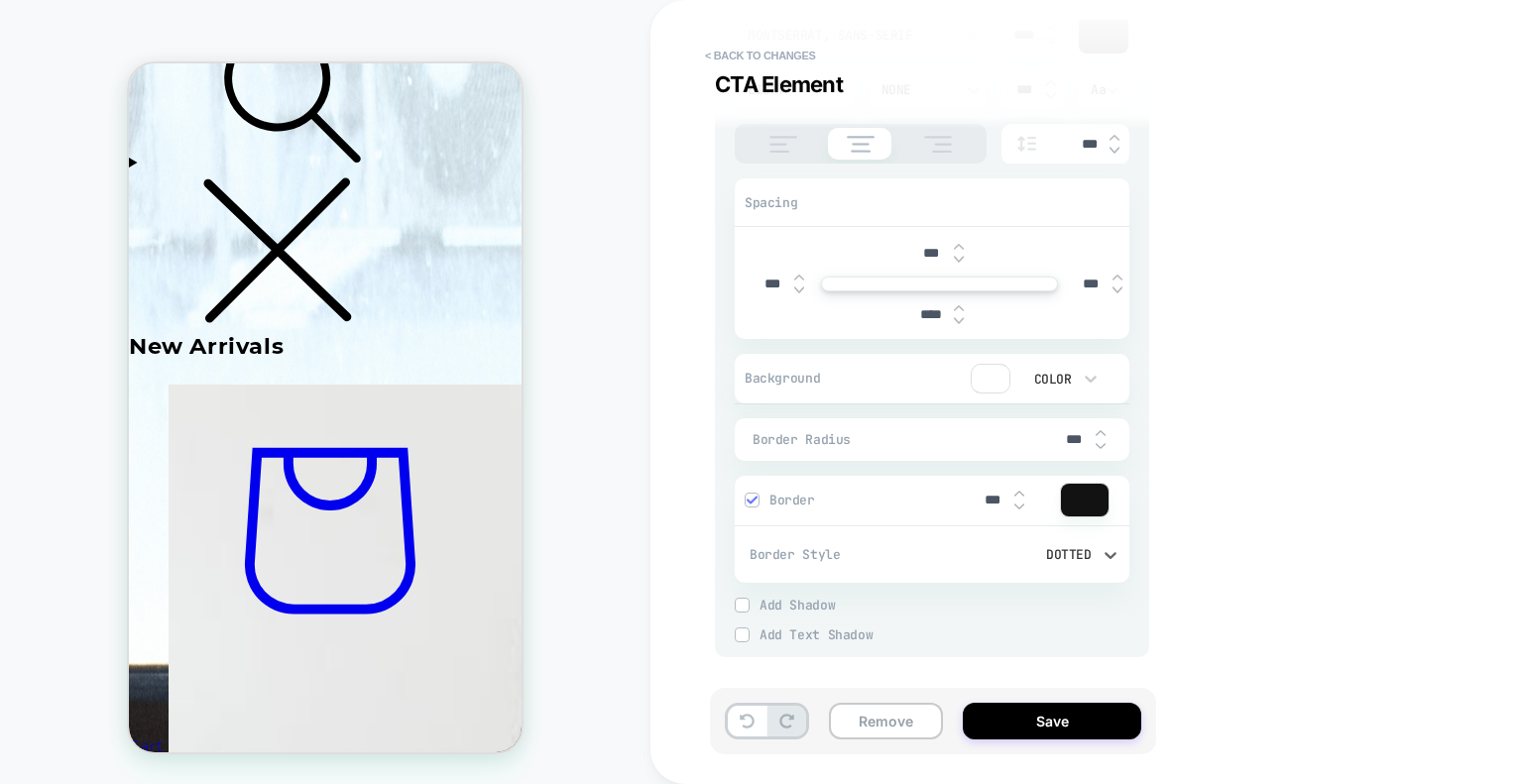 click on "Dotted" at bounding box center [1025, 554] 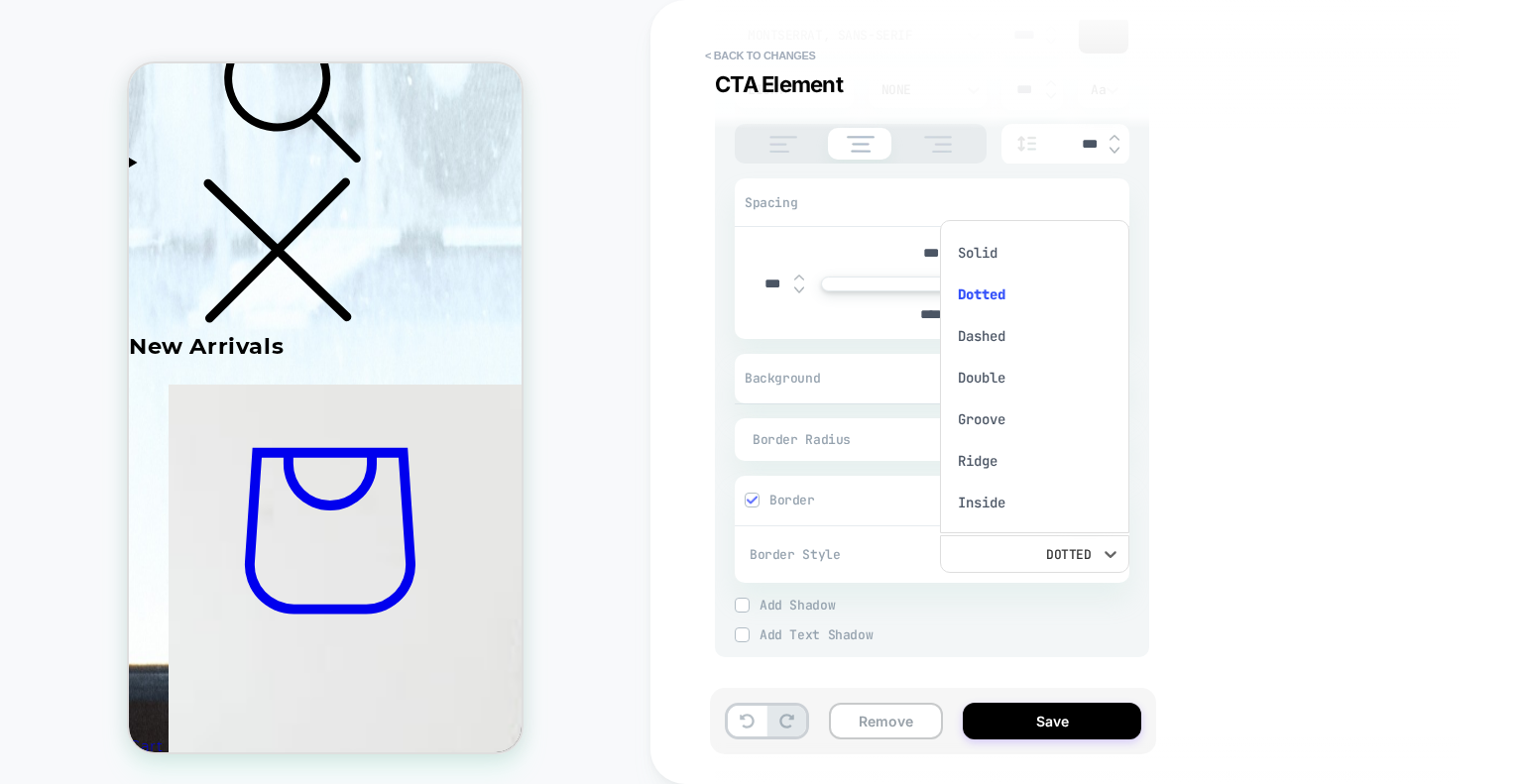 scroll, scrollTop: 14, scrollLeft: 0, axis: vertical 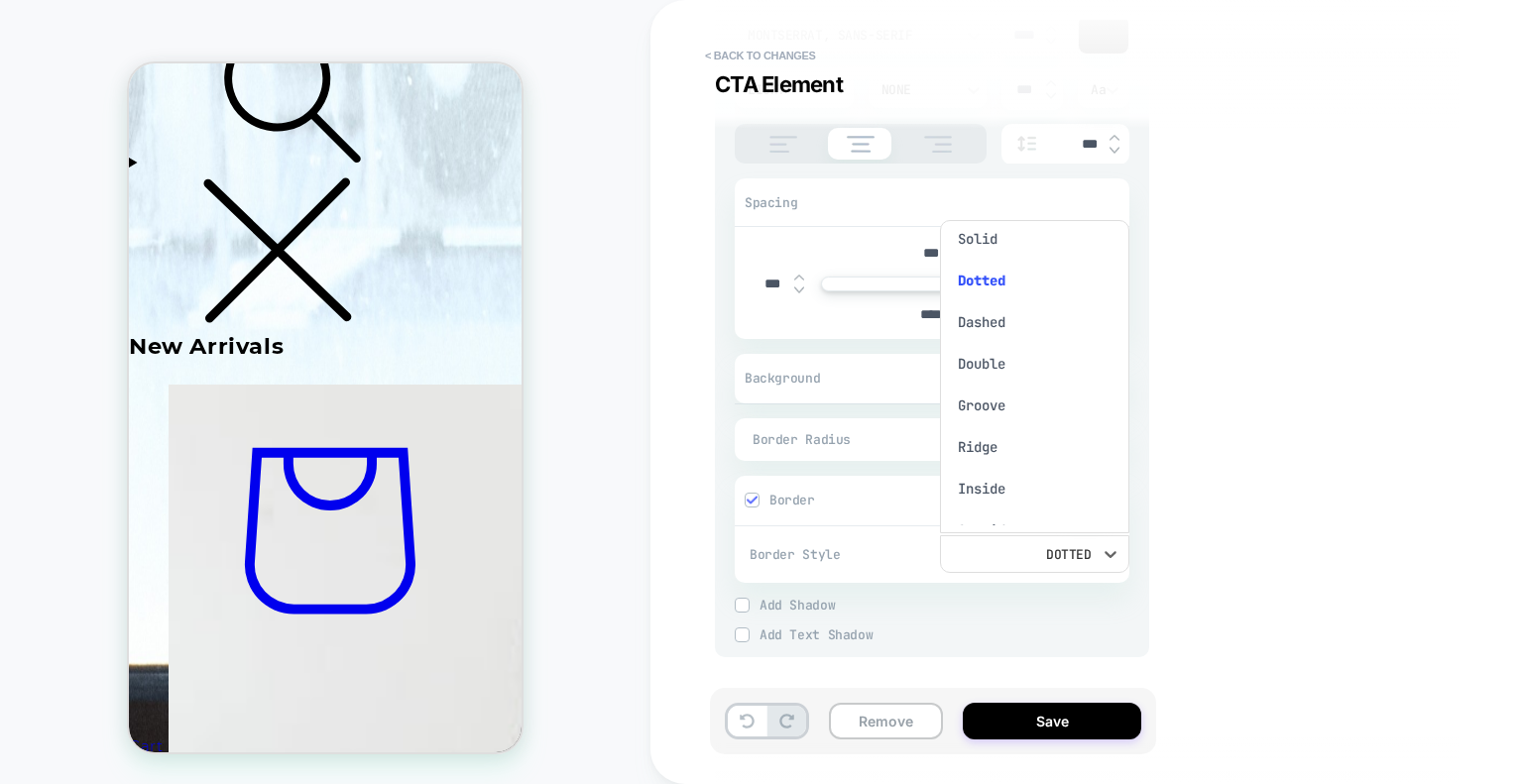 click on "Solid" at bounding box center [1035, 239] 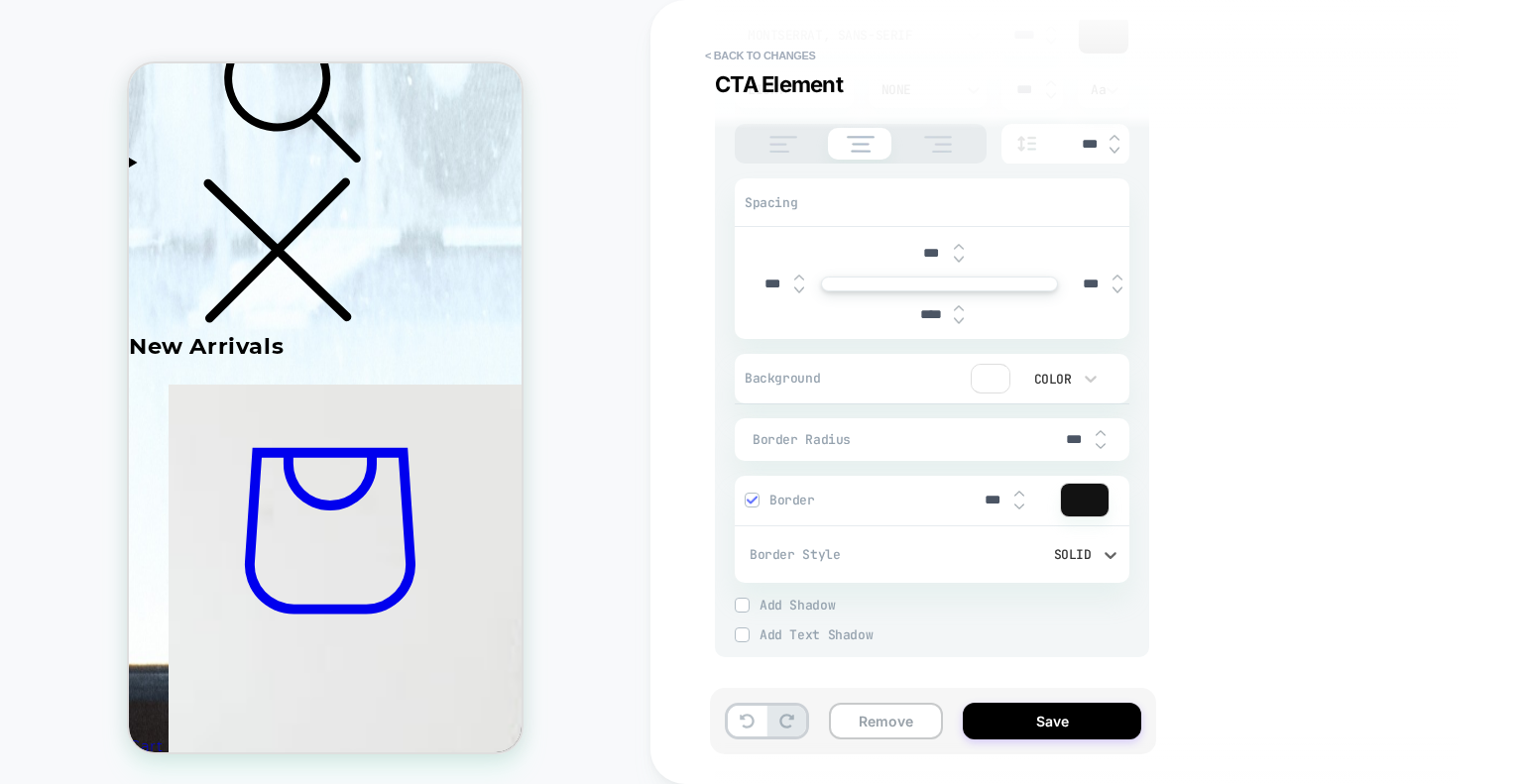 click on "**********" at bounding box center (1077, 392) 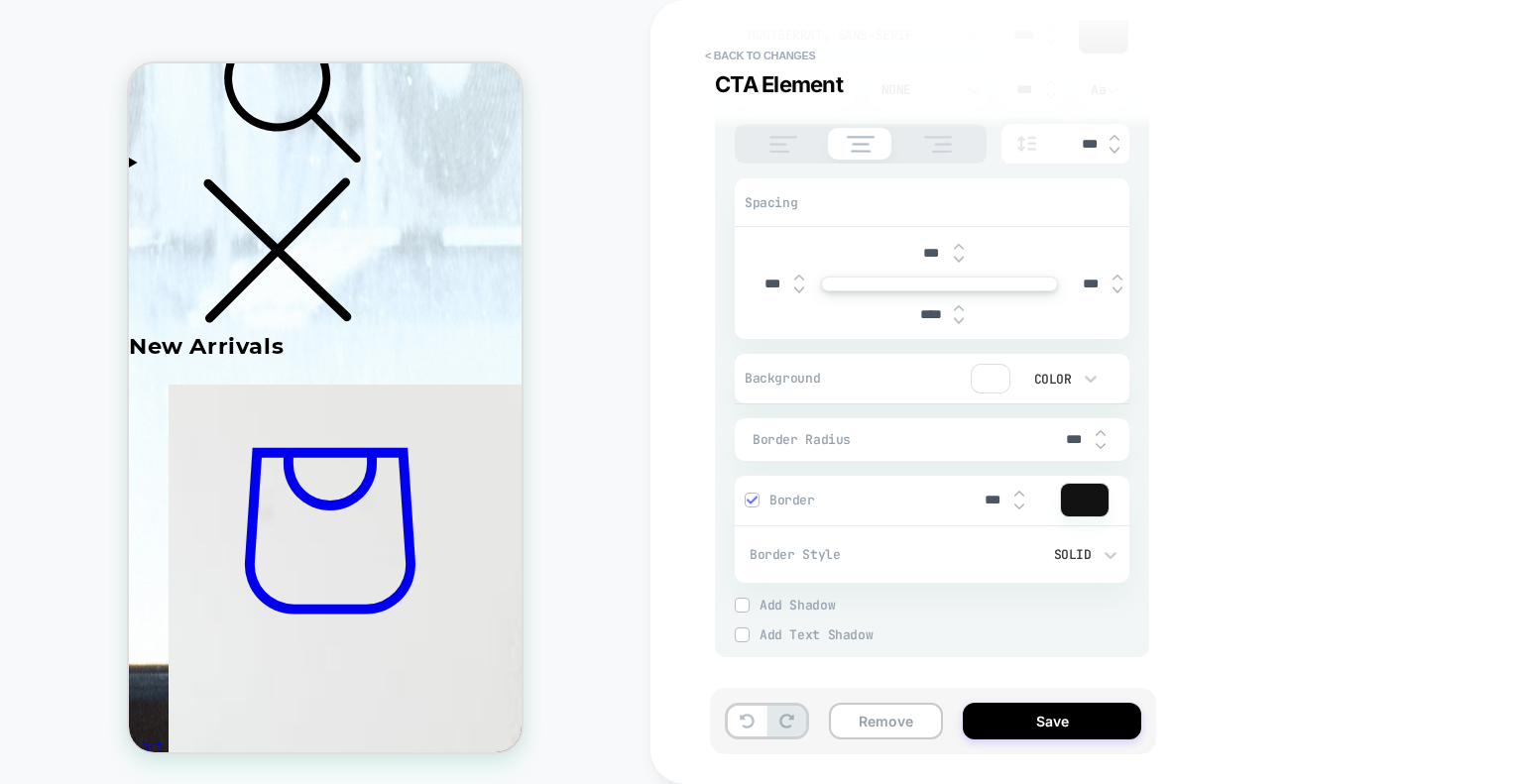 click on "***" at bounding box center (1082, 439) 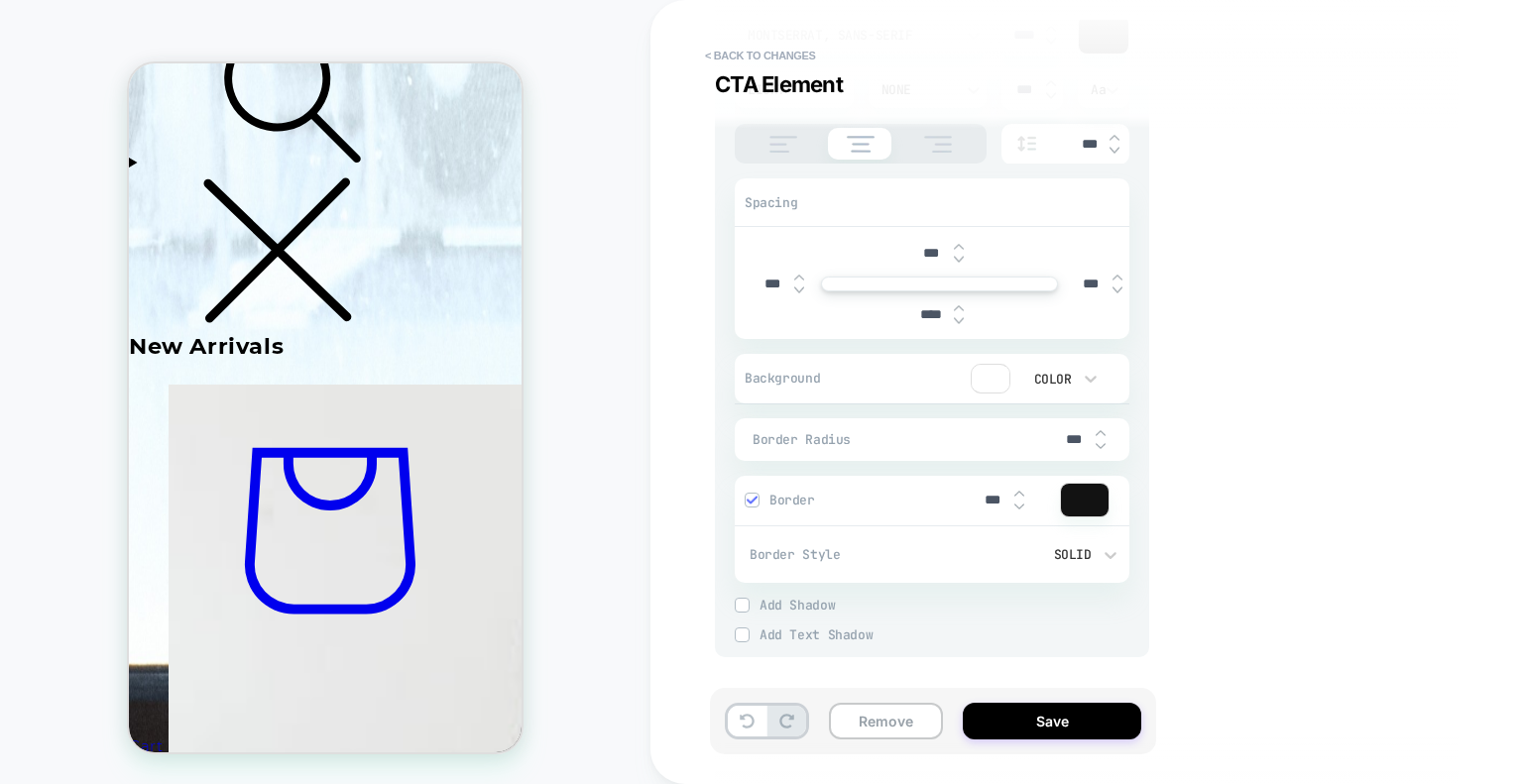 type on "*" 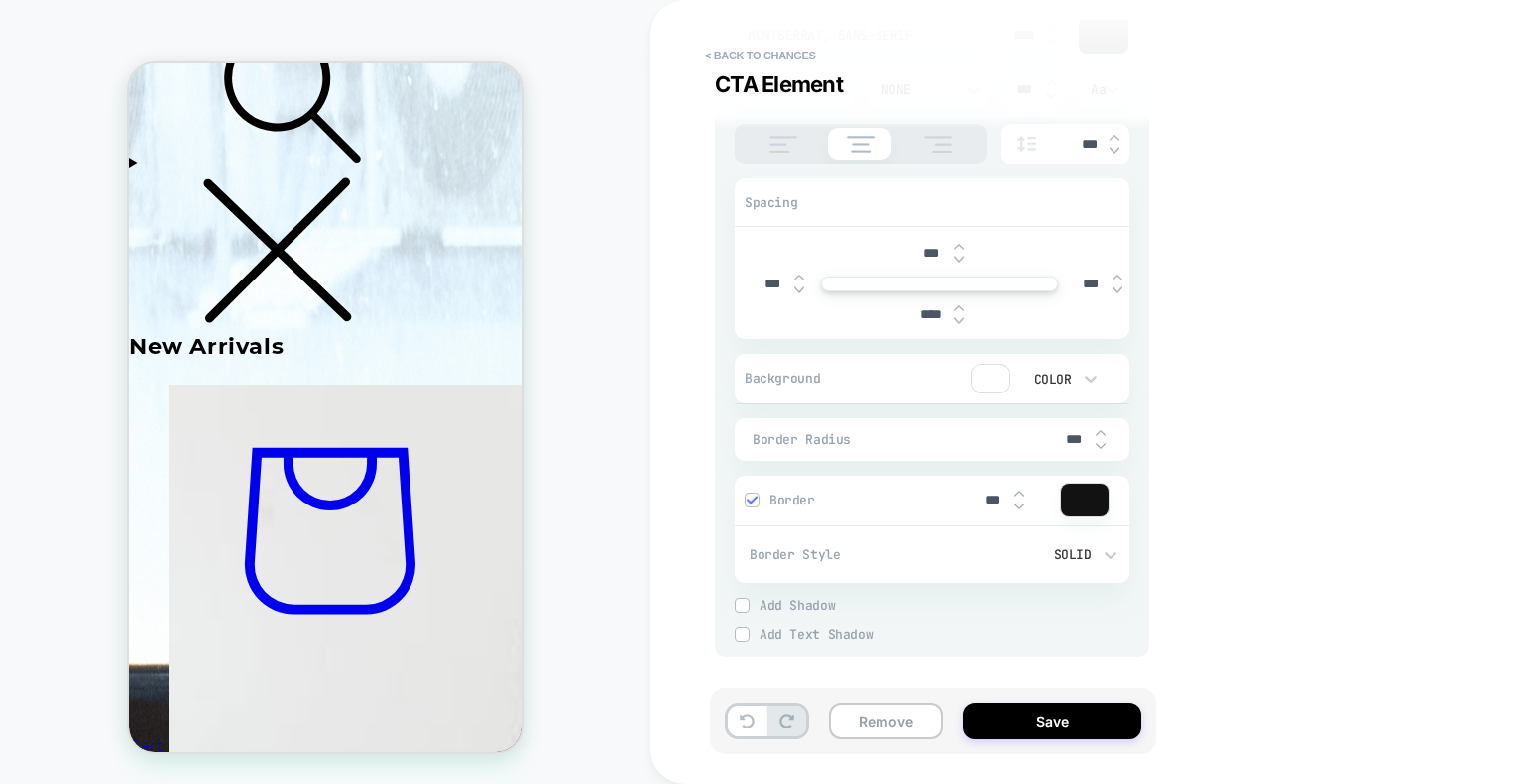 type on "***" 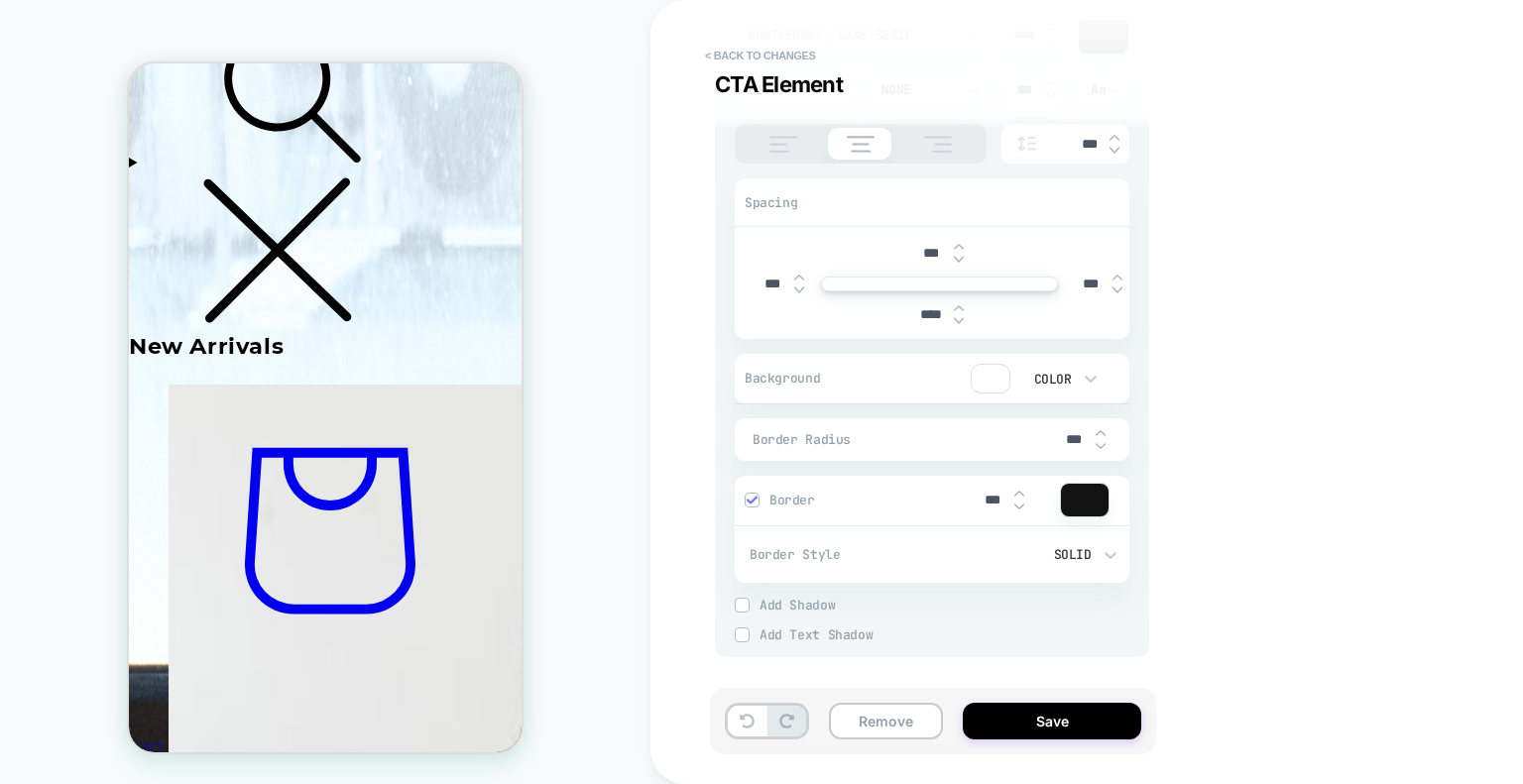 type on "*" 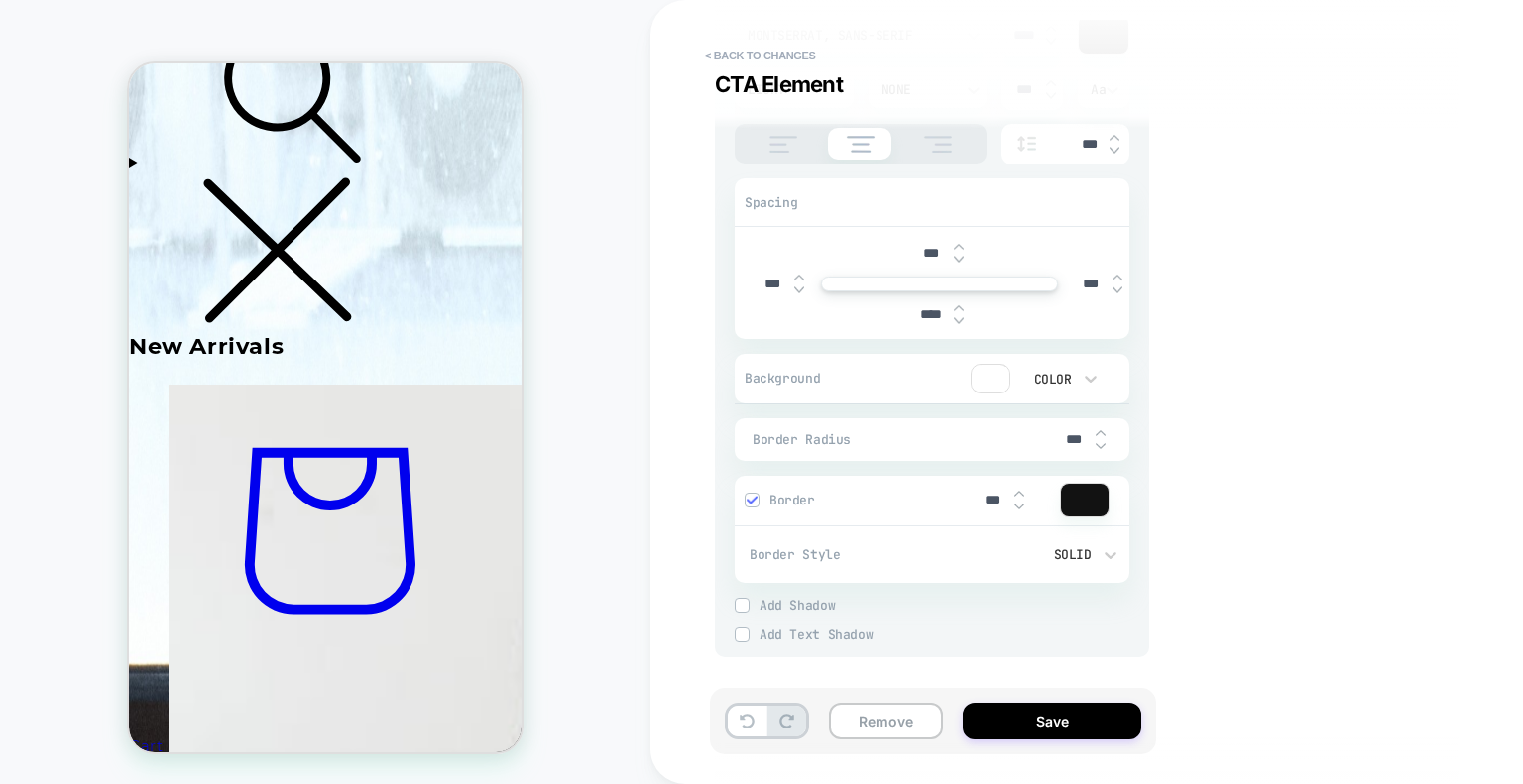 type on "****" 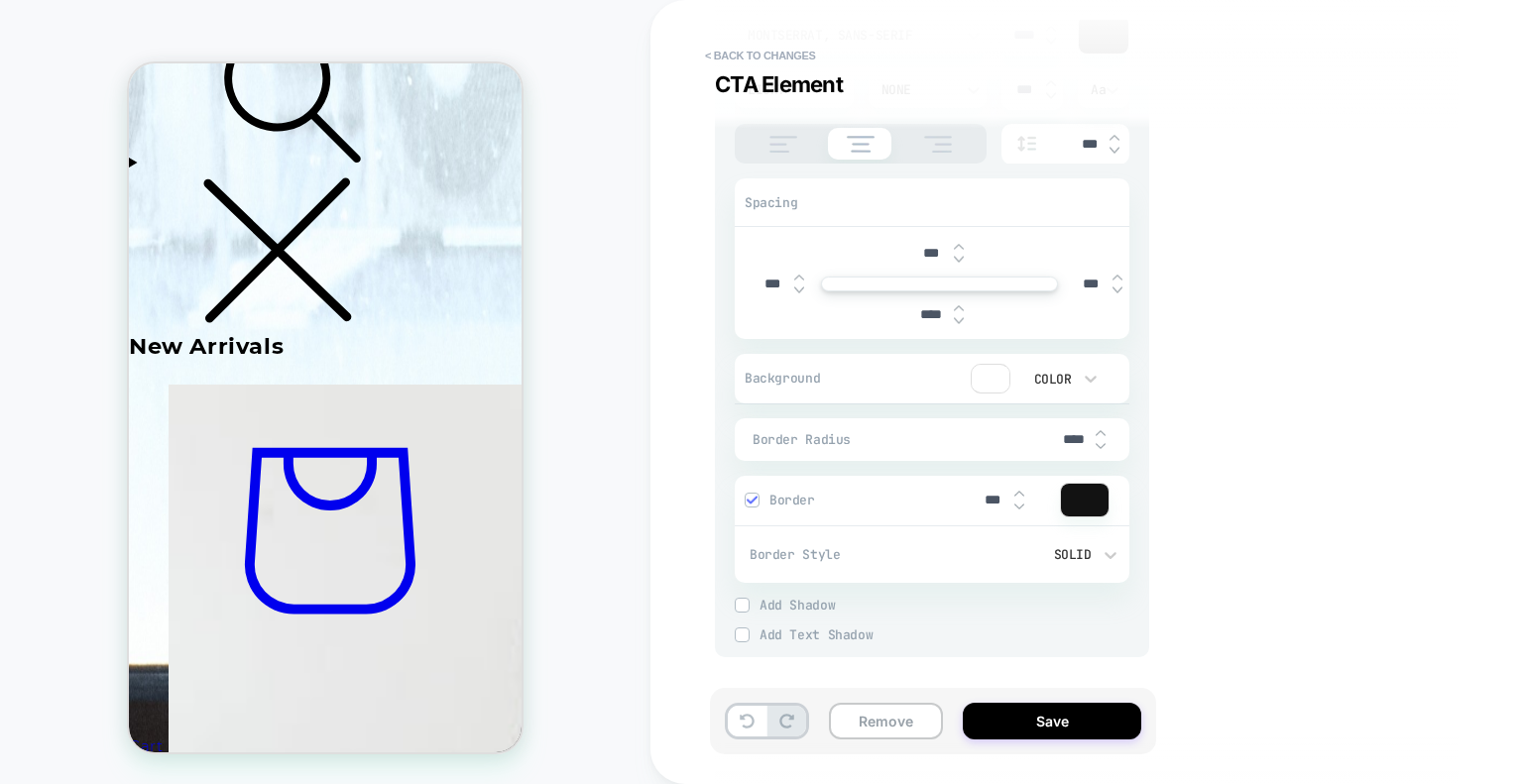 click at bounding box center (1101, 433) 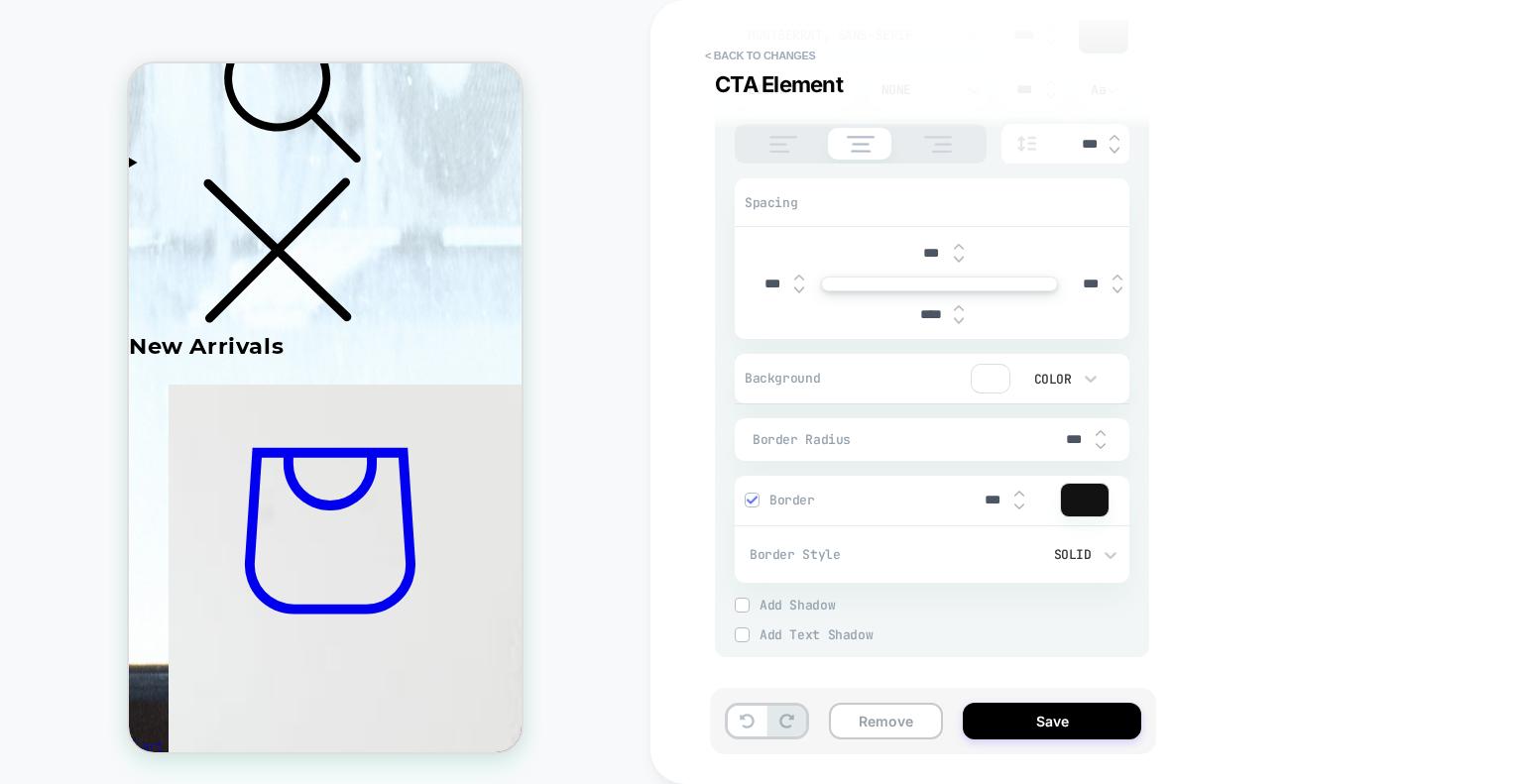 click at bounding box center [1101, 446] 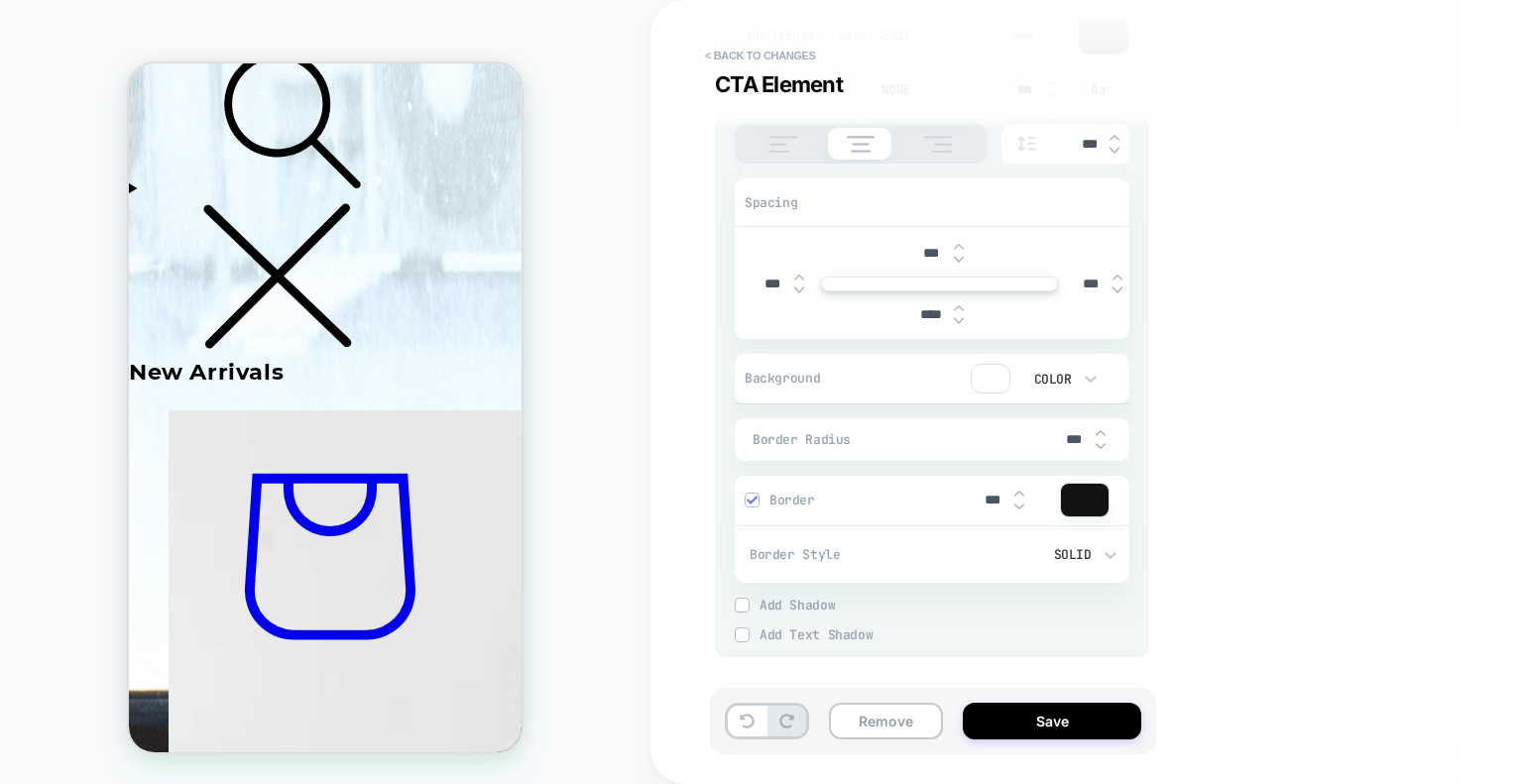 scroll, scrollTop: 959, scrollLeft: 0, axis: vertical 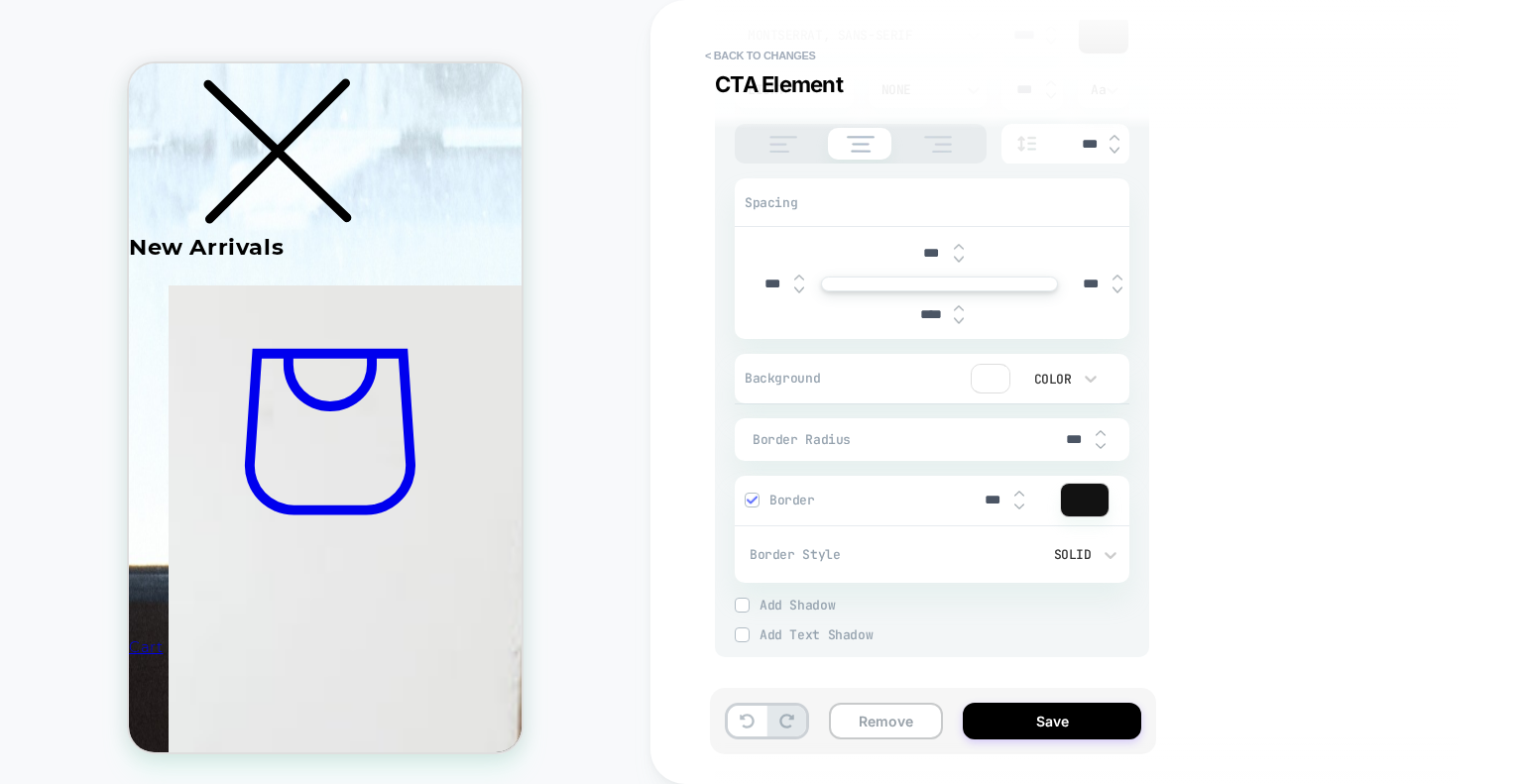 click at bounding box center [742, 605] 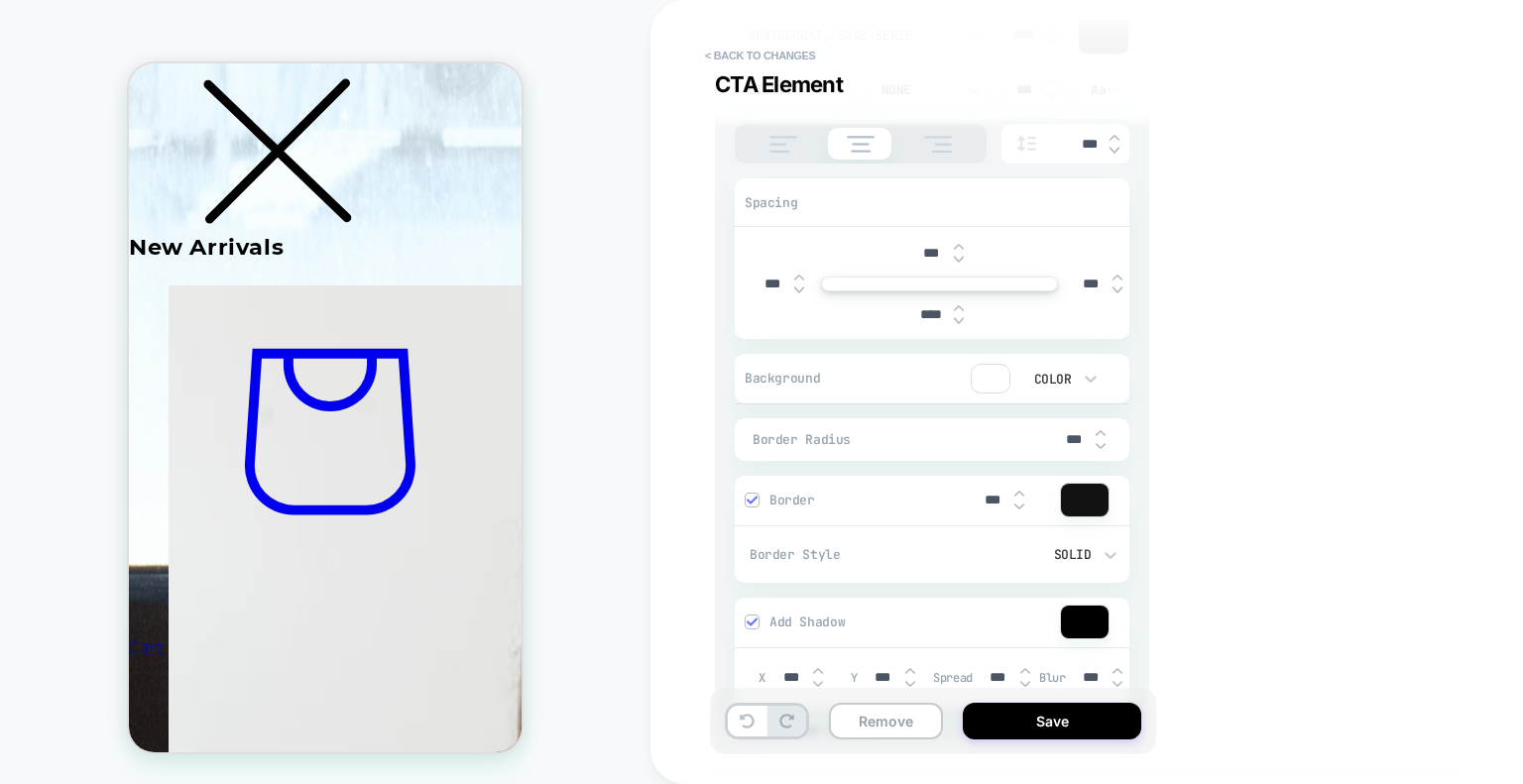 click at bounding box center [752, 621] 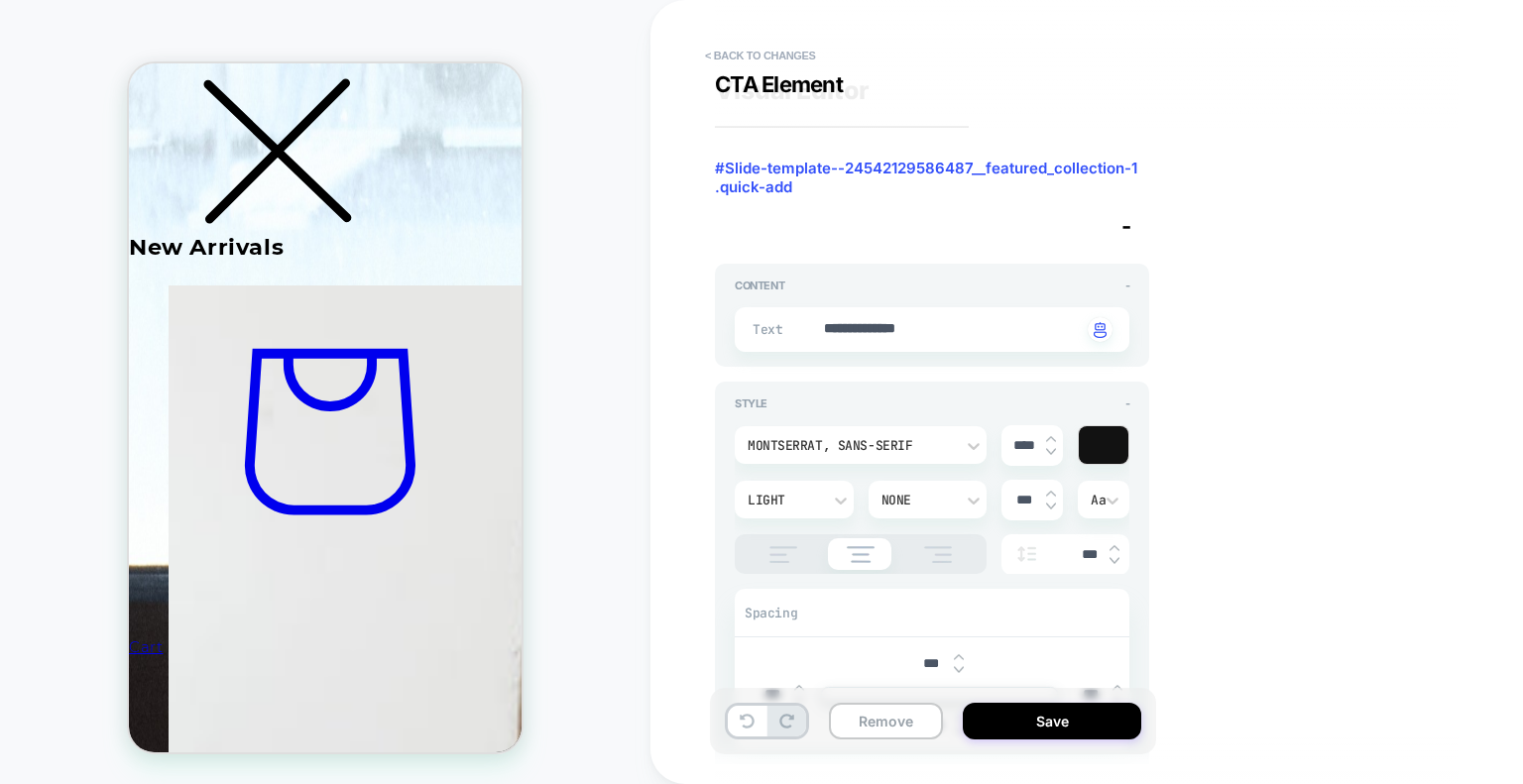 scroll, scrollTop: 0, scrollLeft: 0, axis: both 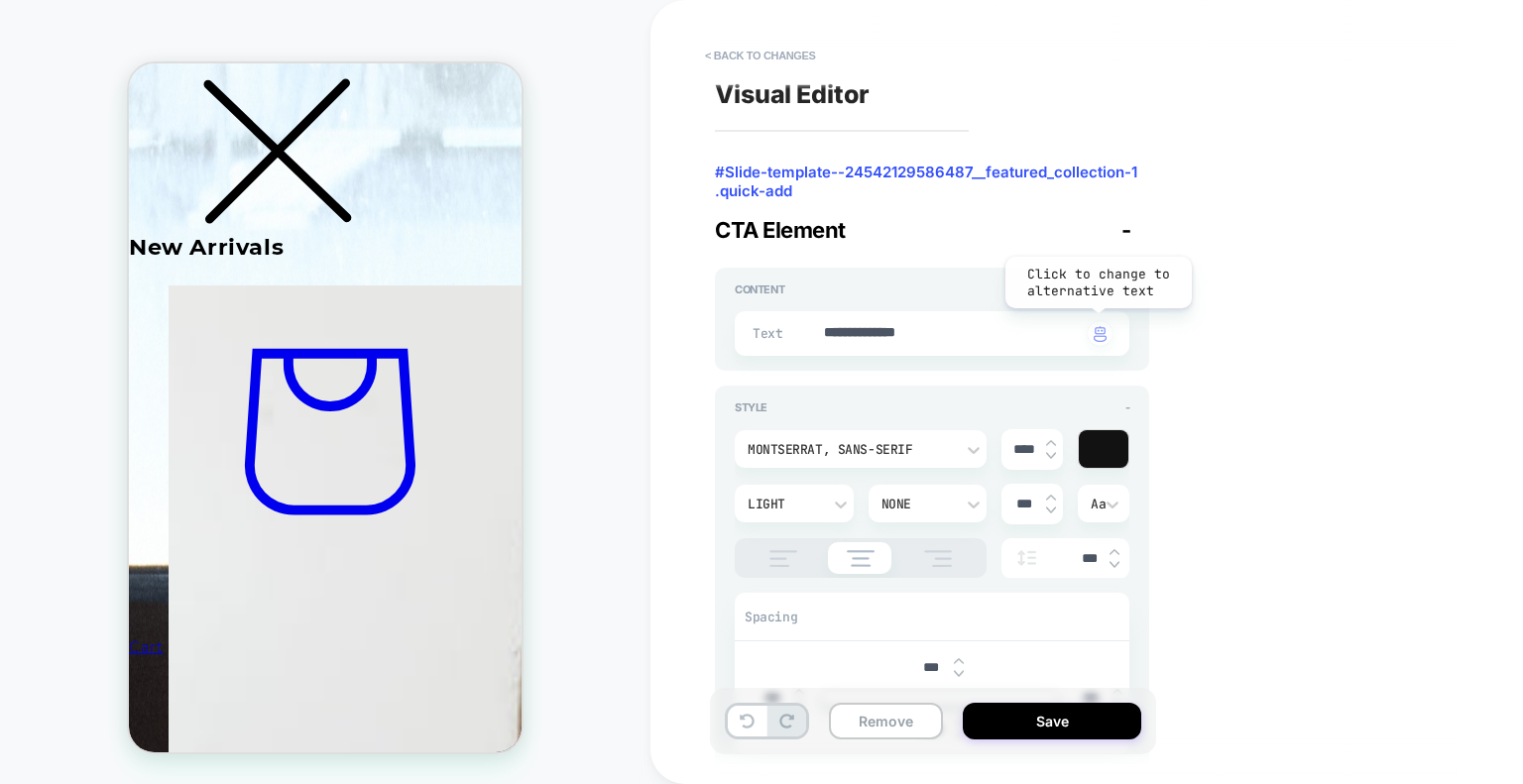 click at bounding box center [1100, 334] 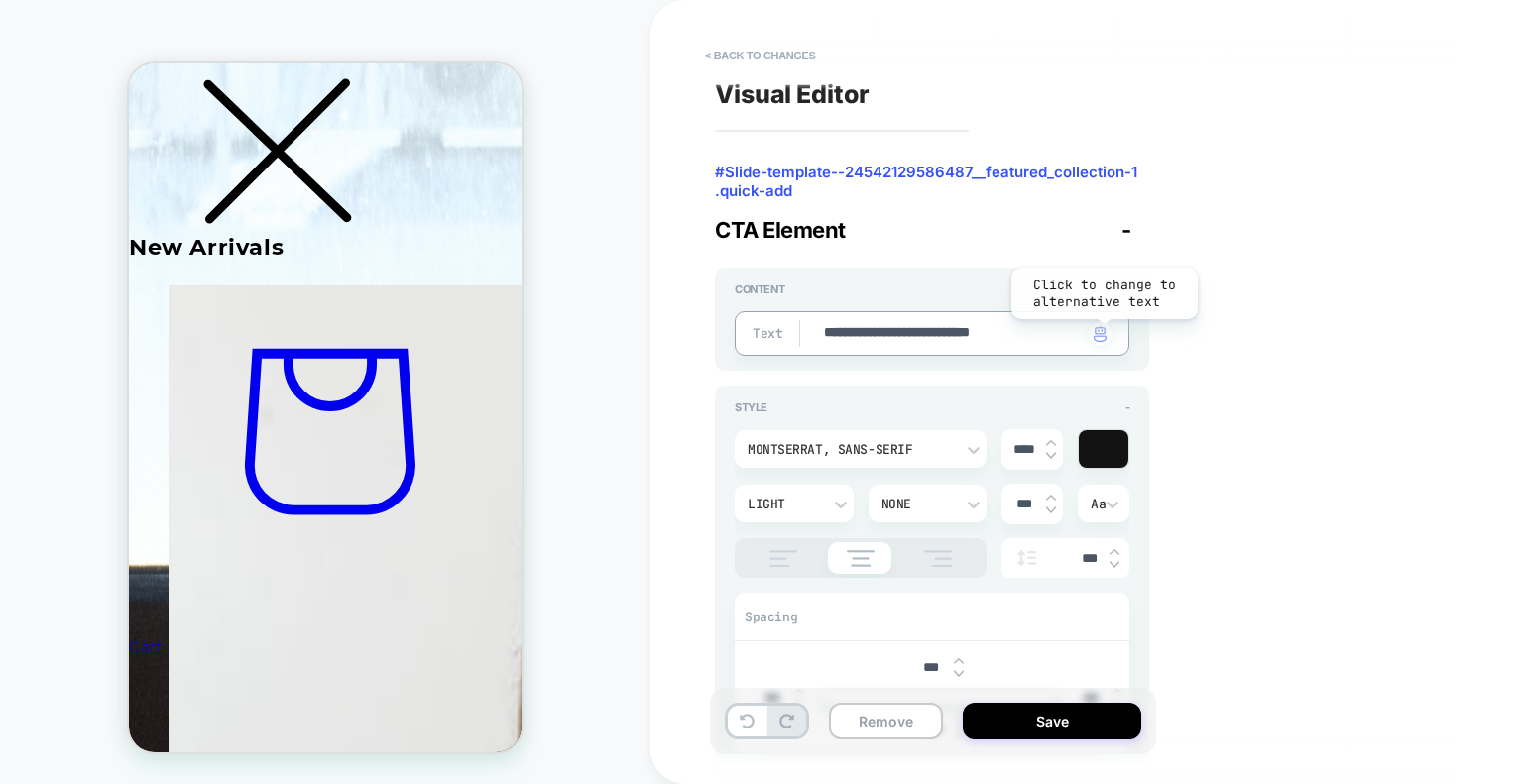 click at bounding box center [1100, 334] 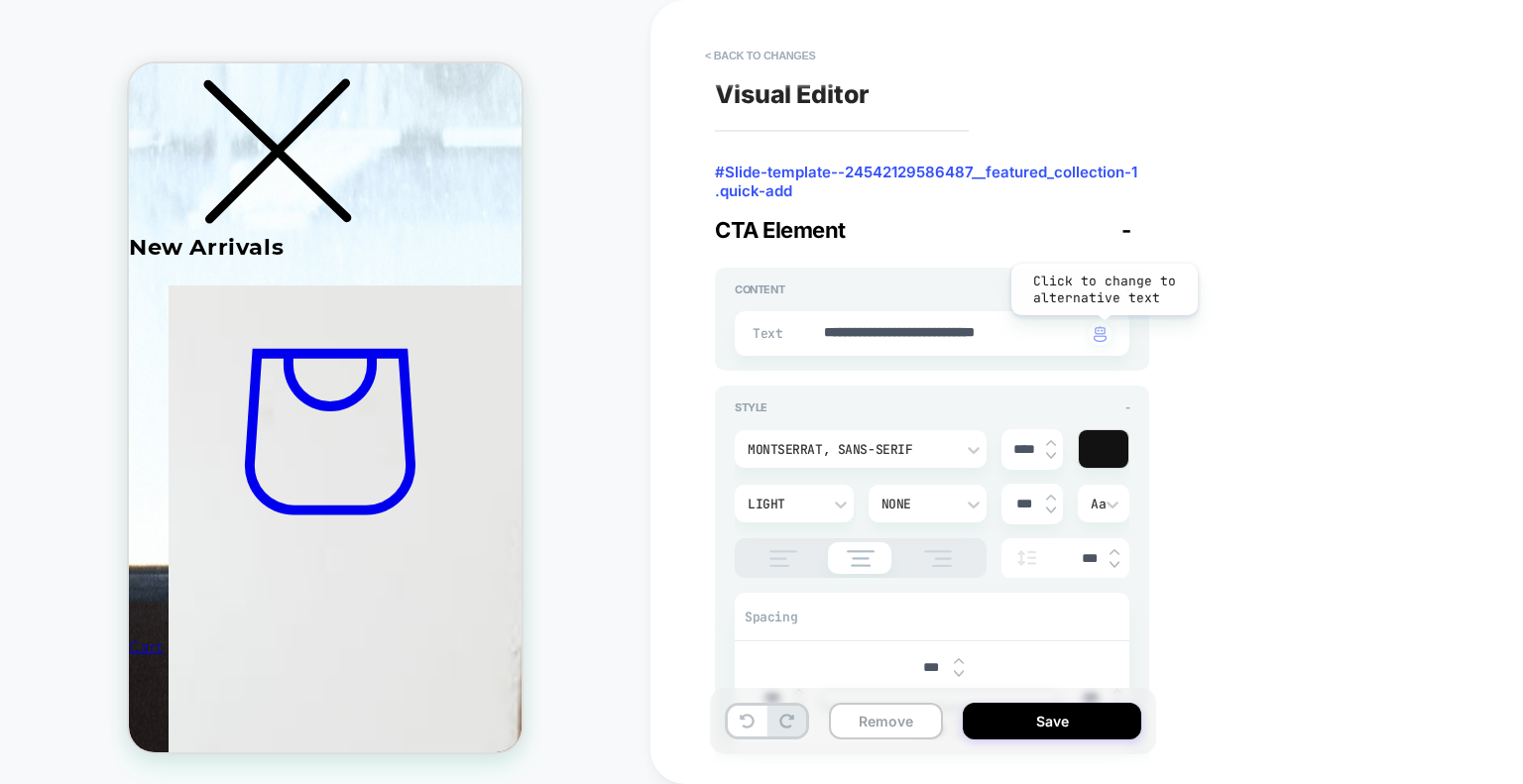 click at bounding box center (1100, 334) 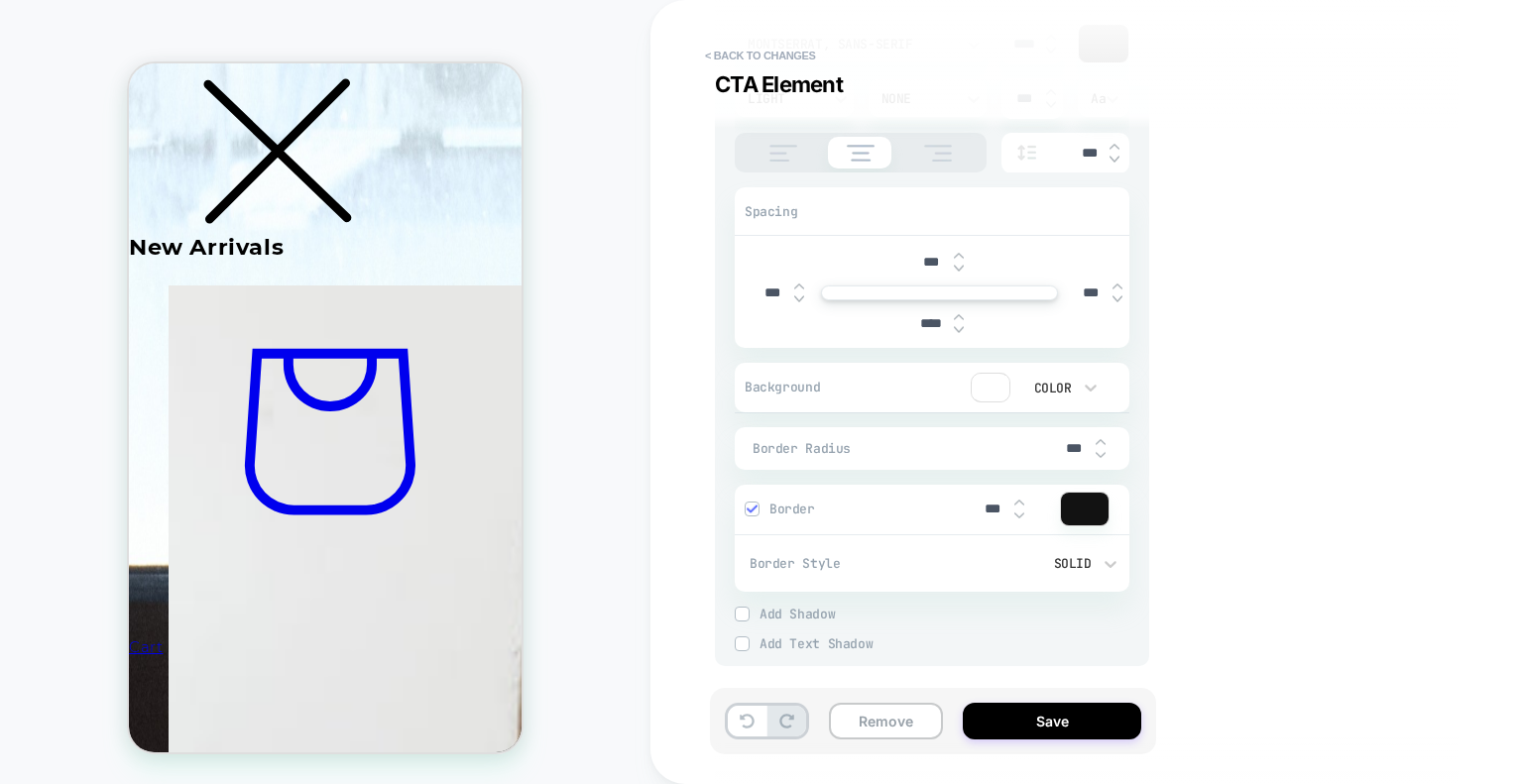 scroll, scrollTop: 414, scrollLeft: 0, axis: vertical 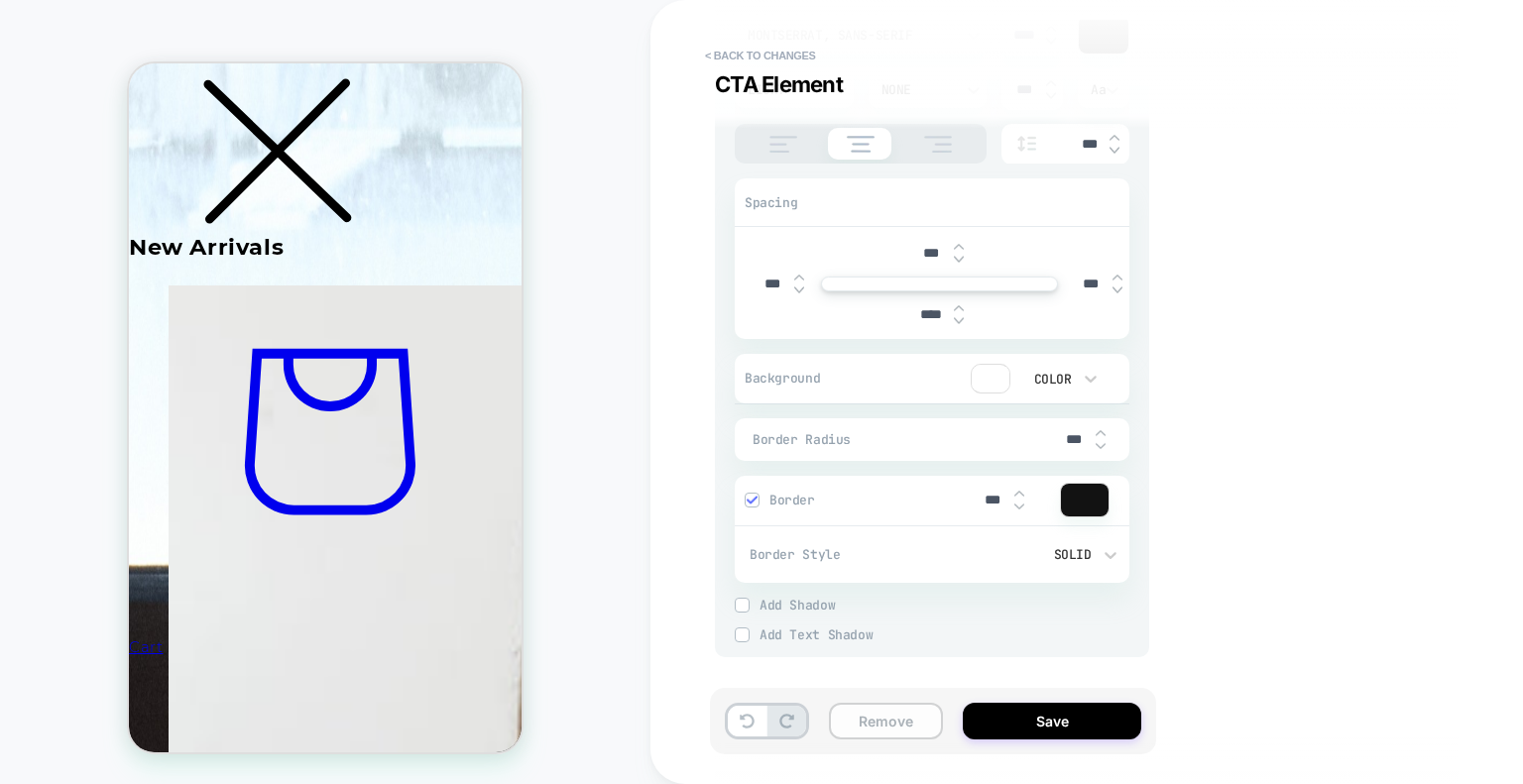 click on "Remove" at bounding box center [885, 721] 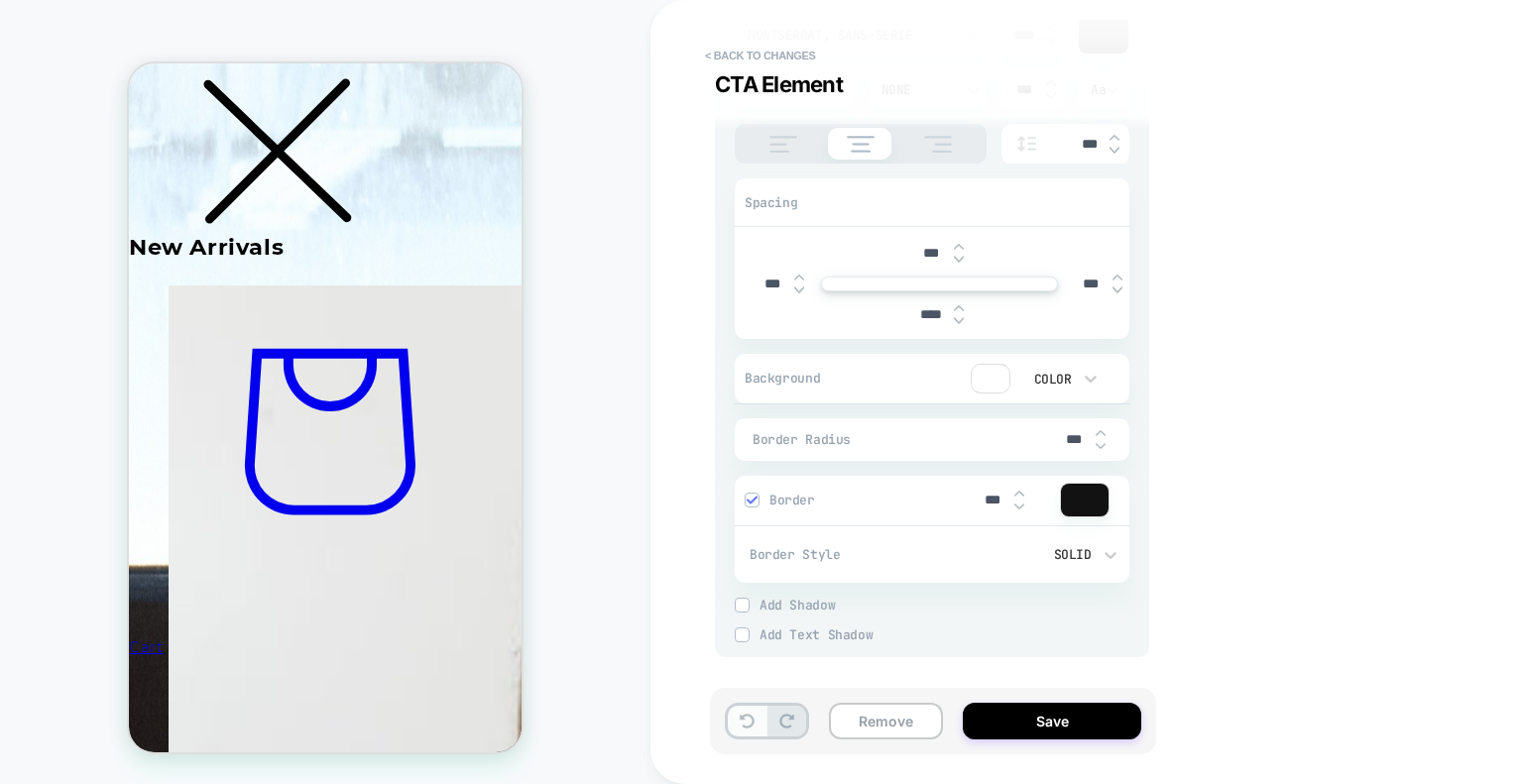click 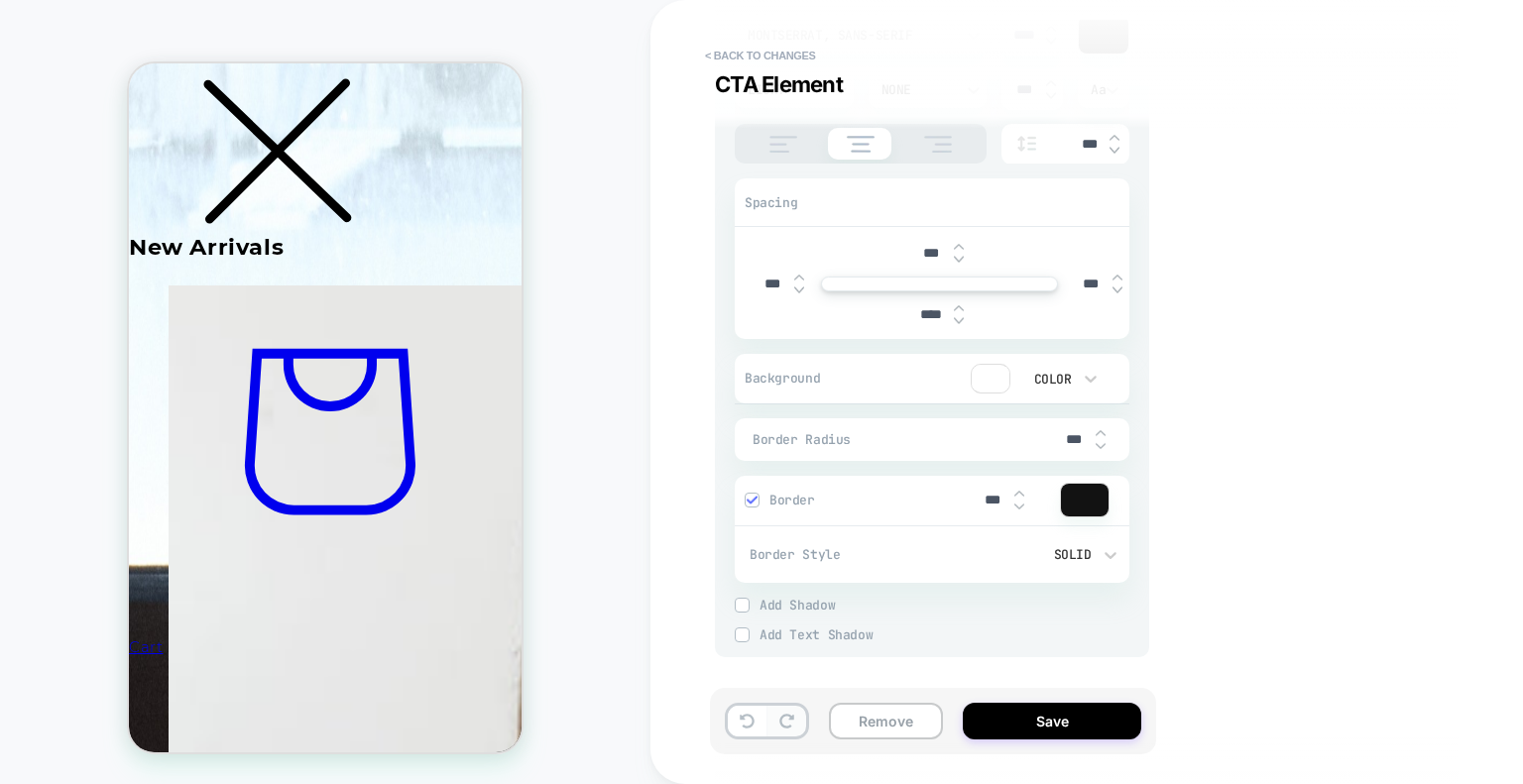 click at bounding box center (786, 721) 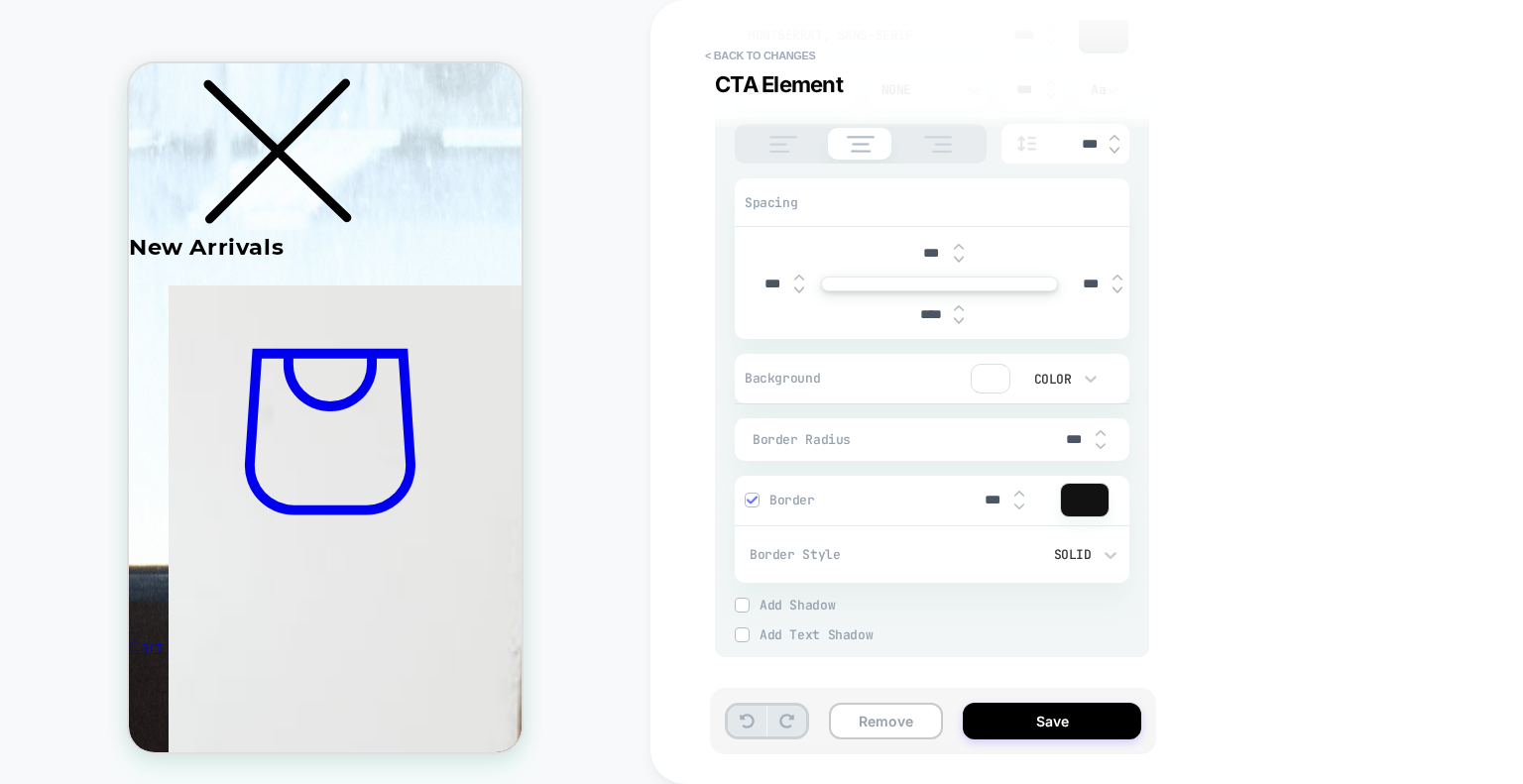 click 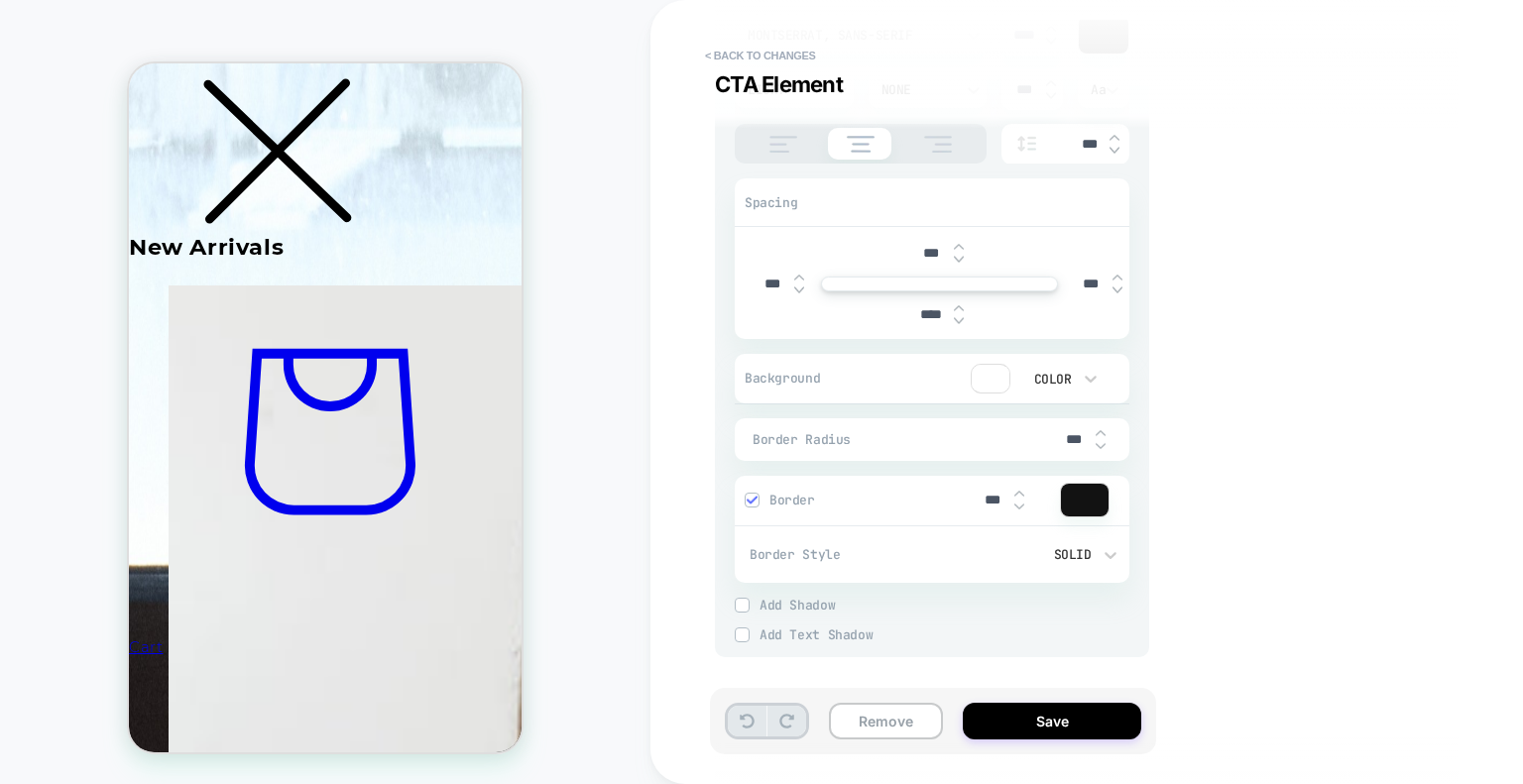 type on "*" 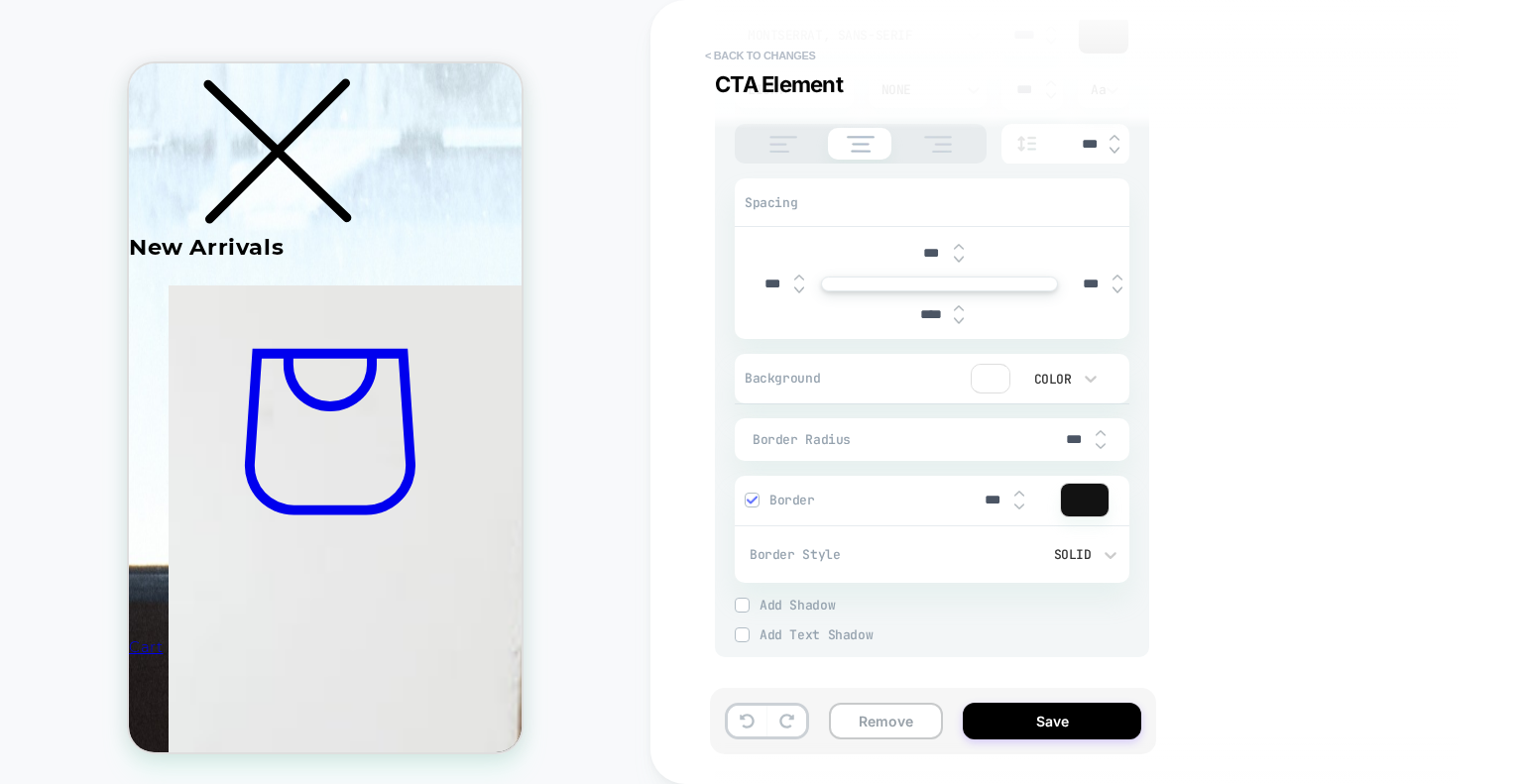 click on "< Back to changes" at bounding box center (761, 56) 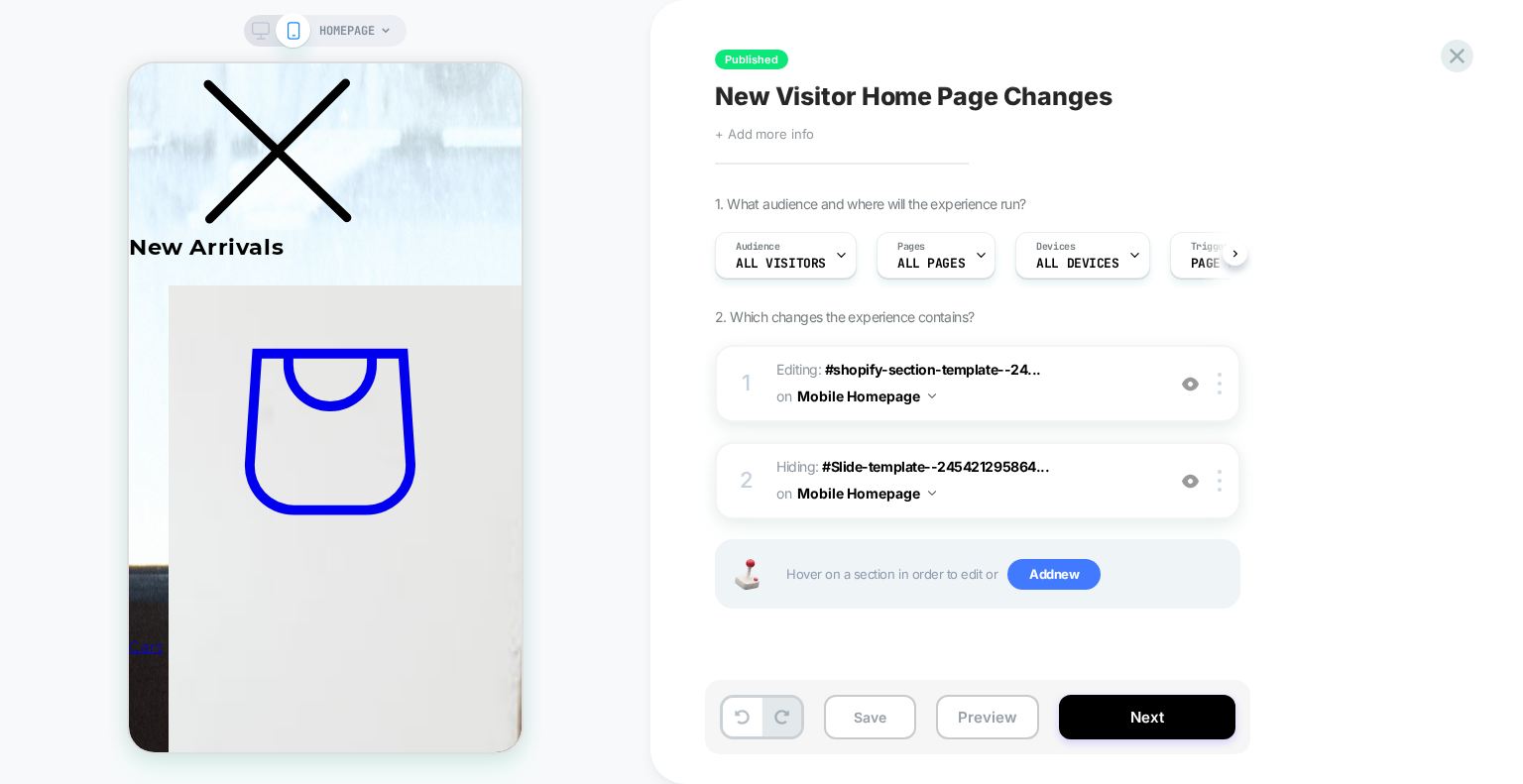 scroll, scrollTop: 0, scrollLeft: 0, axis: both 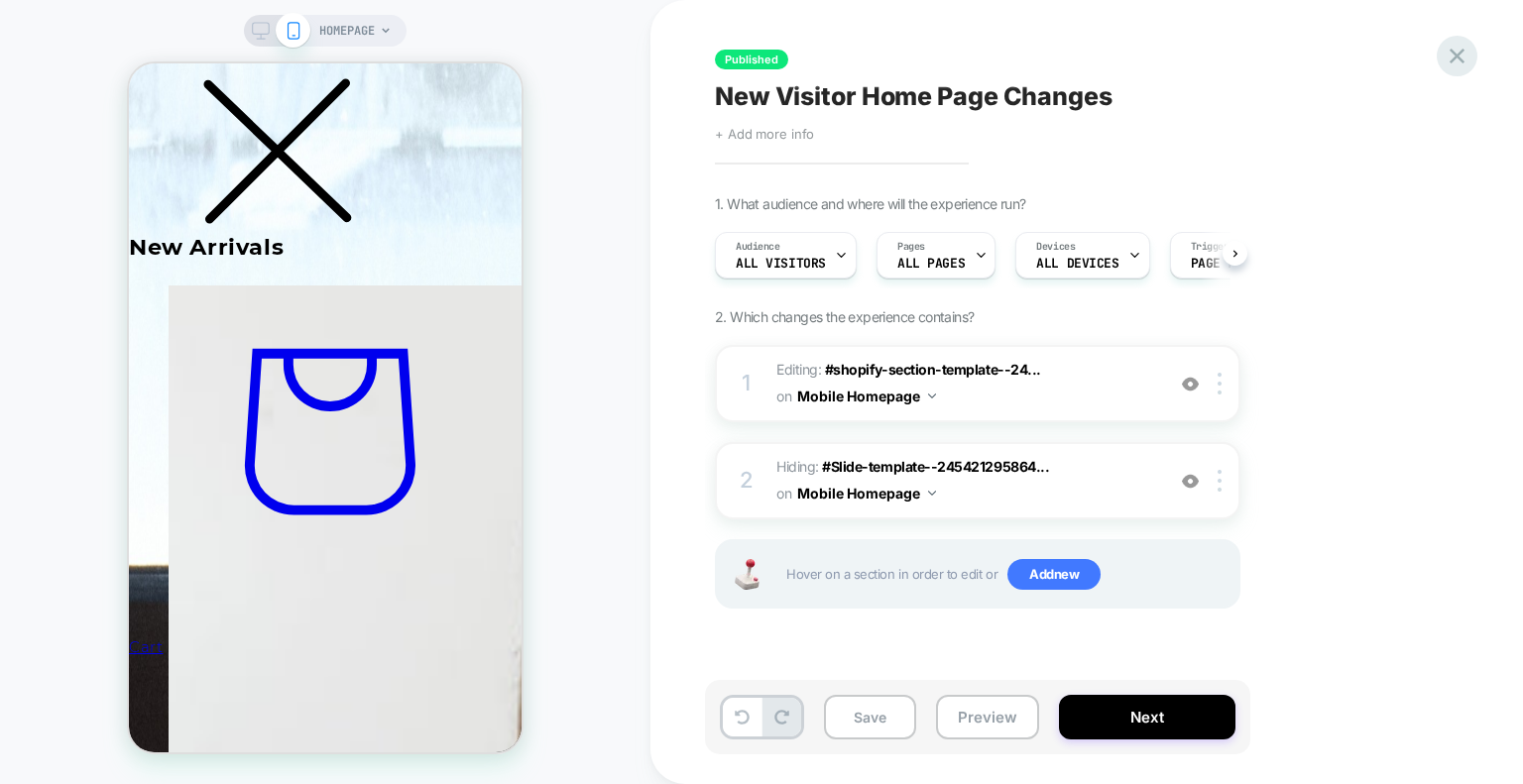click 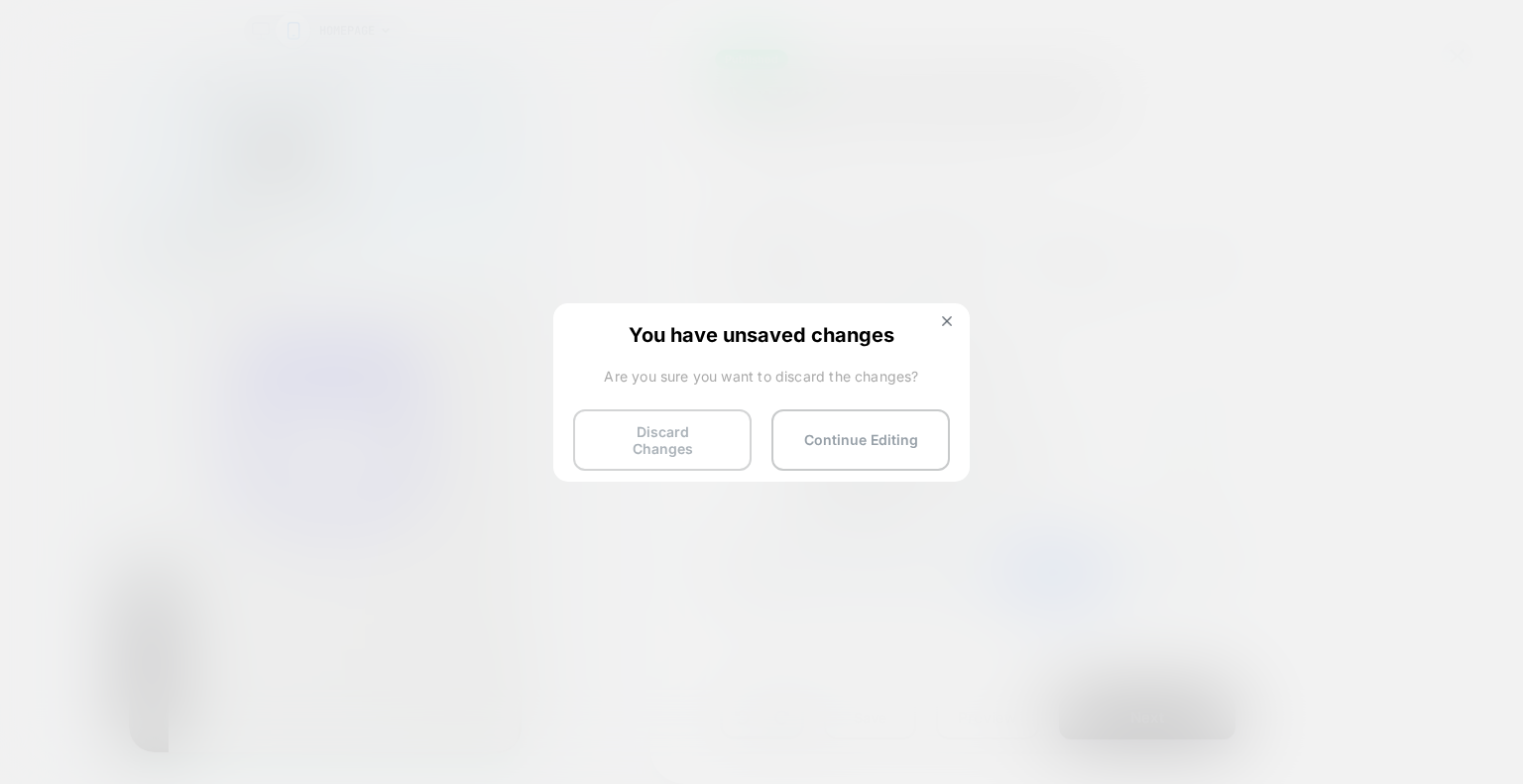 click on "Discard Changes" at bounding box center (662, 440) 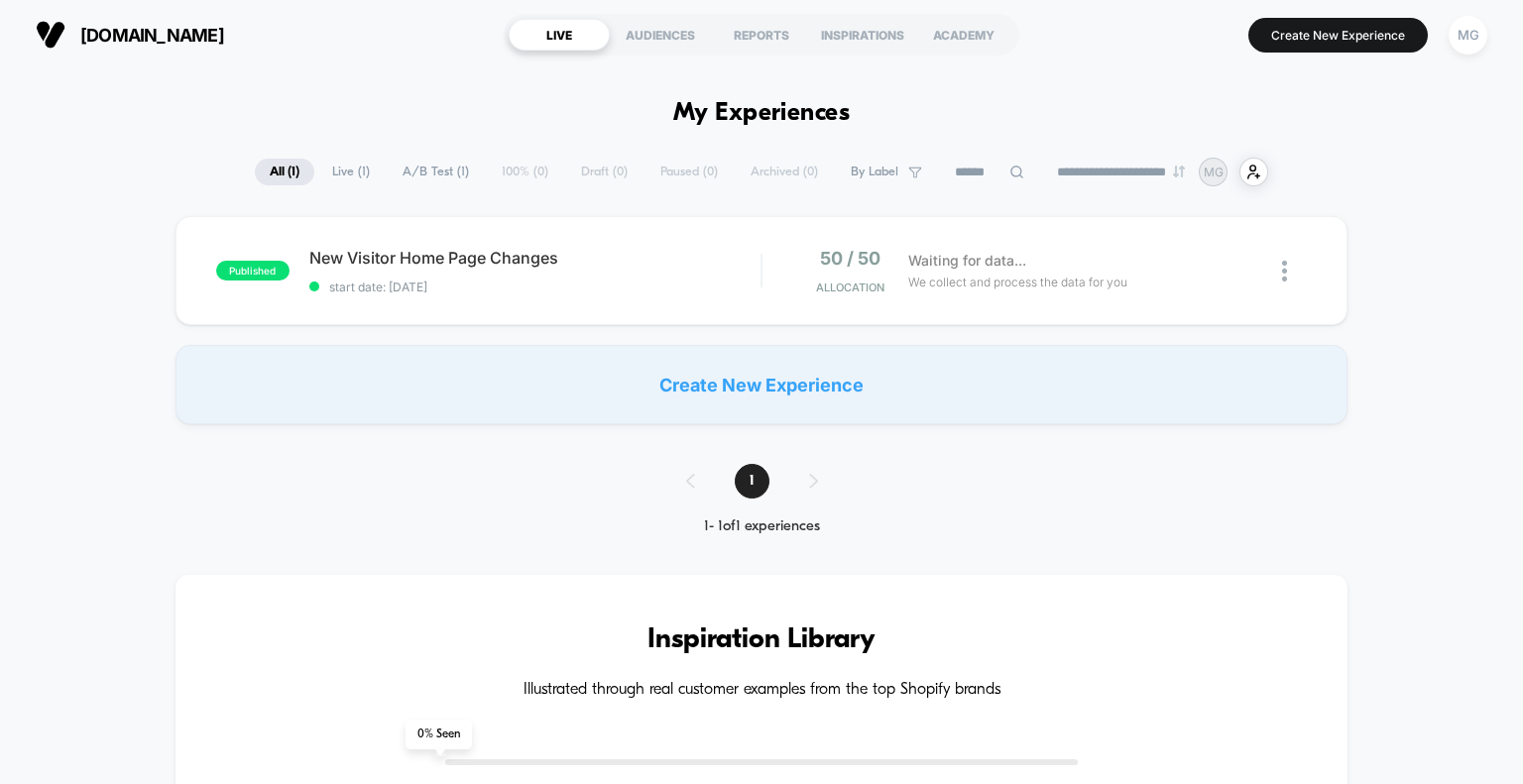 scroll, scrollTop: 0, scrollLeft: 0, axis: both 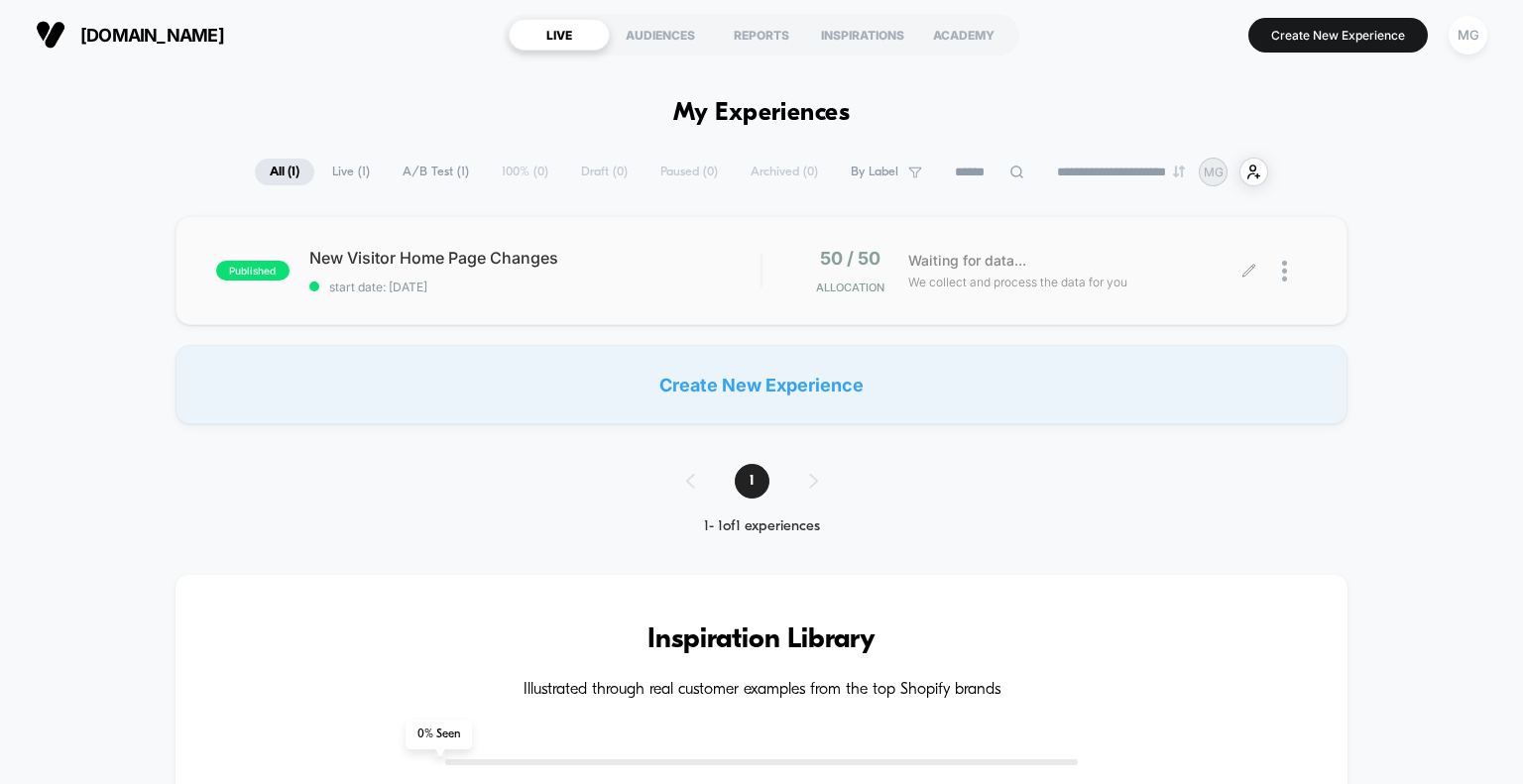 click at bounding box center [1278, 271] 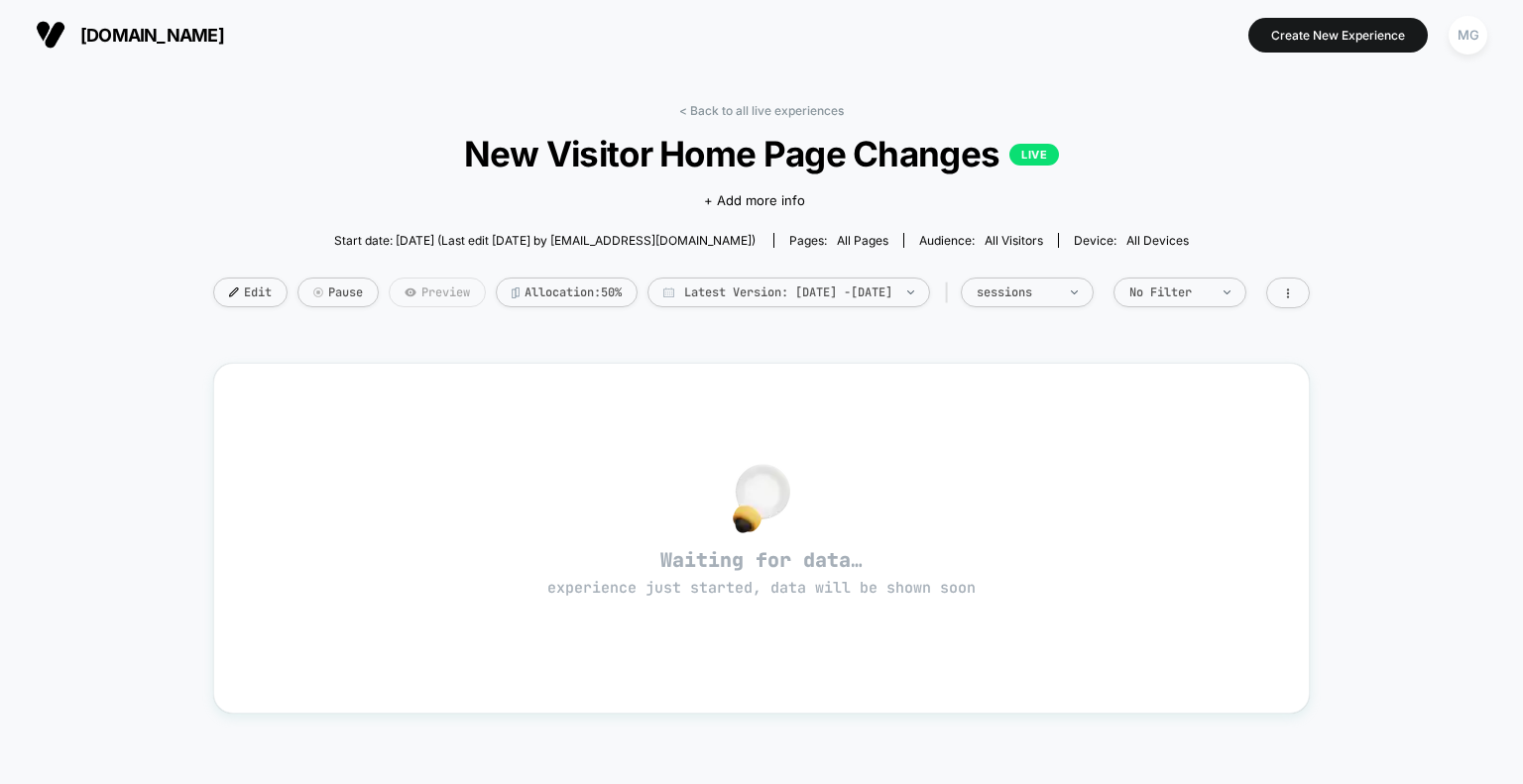 click on "Preview" at bounding box center (437, 292) 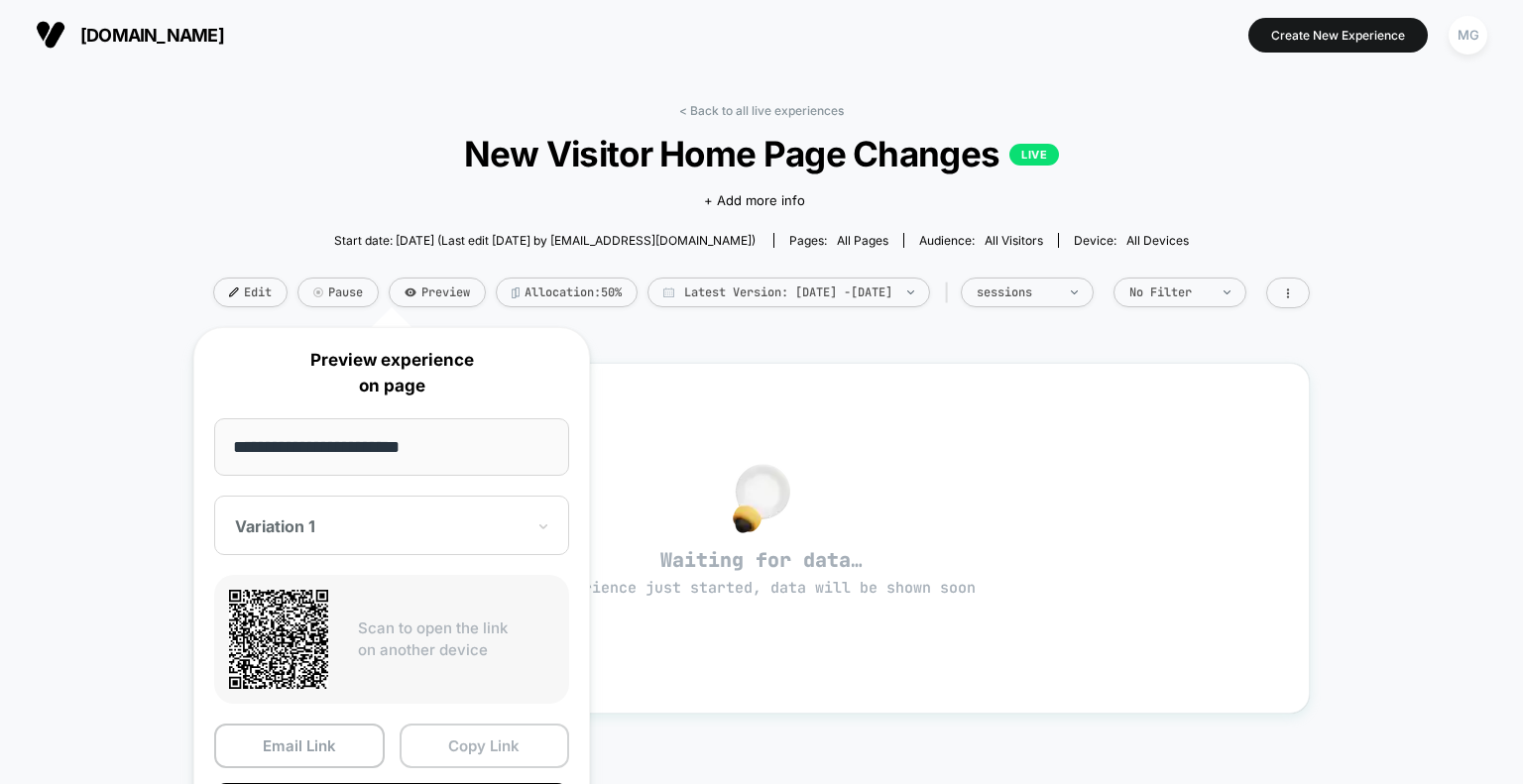 click on "Copy Link" at bounding box center (485, 745) 